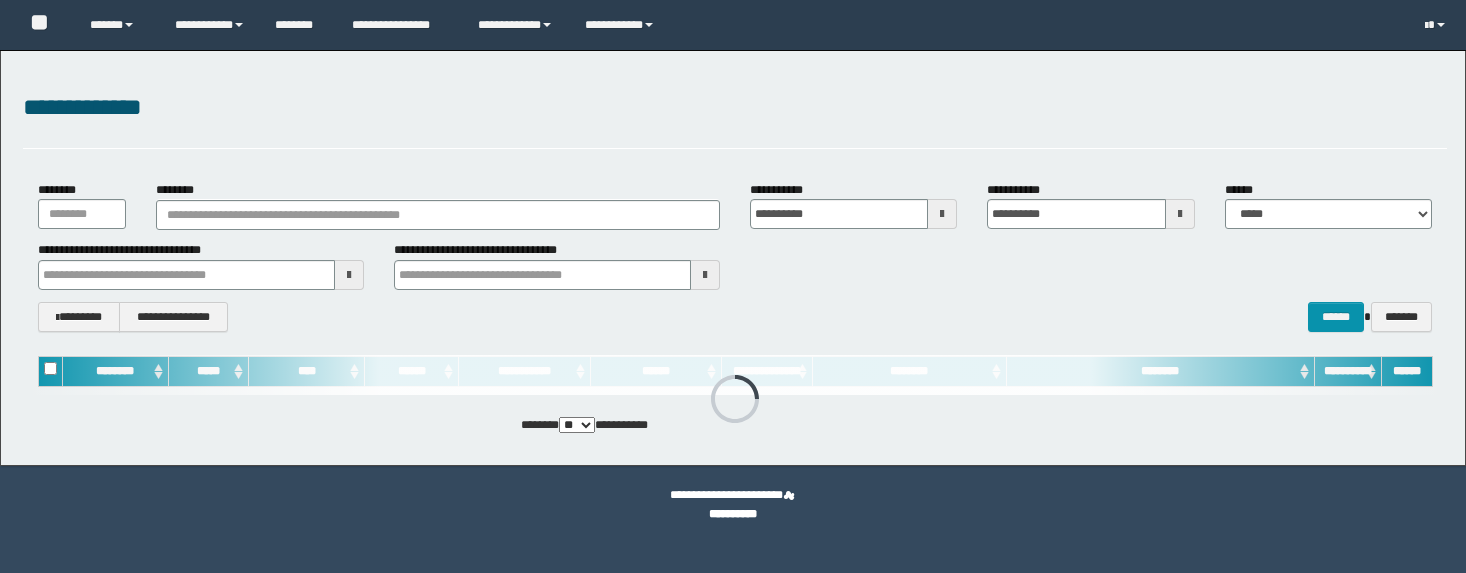 scroll, scrollTop: 0, scrollLeft: 0, axis: both 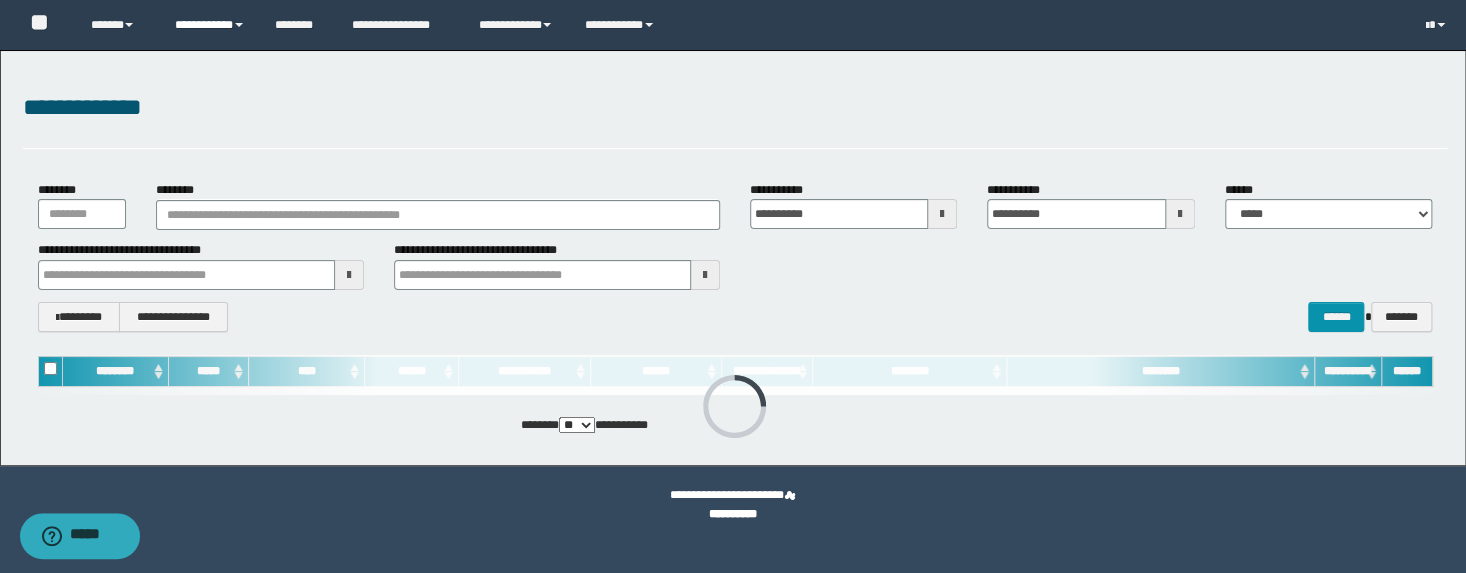 click on "**********" at bounding box center [210, 25] 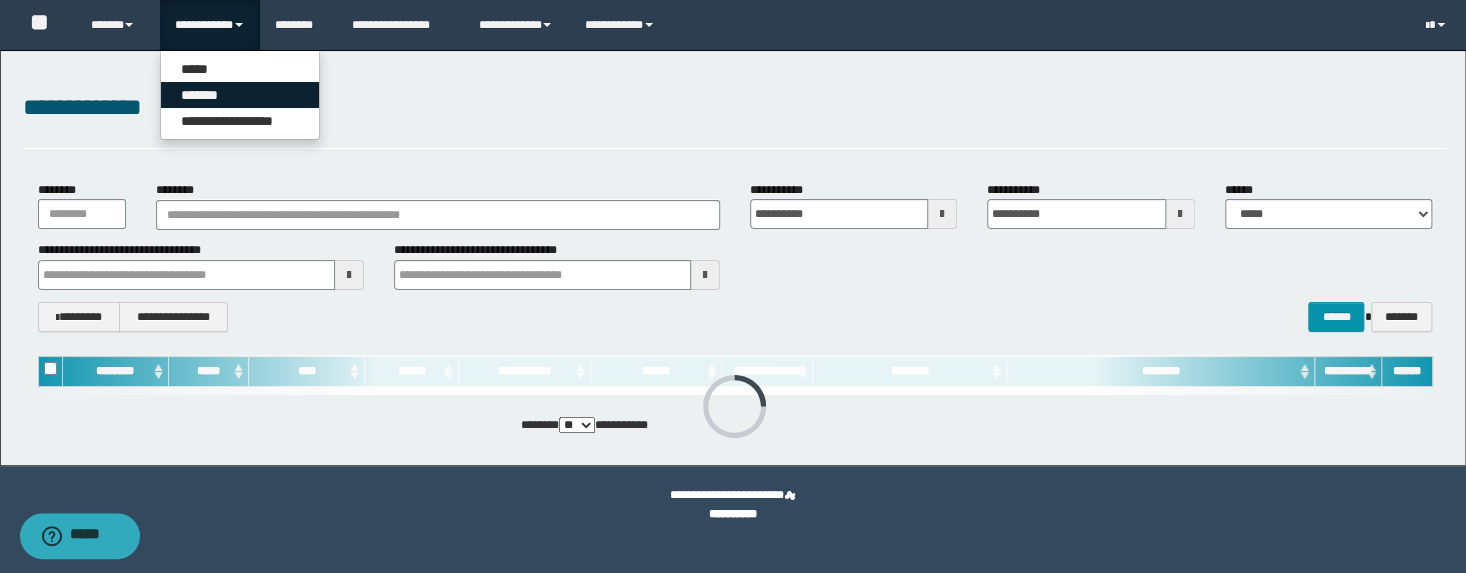 drag, startPoint x: 224, startPoint y: 94, endPoint x: 314, endPoint y: 67, distance: 93.96276 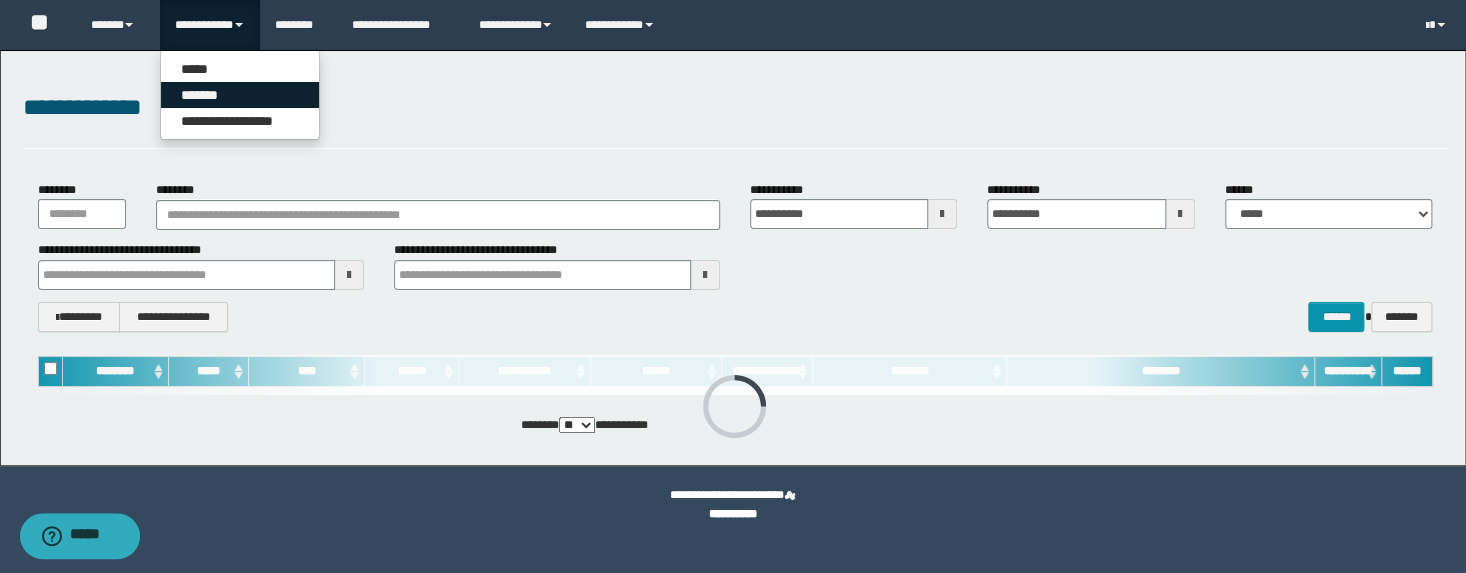 click on "*******" at bounding box center (240, 95) 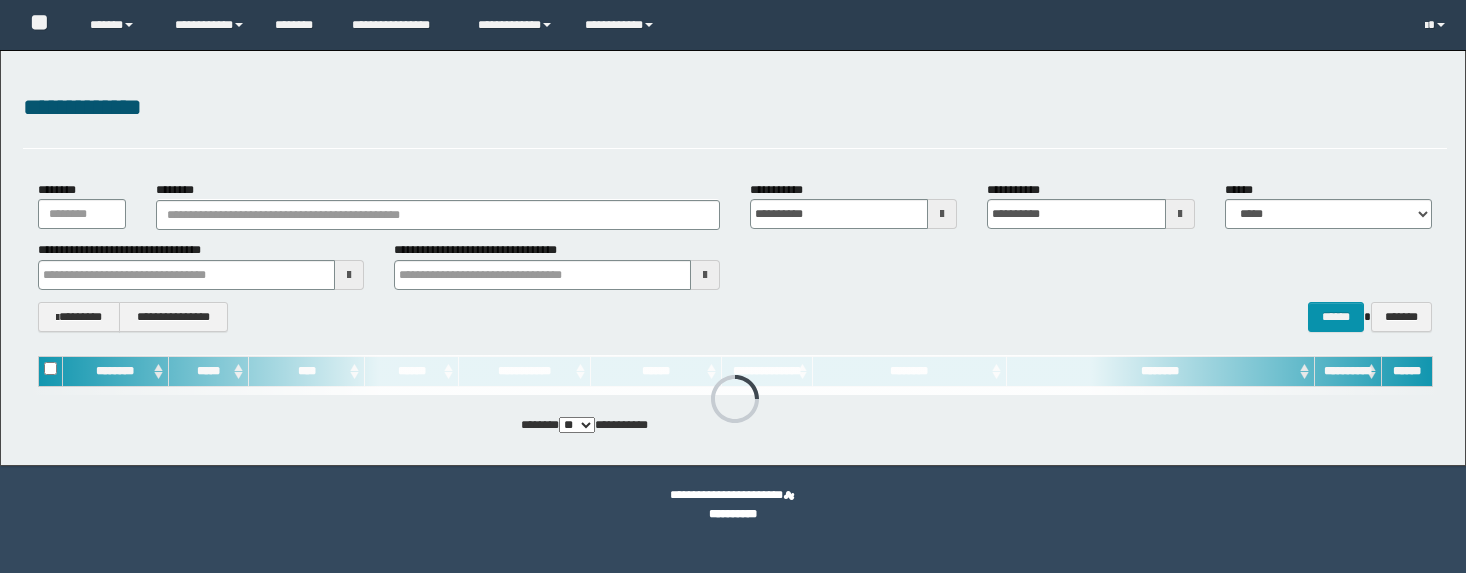 scroll, scrollTop: 0, scrollLeft: 0, axis: both 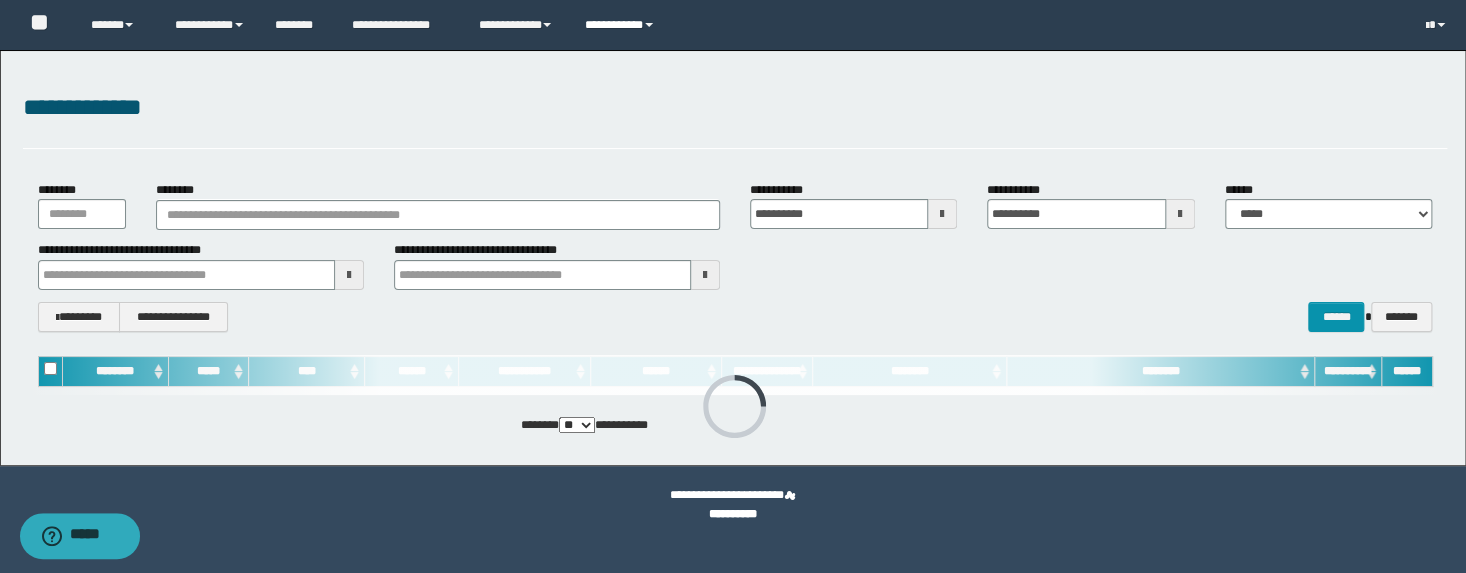 click on "**********" at bounding box center (622, 25) 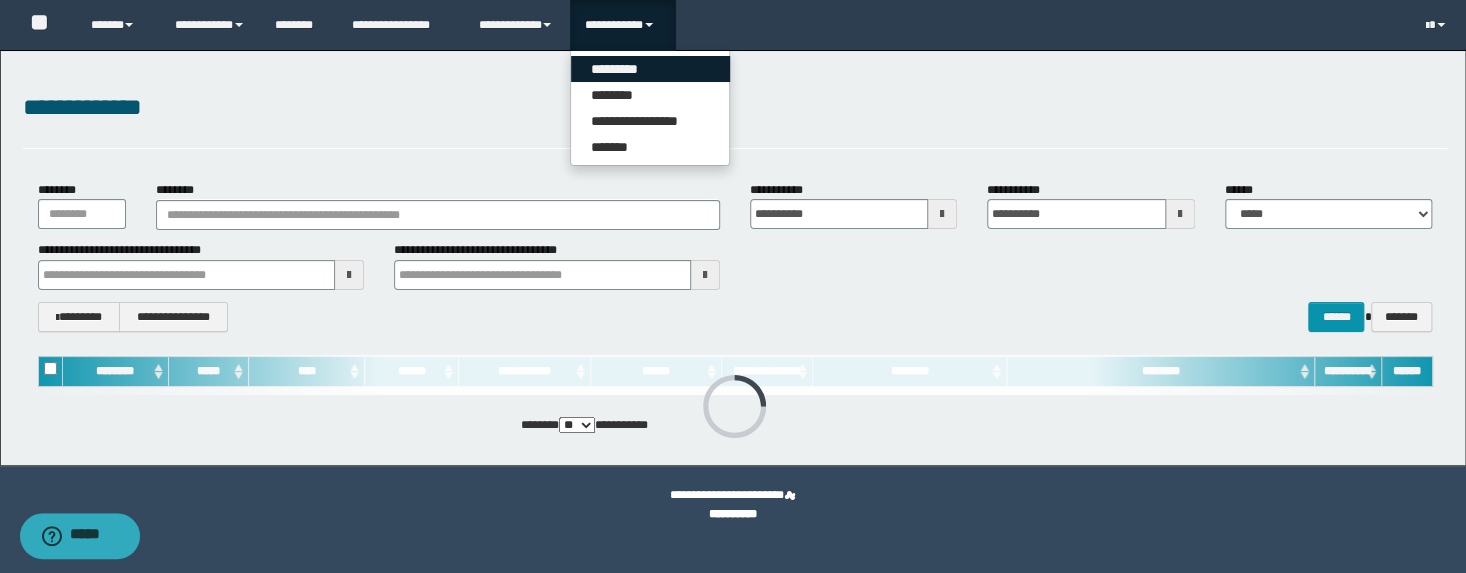click on "*********" at bounding box center (650, 69) 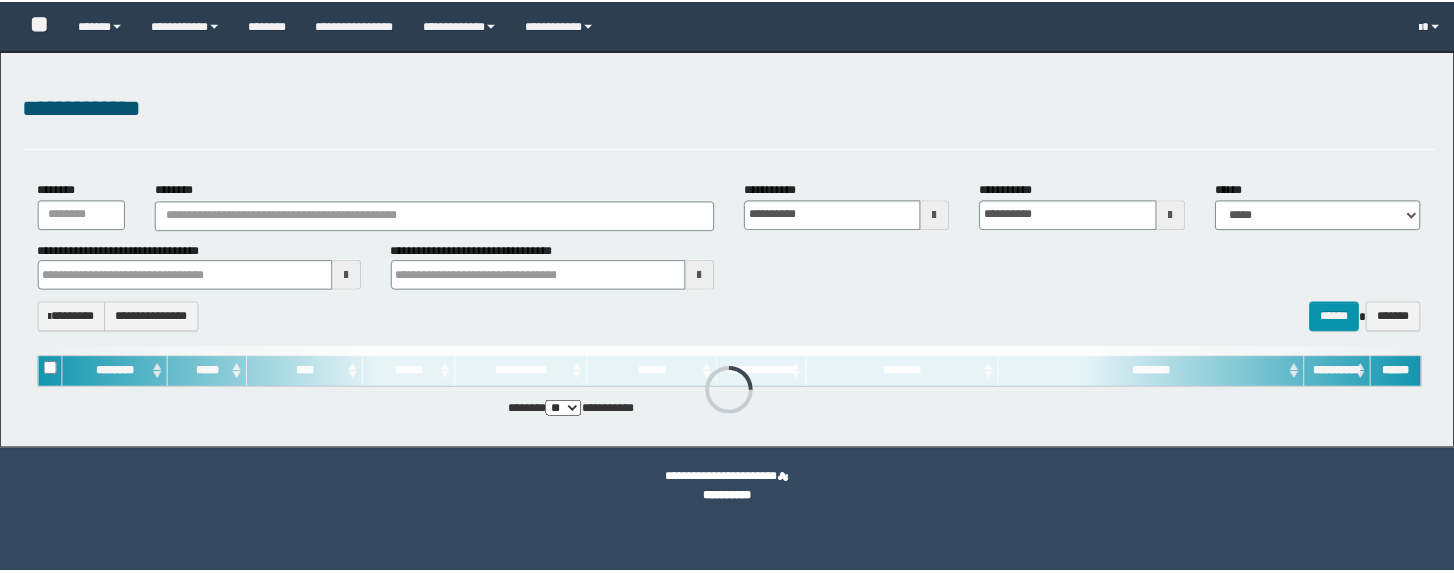 scroll, scrollTop: 0, scrollLeft: 0, axis: both 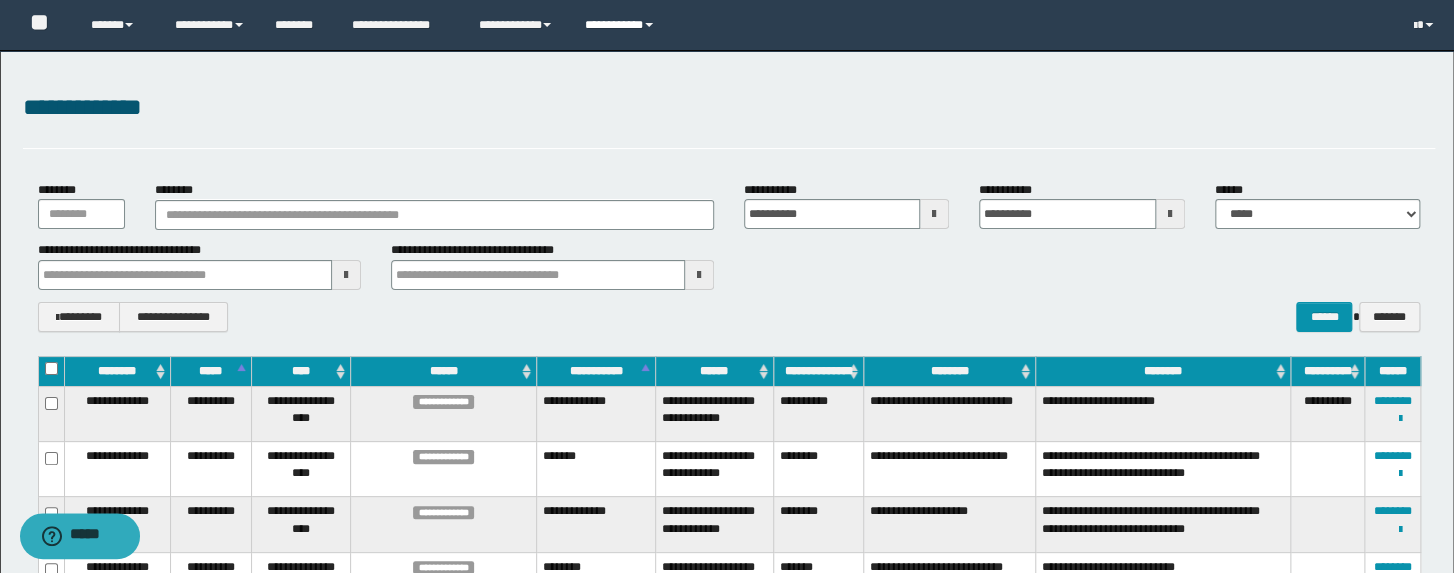 click on "**********" at bounding box center (622, 25) 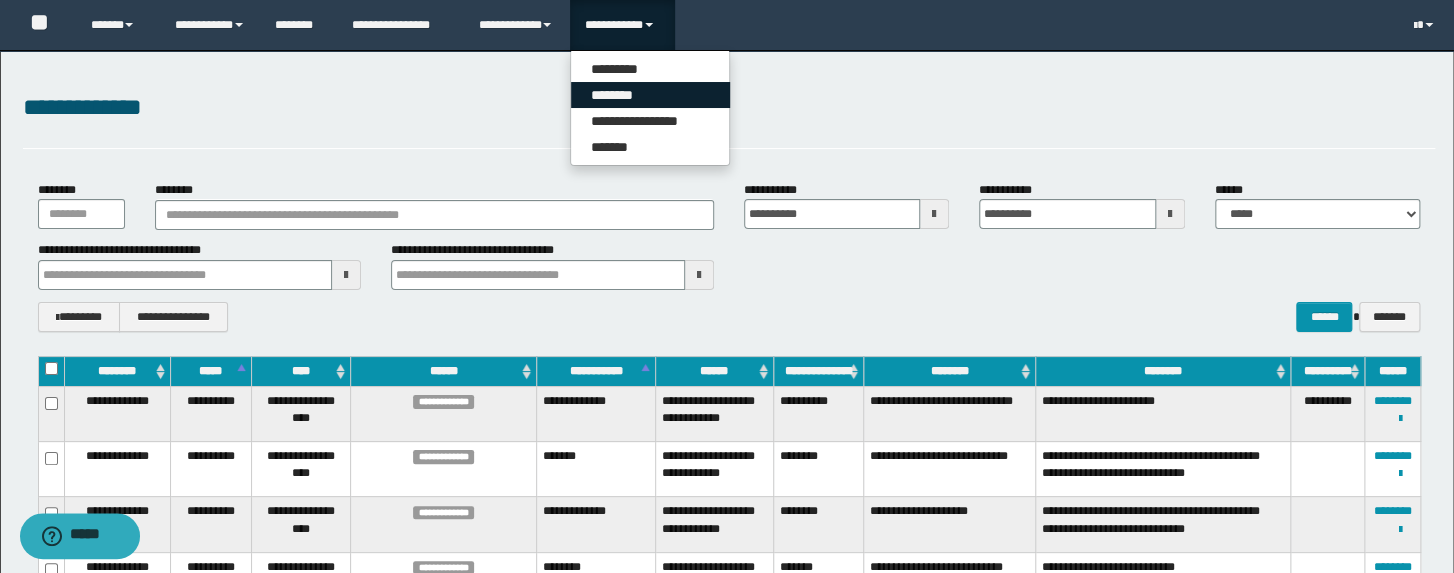 click on "********" at bounding box center (650, 95) 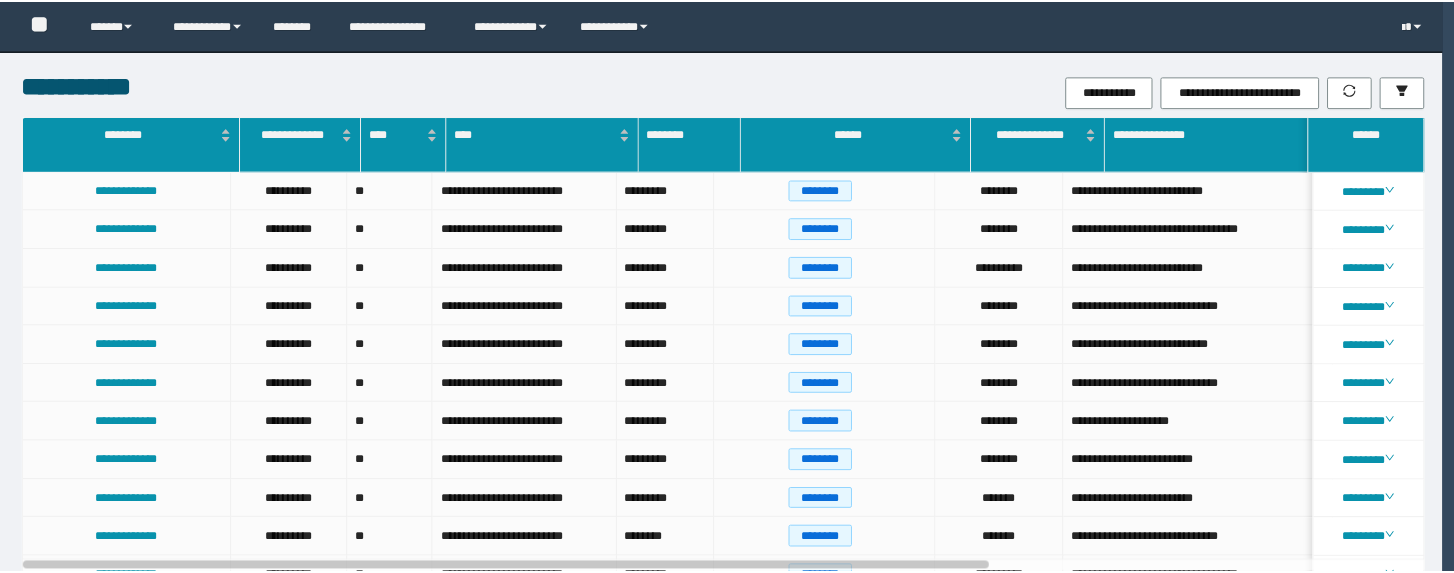 scroll, scrollTop: 0, scrollLeft: 0, axis: both 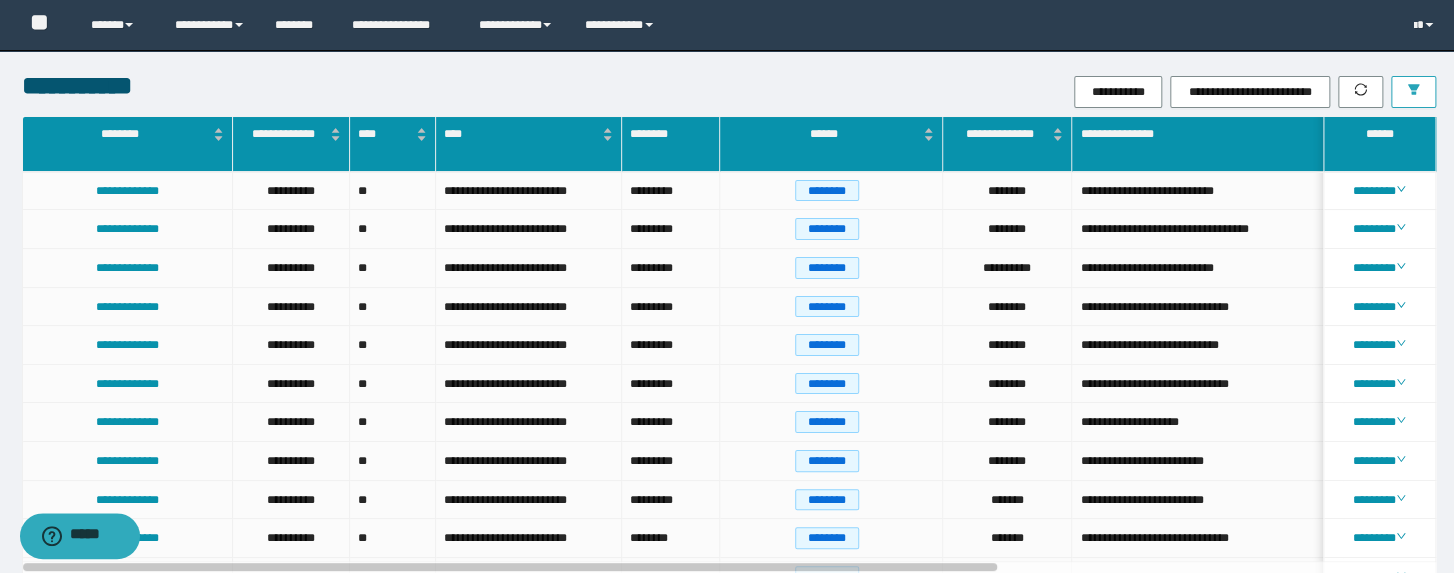 click at bounding box center [1413, 92] 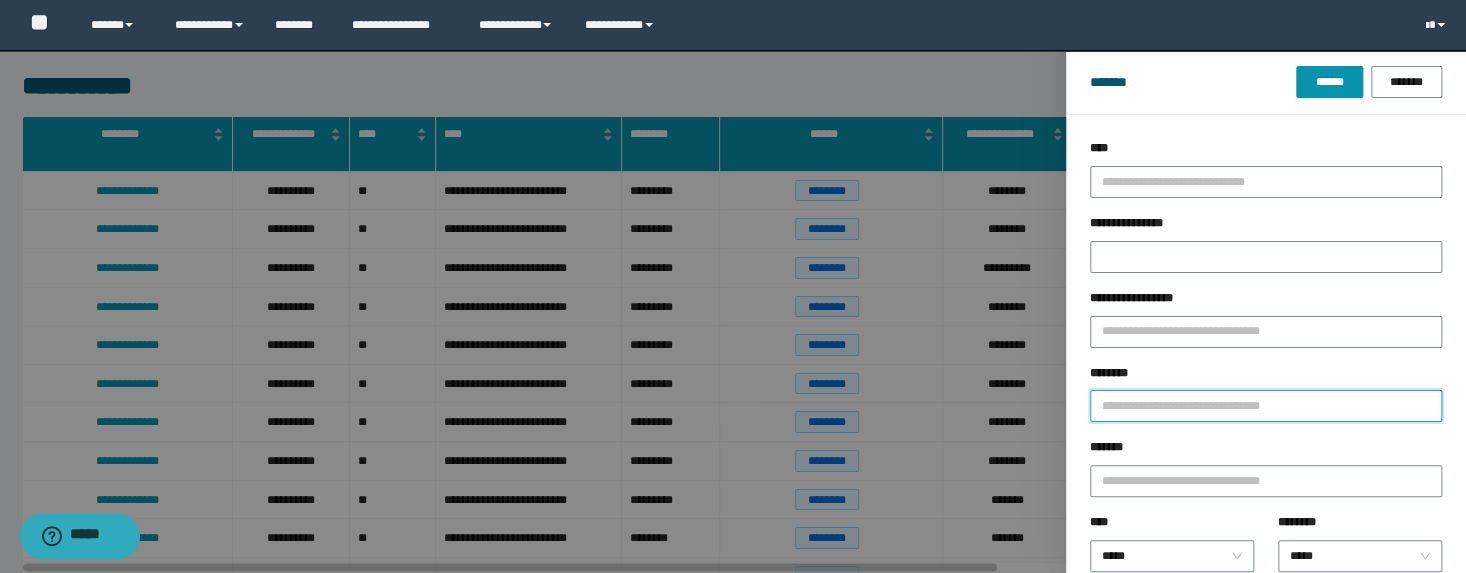click on "********" at bounding box center (1266, 406) 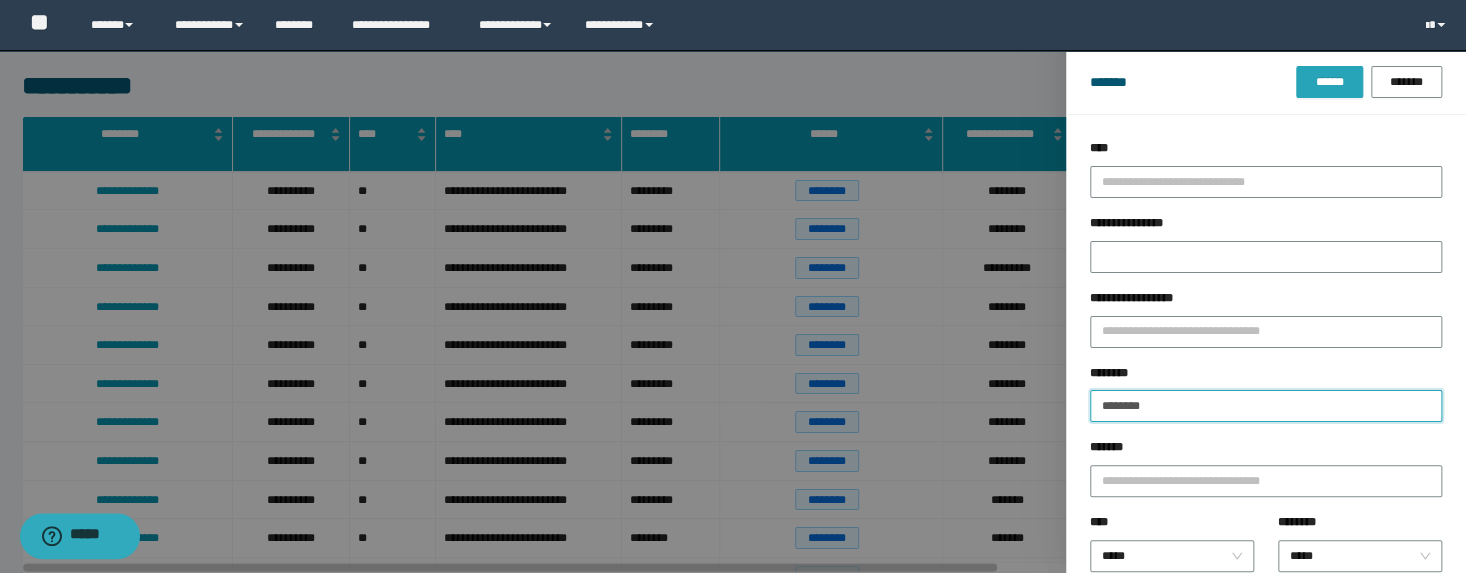 type on "********" 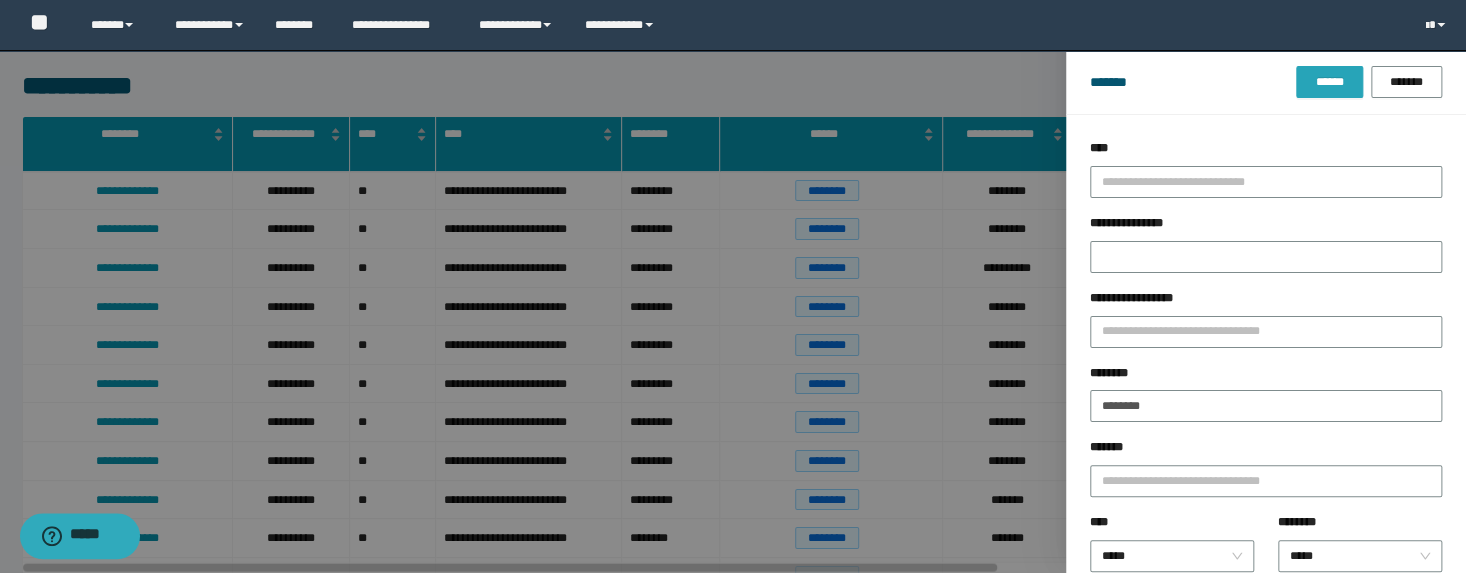 click on "******" at bounding box center [1329, 82] 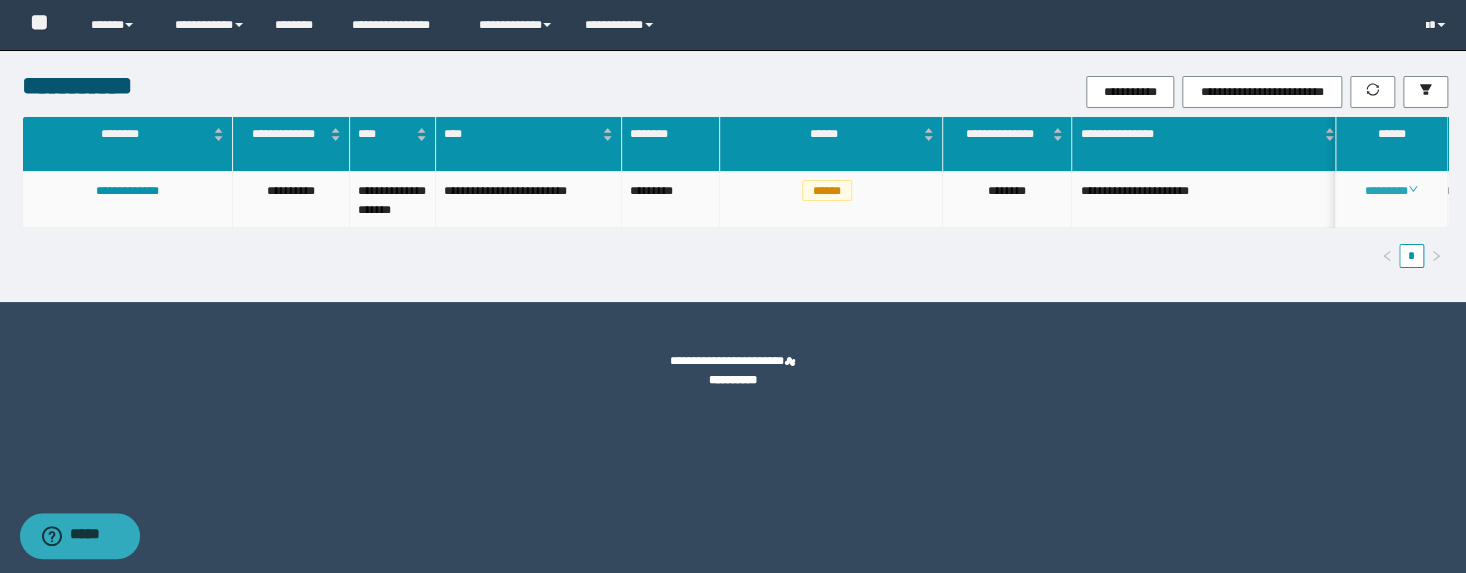 click on "********" at bounding box center [1391, 191] 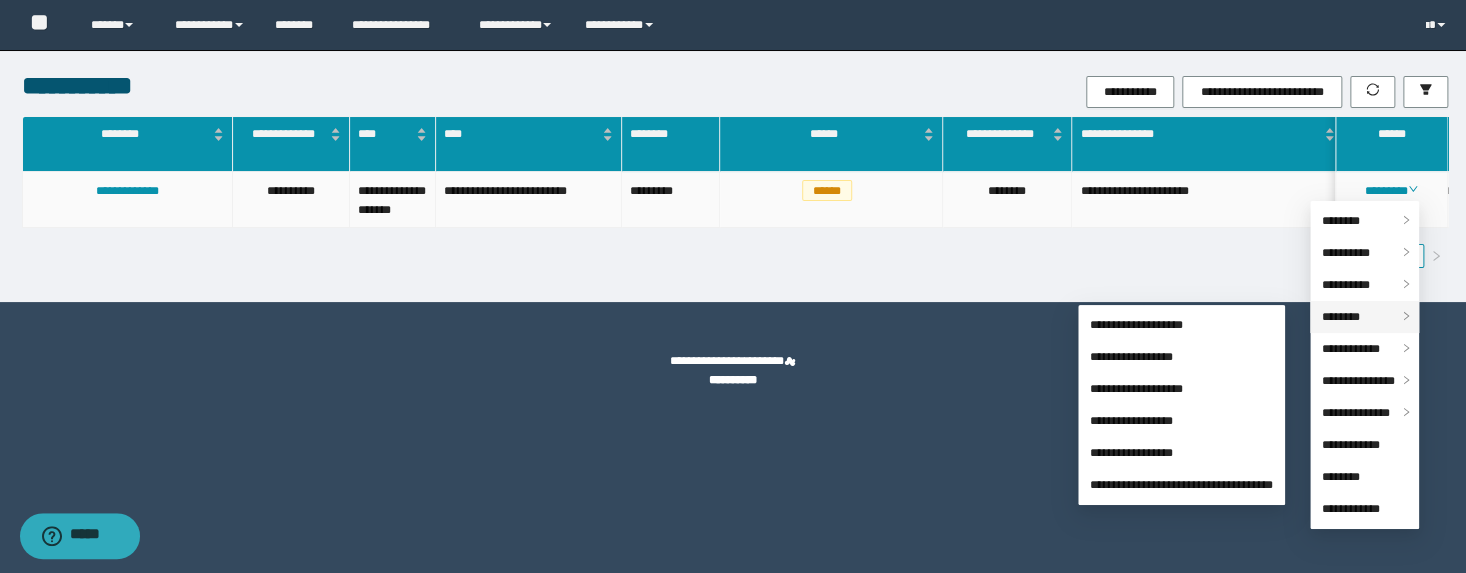 click on "********" at bounding box center [1341, 317] 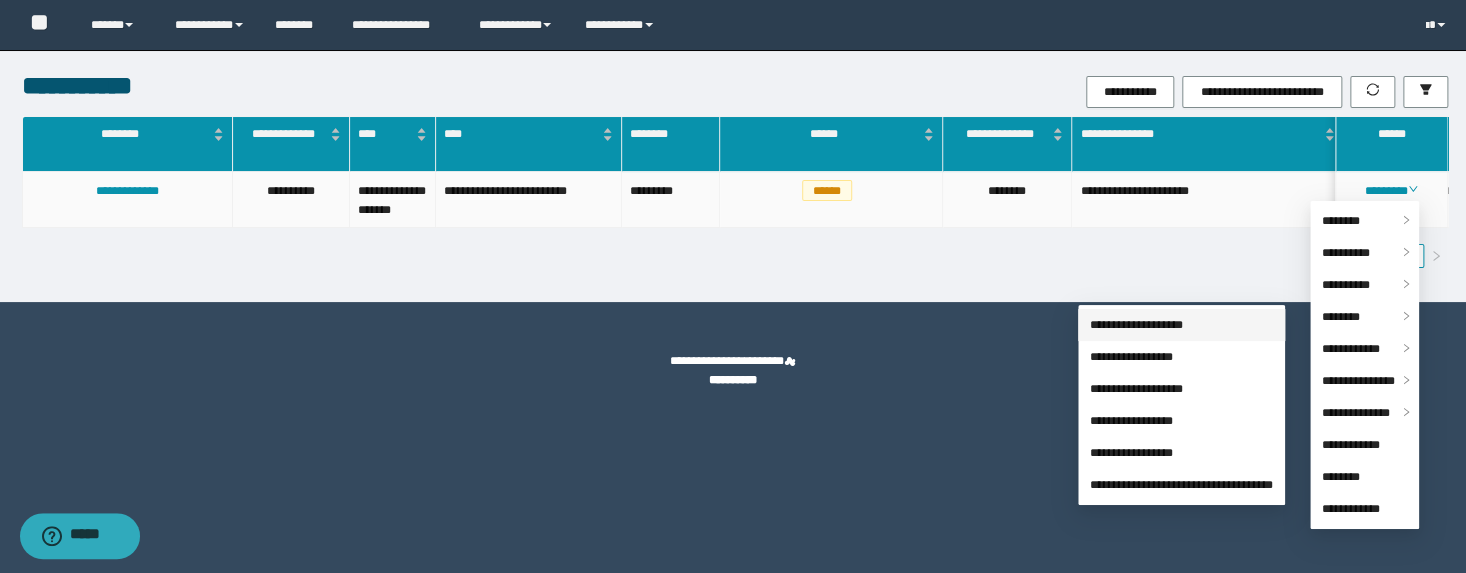 click on "**********" at bounding box center [1136, 325] 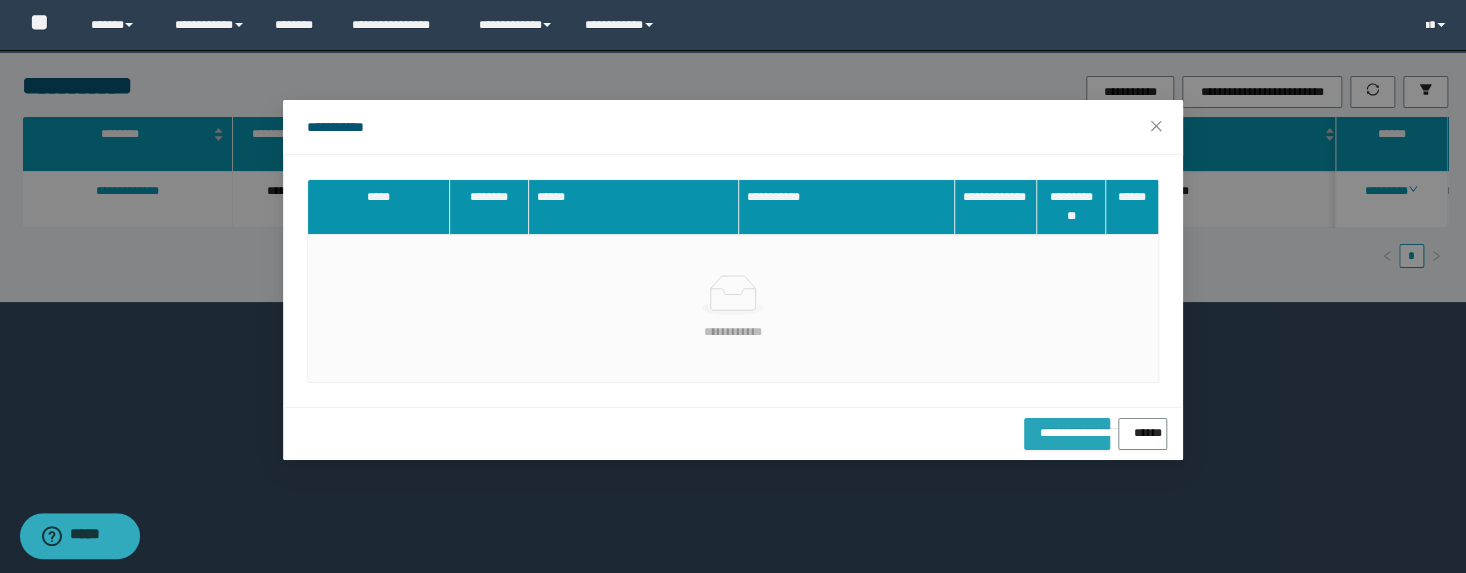 click on "**********" at bounding box center (1067, 434) 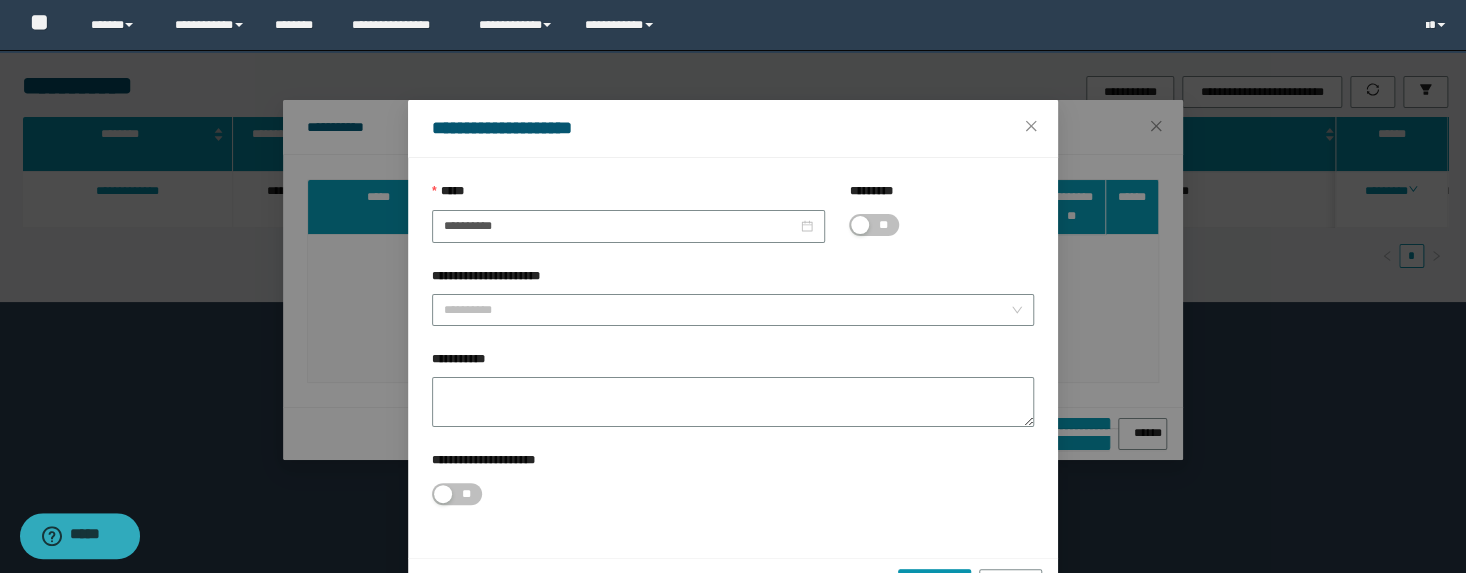 click at bounding box center (860, 225) 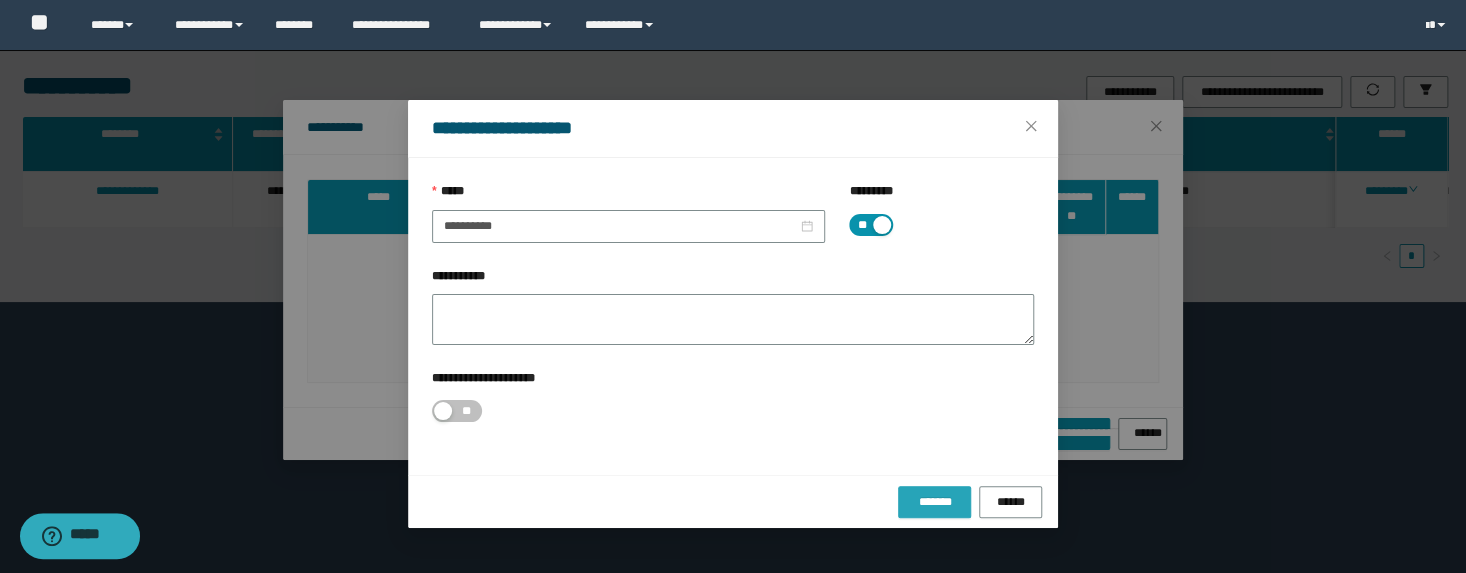 click on "*******" at bounding box center (934, 502) 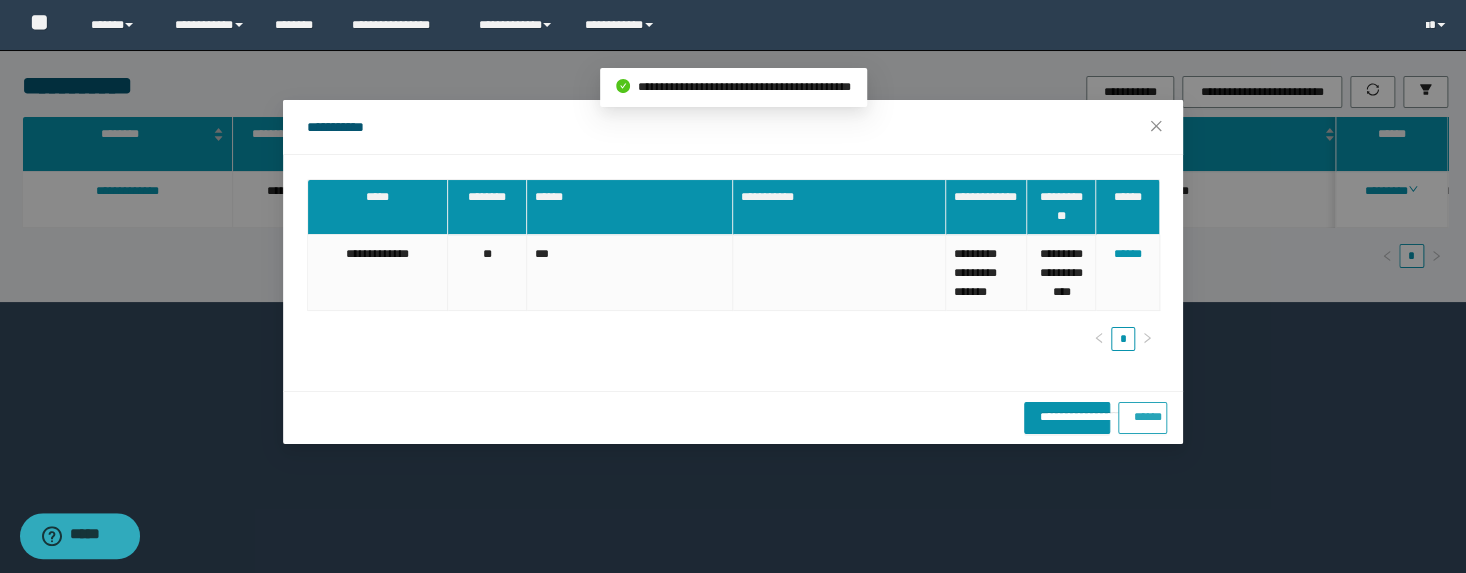 click on "******" at bounding box center (1142, 413) 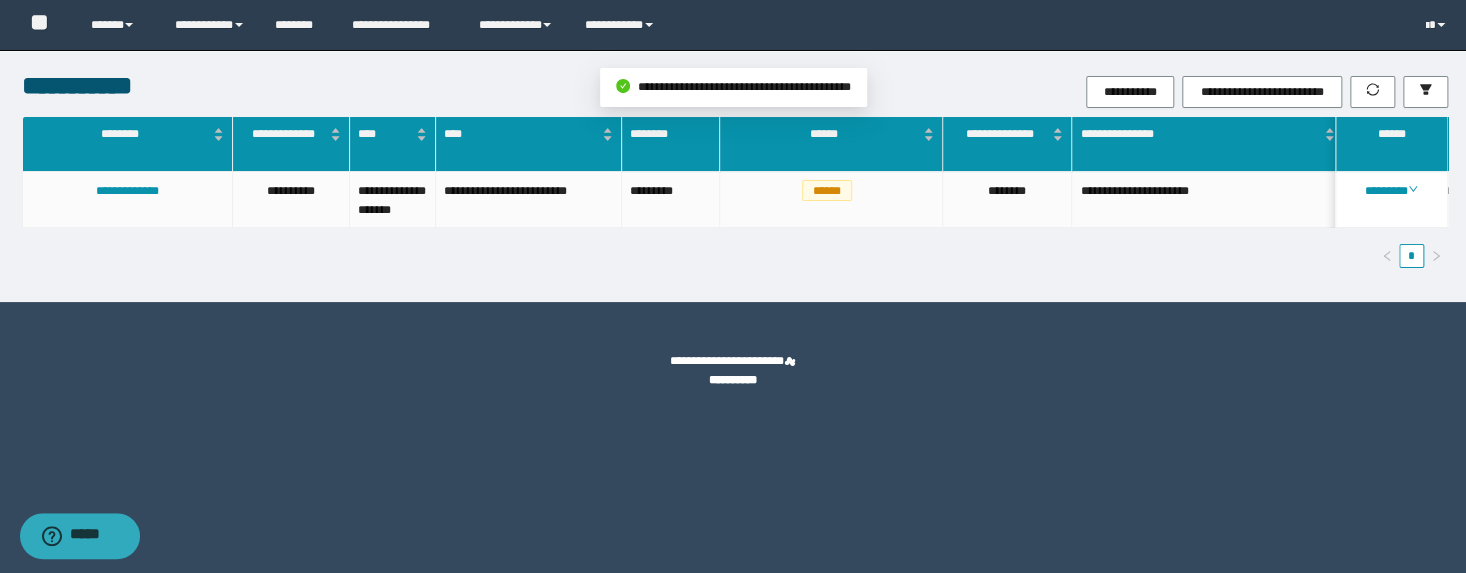 click on "**********" at bounding box center [733, 286] 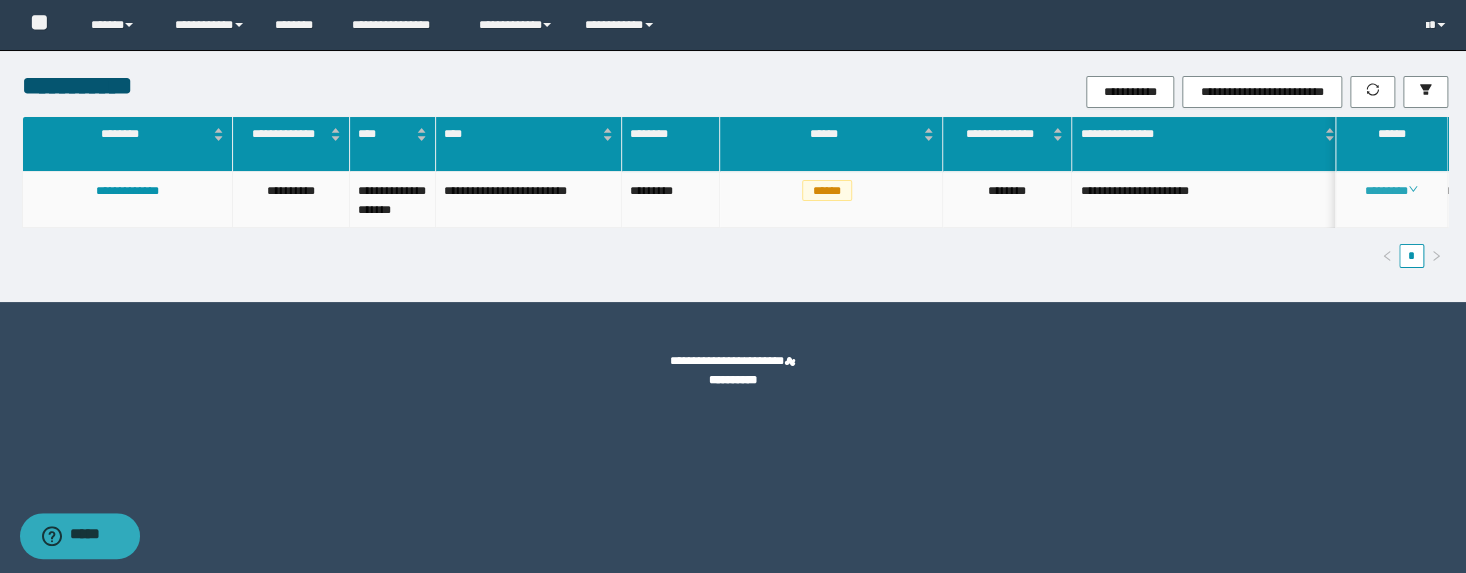 click on "********" at bounding box center (1391, 191) 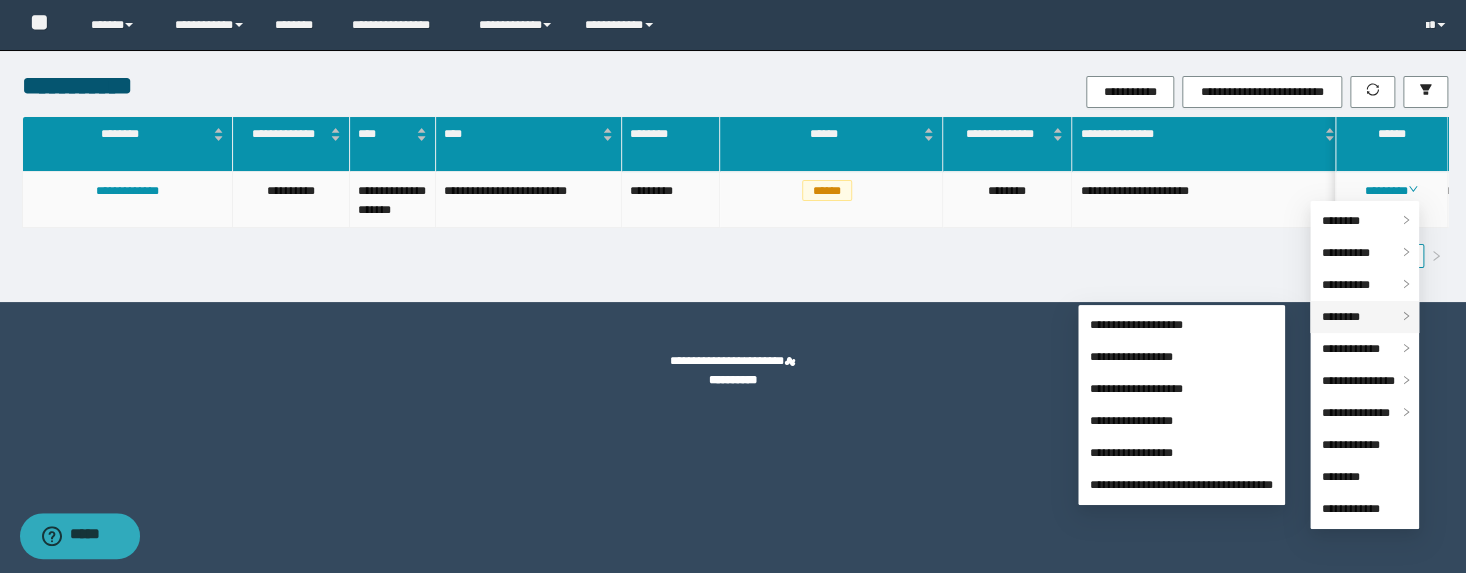 click on "********" at bounding box center [1341, 317] 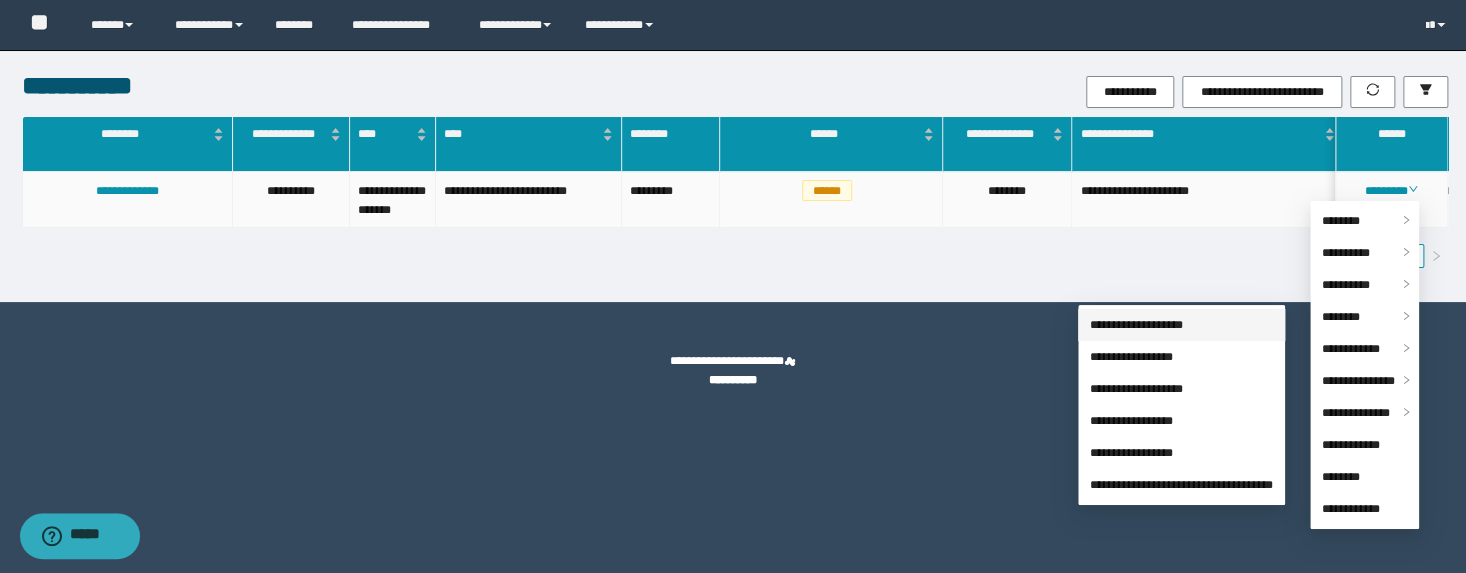 click on "**********" at bounding box center [1136, 325] 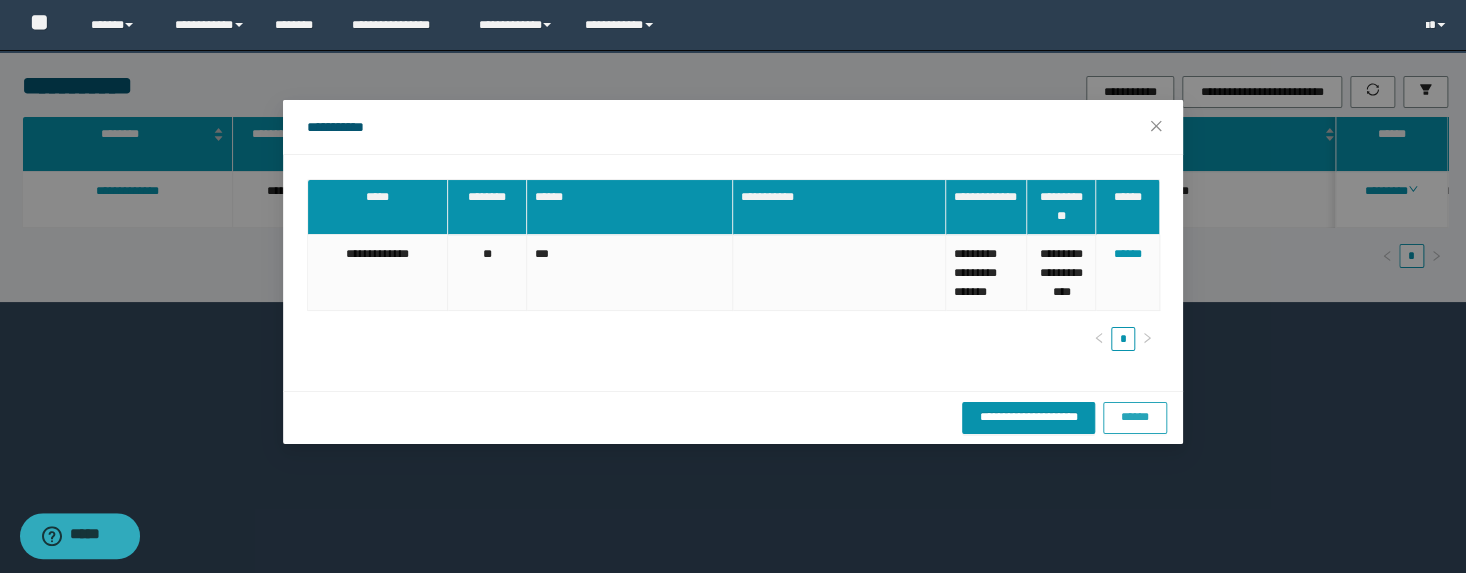 click on "******" at bounding box center (1135, 417) 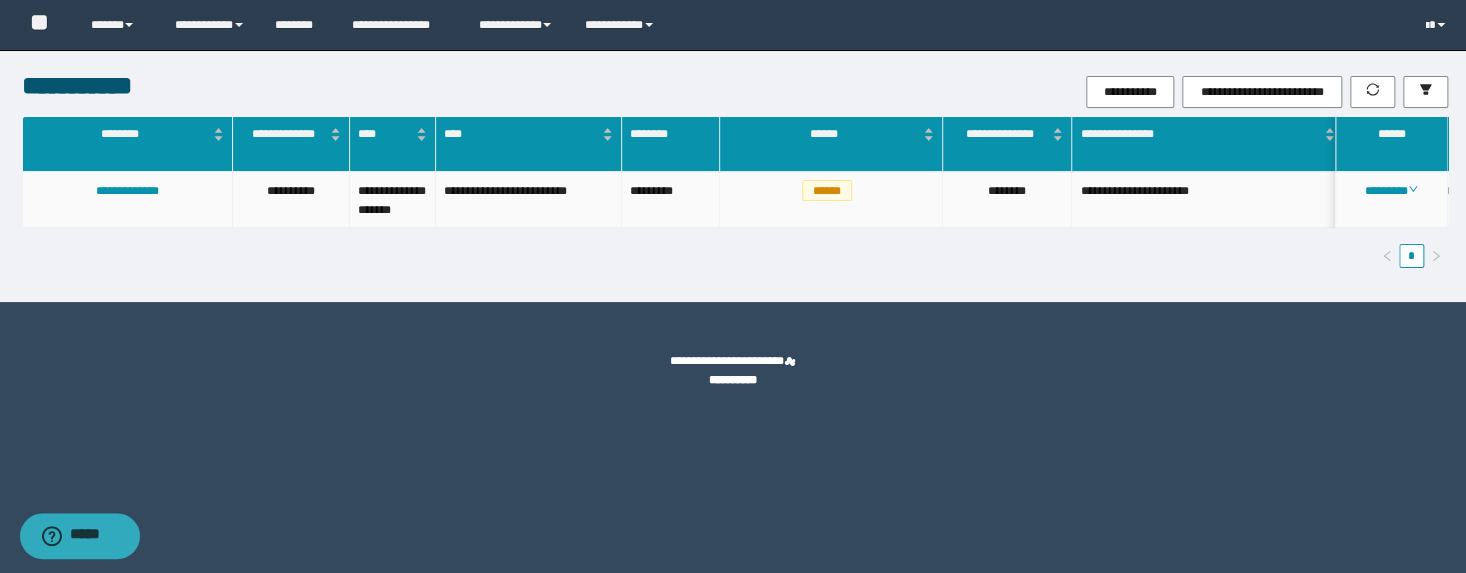 click on "********" at bounding box center (1391, 200) 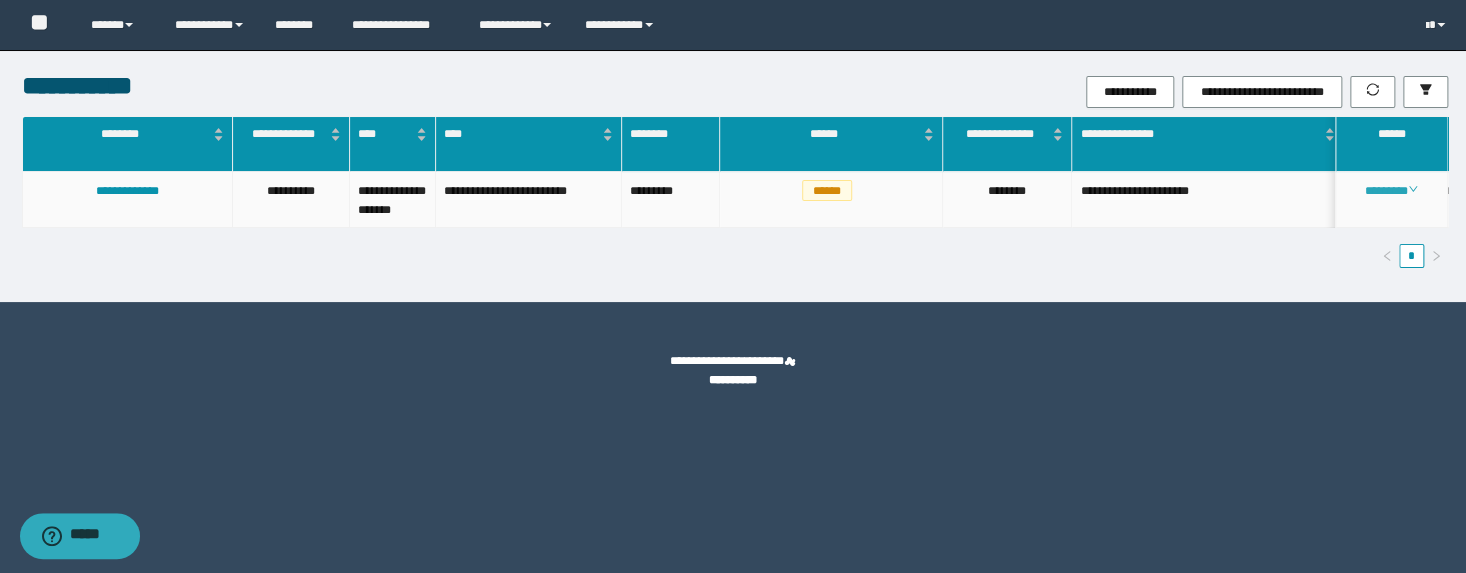 click on "********" at bounding box center [1391, 191] 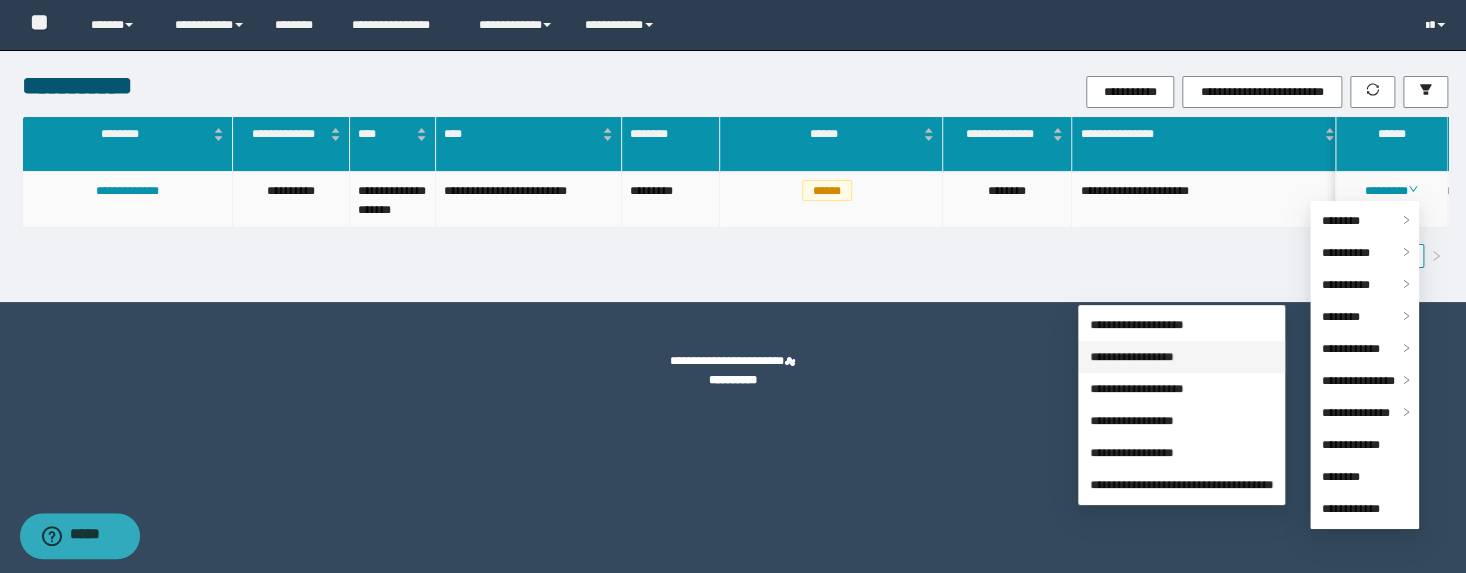 drag, startPoint x: 1336, startPoint y: 315, endPoint x: 1235, endPoint y: 344, distance: 105.080925 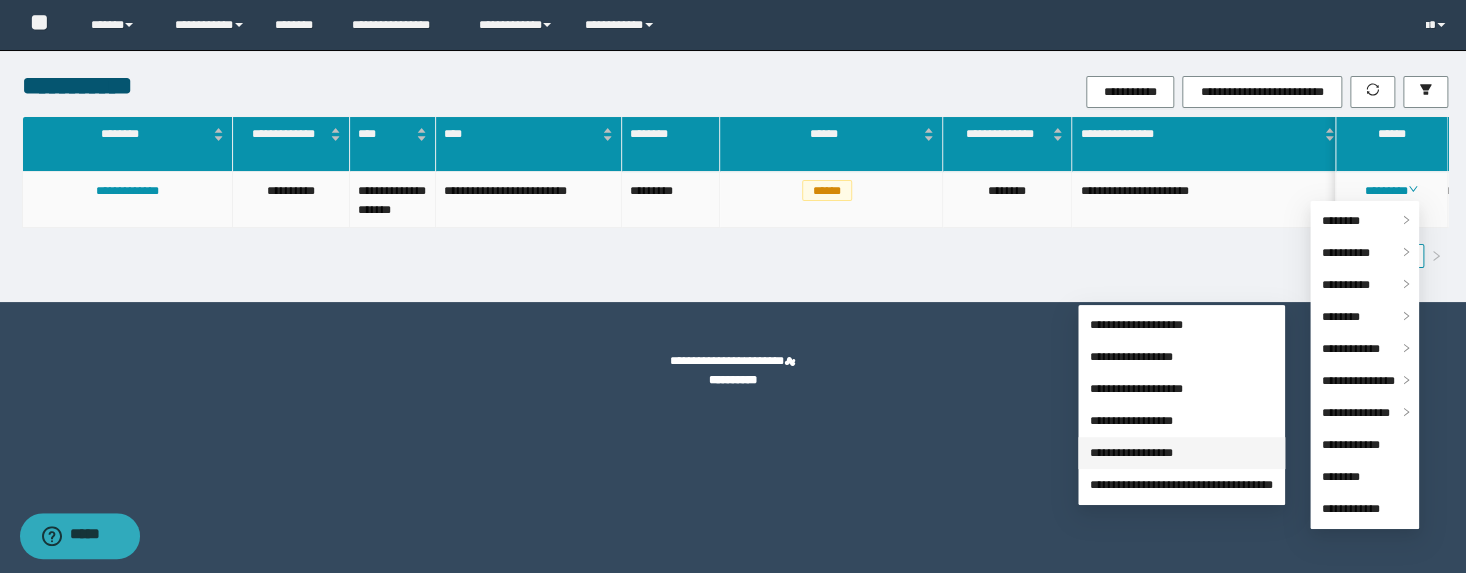 click on "**********" at bounding box center (1131, 453) 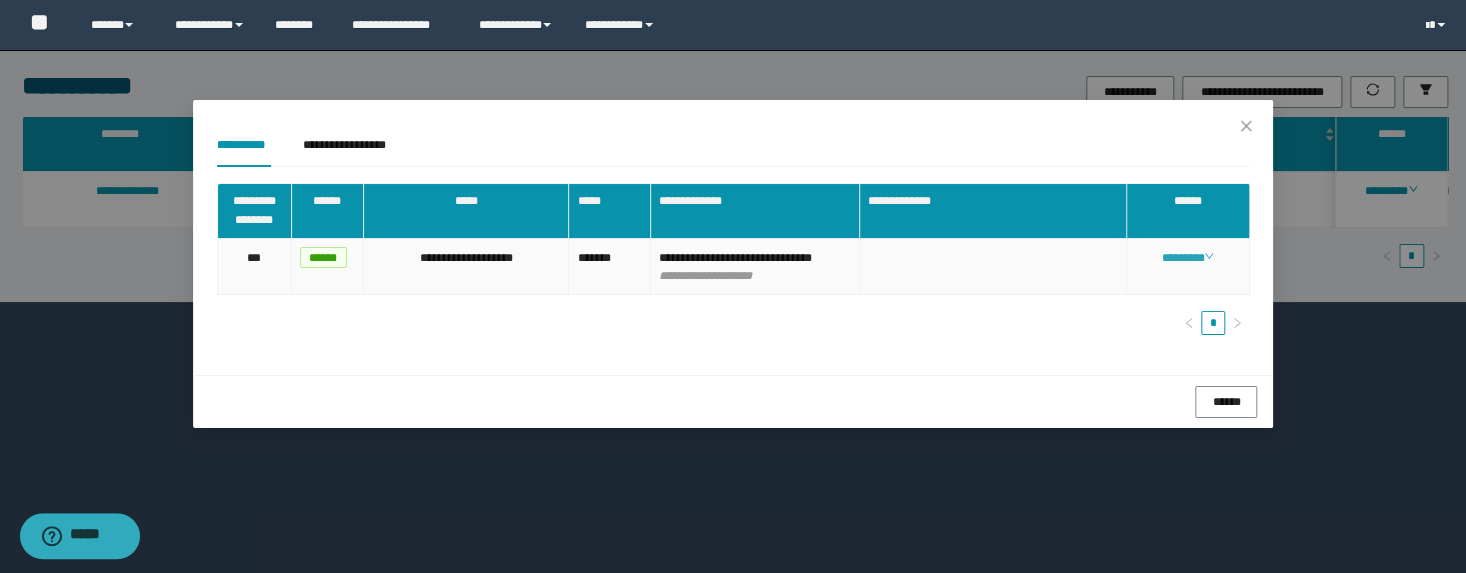 click on "********" at bounding box center [1187, 258] 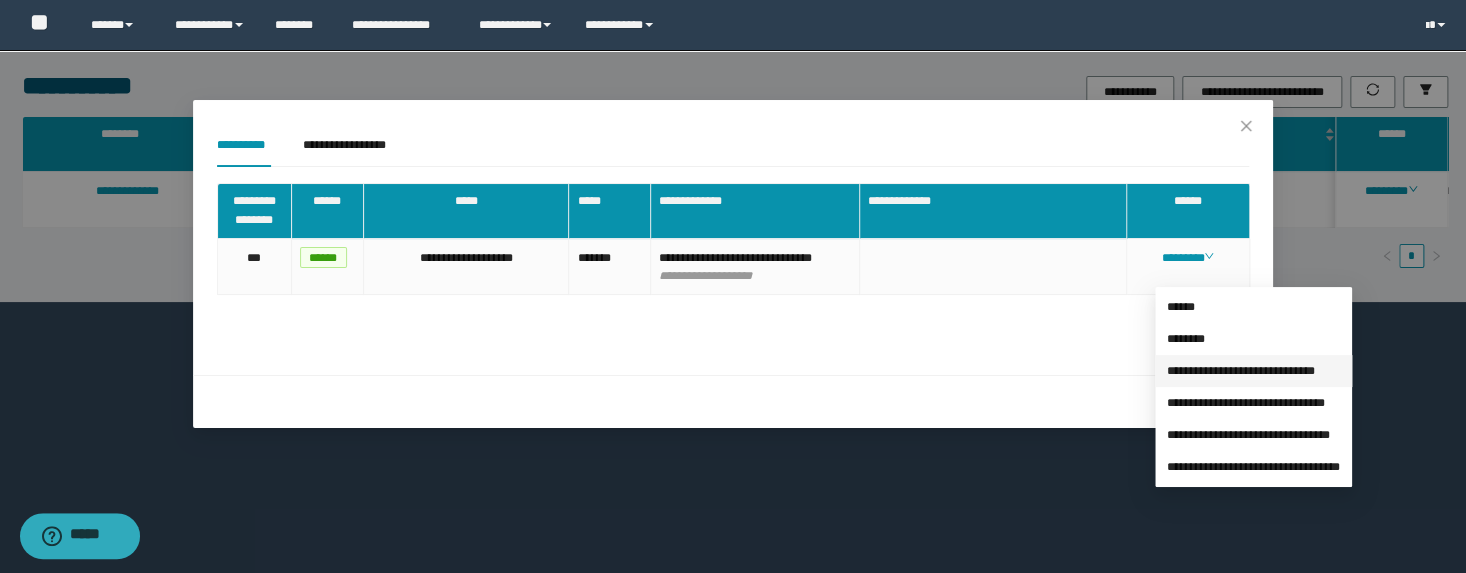 click on "**********" at bounding box center (1241, 371) 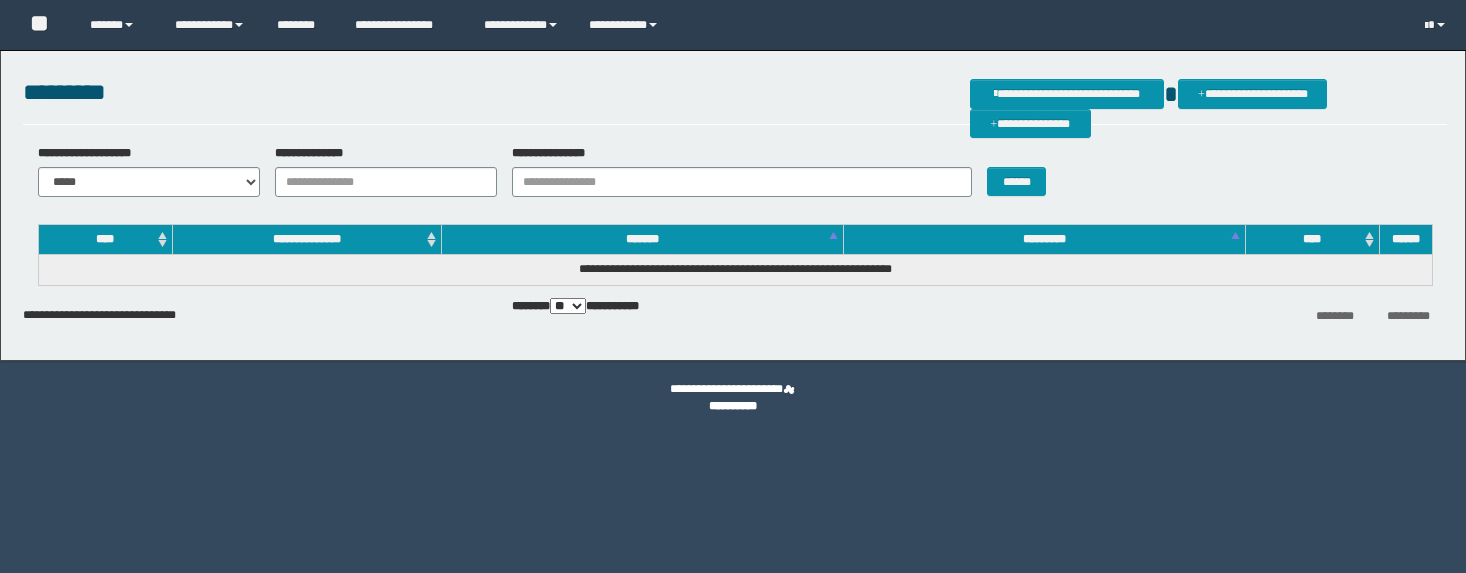 scroll, scrollTop: 0, scrollLeft: 0, axis: both 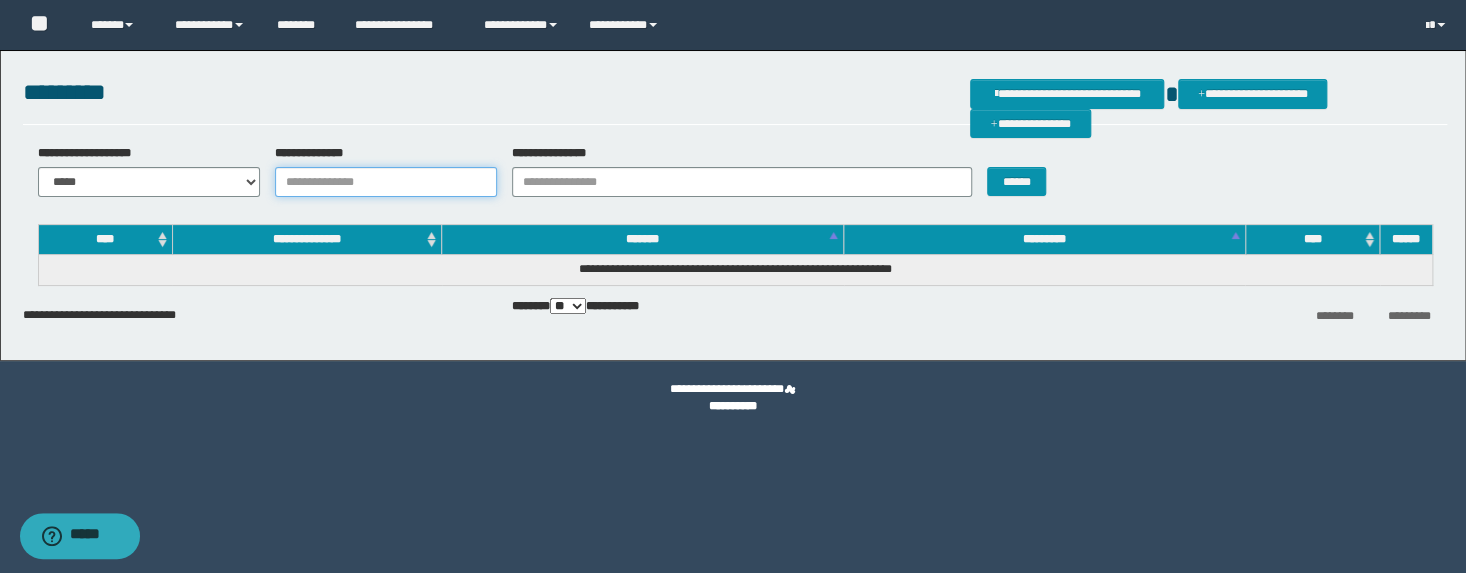 click on "**********" at bounding box center (386, 182) 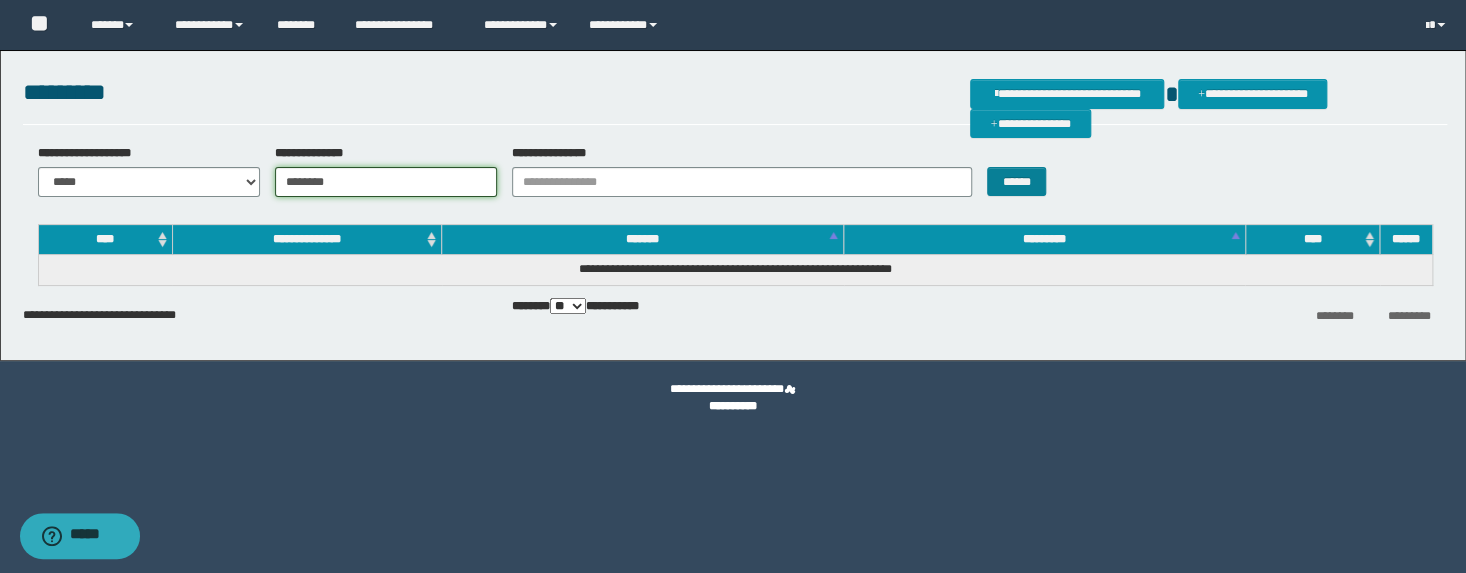 type on "********" 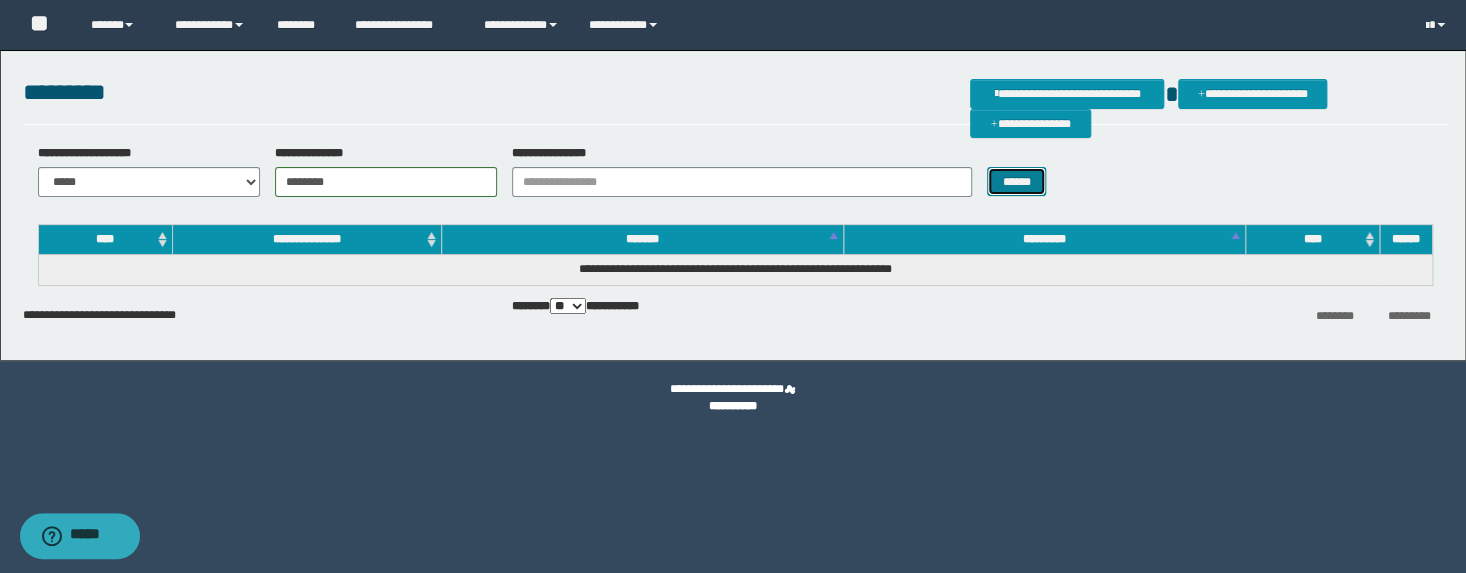 click on "******" at bounding box center [1016, 182] 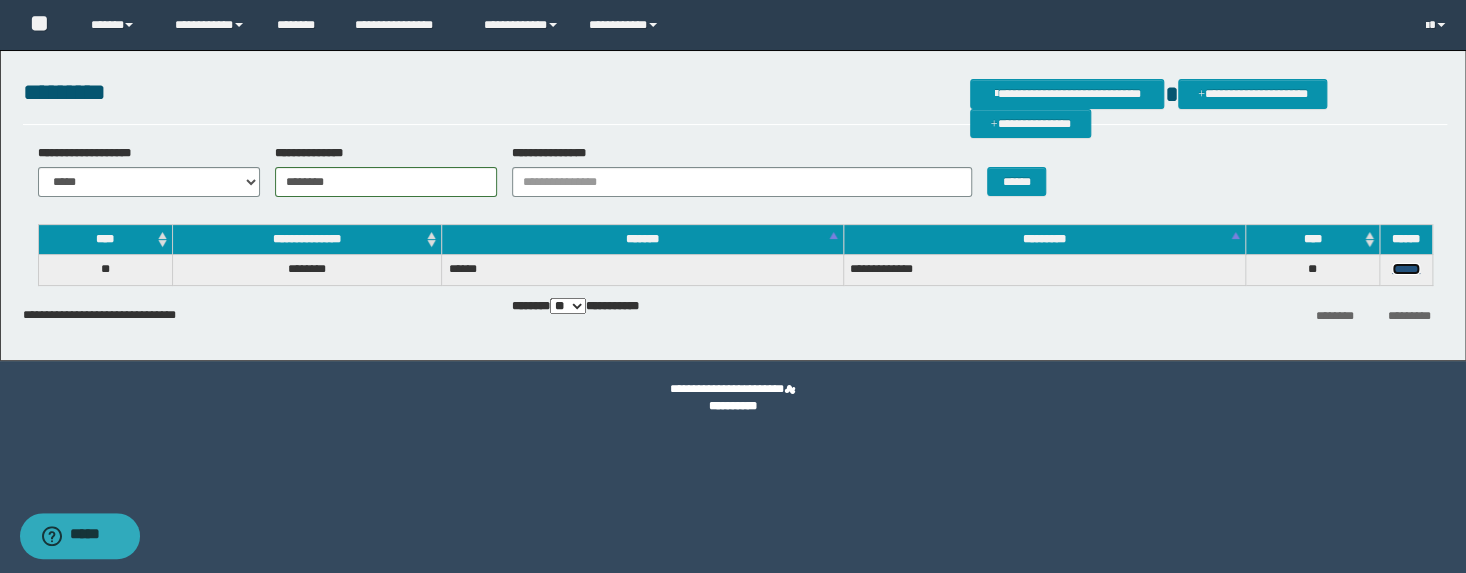 drag, startPoint x: 1401, startPoint y: 267, endPoint x: 1311, endPoint y: 291, distance: 93.14505 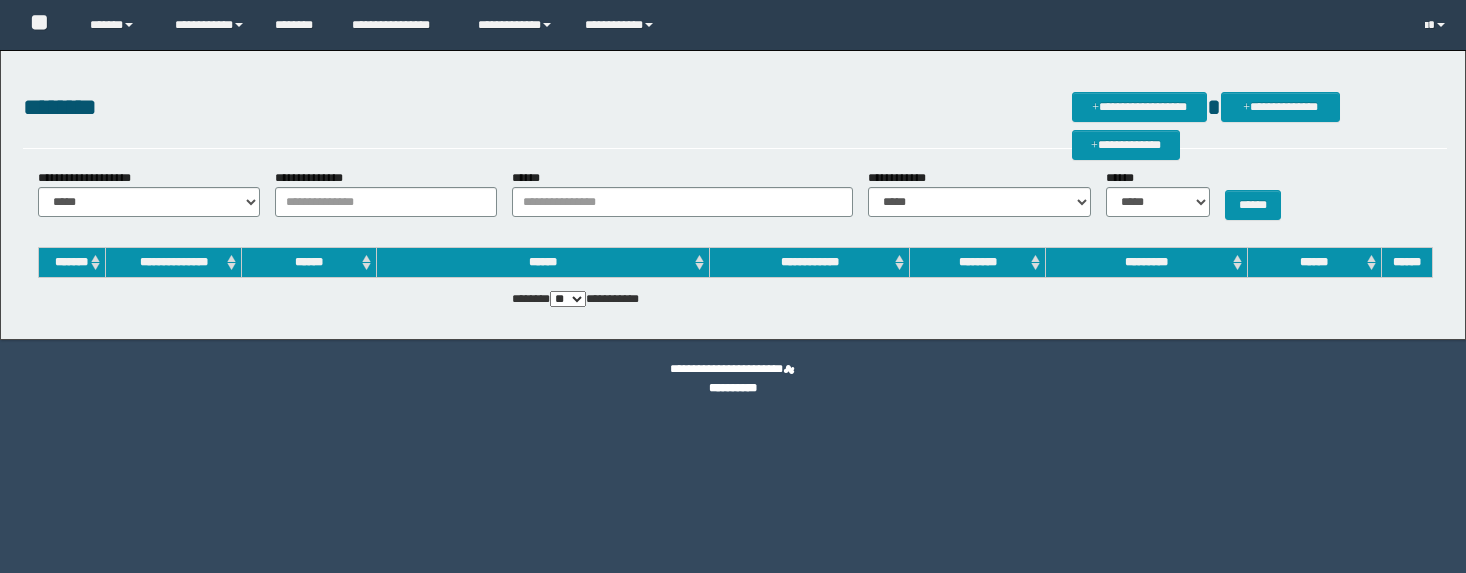 scroll, scrollTop: 0, scrollLeft: 0, axis: both 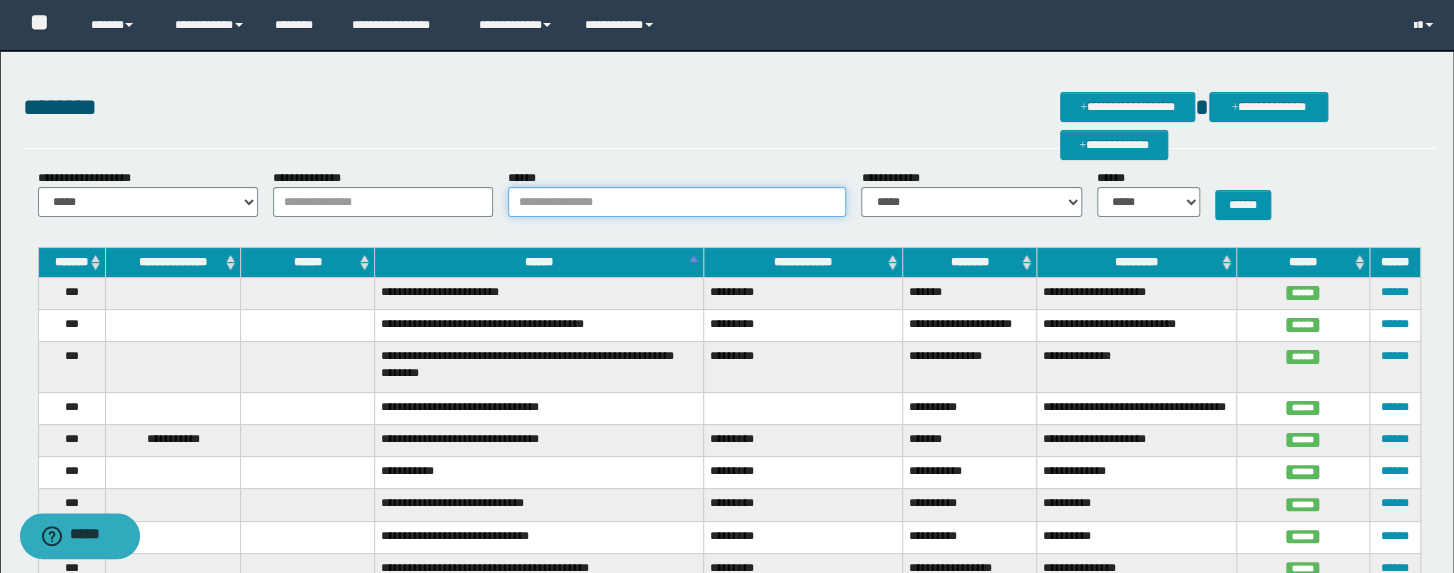 click on "******" at bounding box center (677, 202) 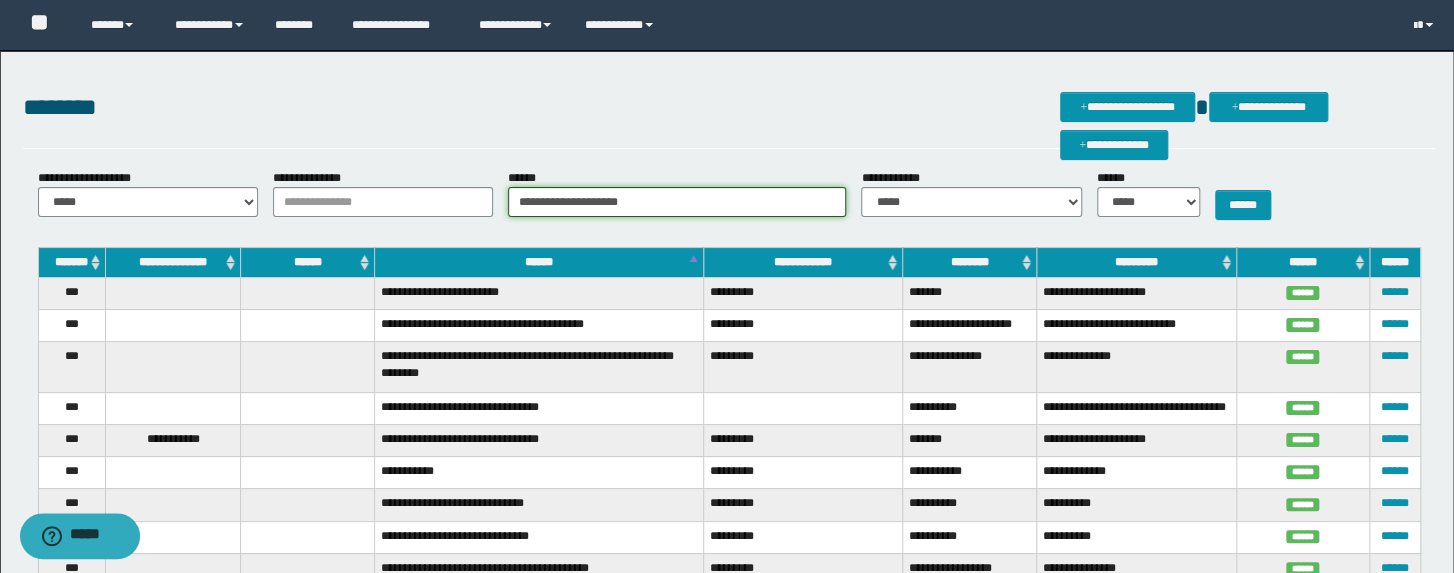 type on "**********" 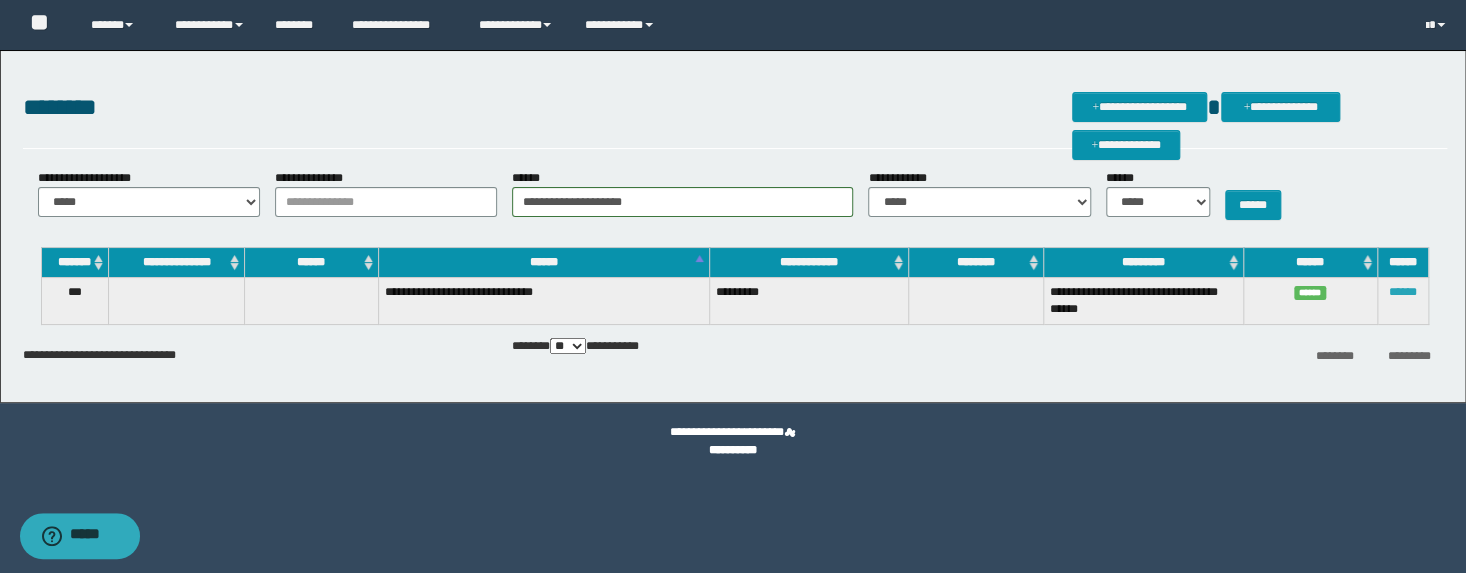 click on "******" at bounding box center [1403, 292] 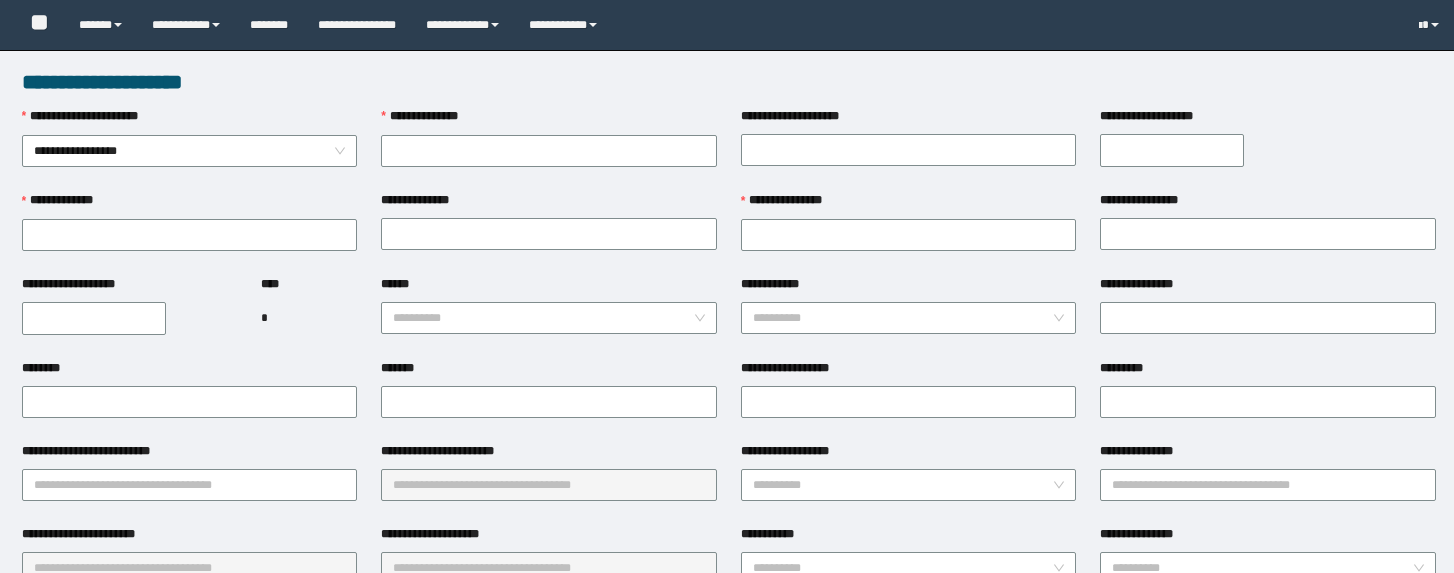 scroll, scrollTop: 0, scrollLeft: 0, axis: both 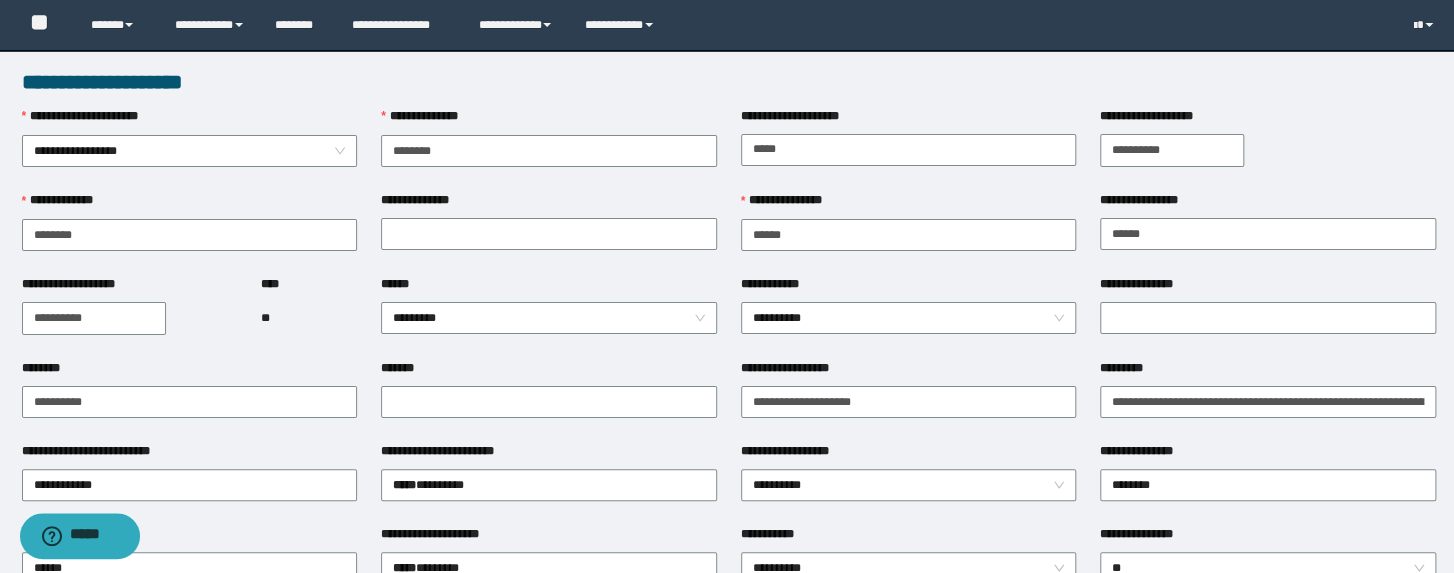 click on "**********" at bounding box center [909, 149] 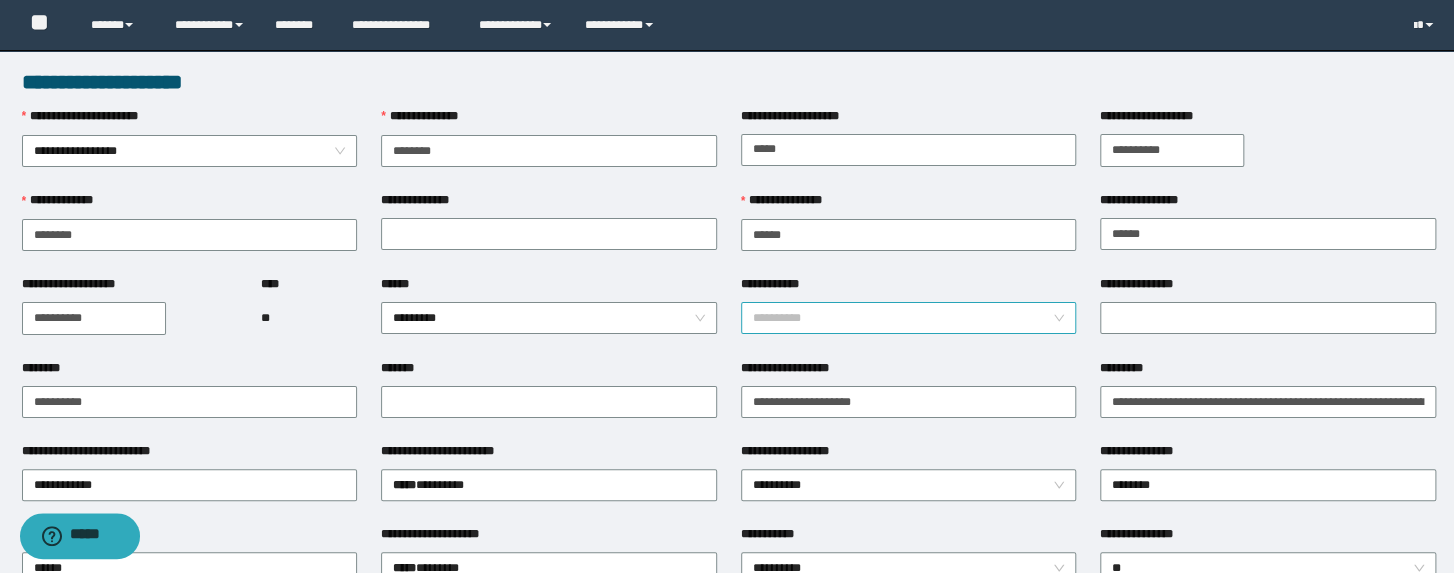 click on "**********" at bounding box center [909, 318] 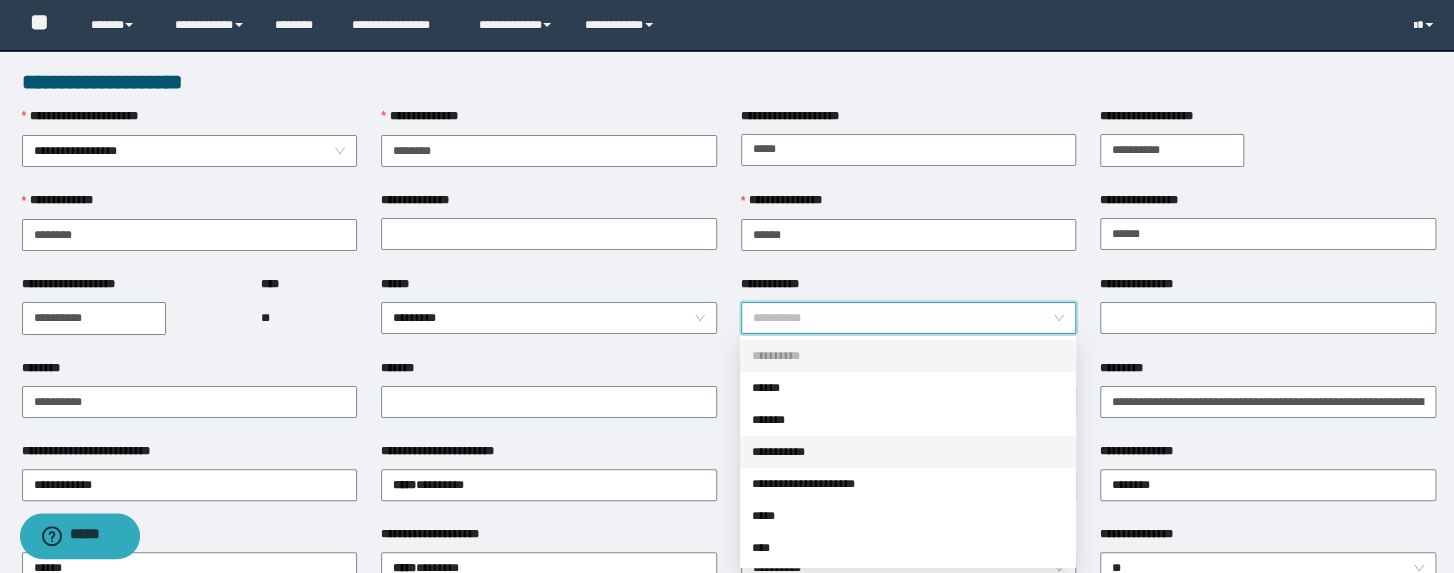 click on "**********" at bounding box center (908, 452) 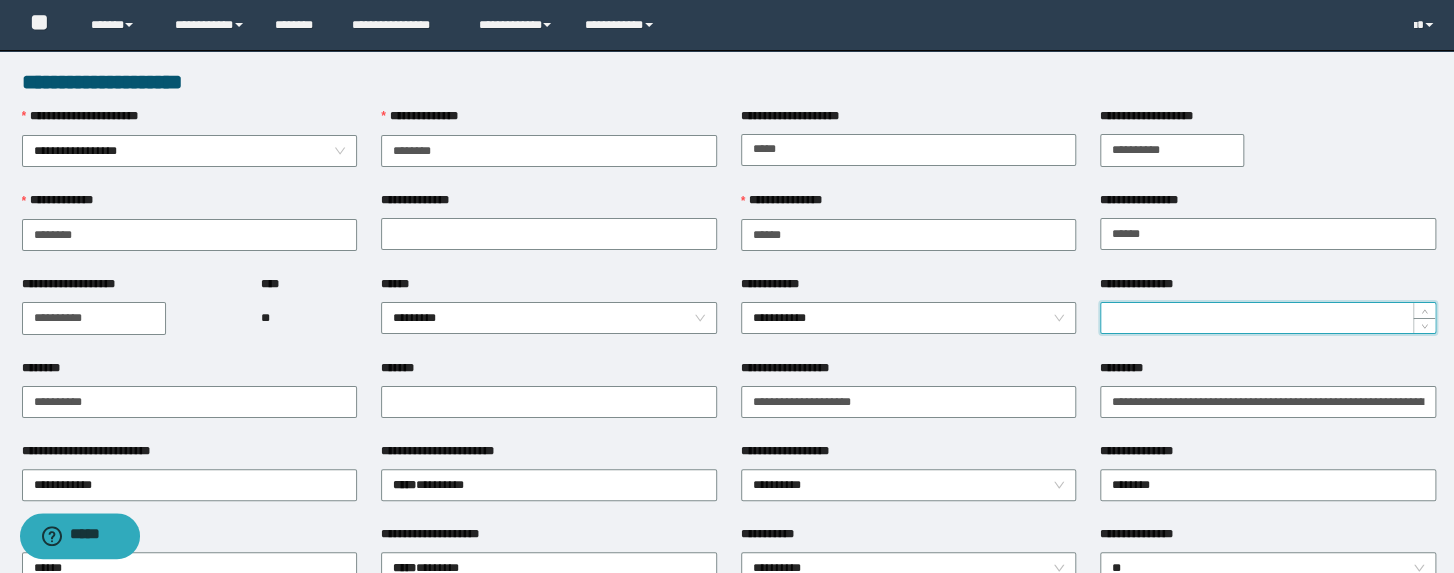 click on "**********" at bounding box center [1268, 318] 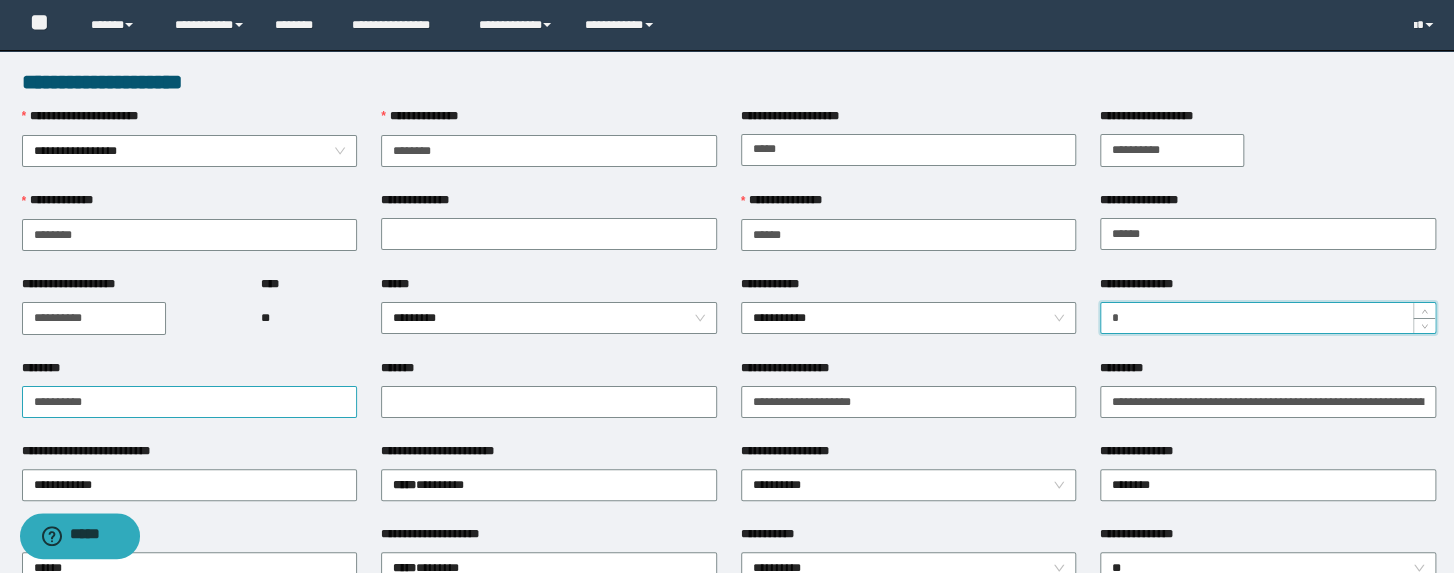 type on "*" 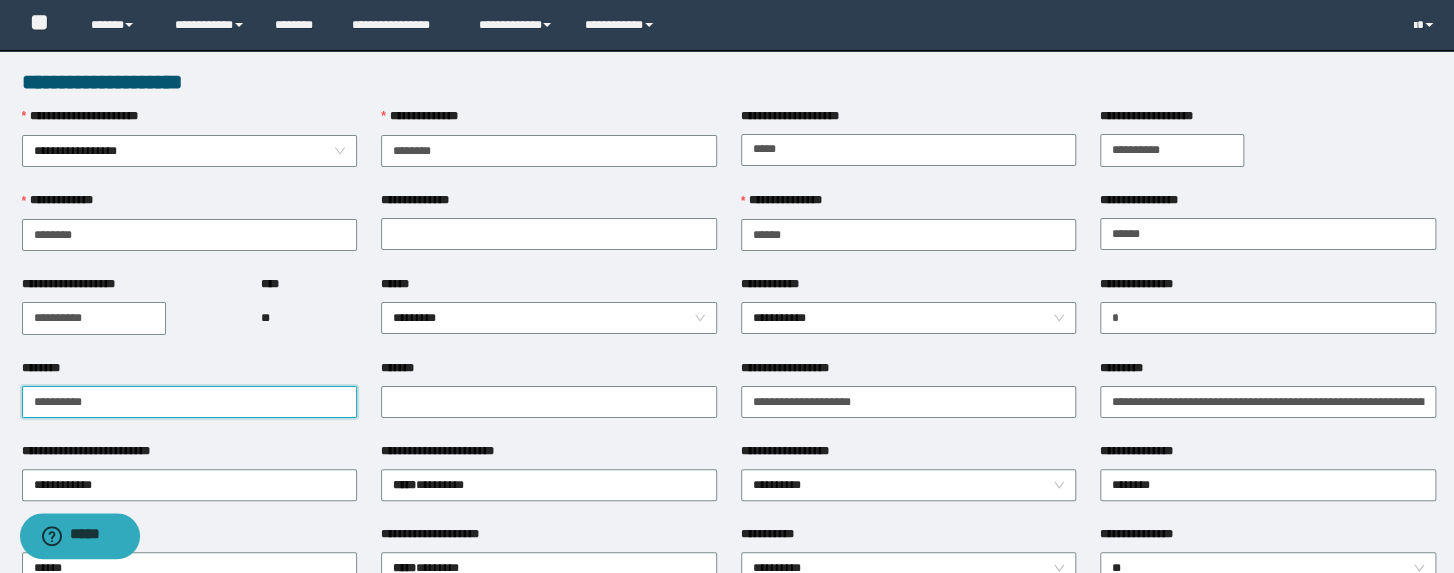 drag, startPoint x: 197, startPoint y: 398, endPoint x: -59, endPoint y: 399, distance: 256.00195 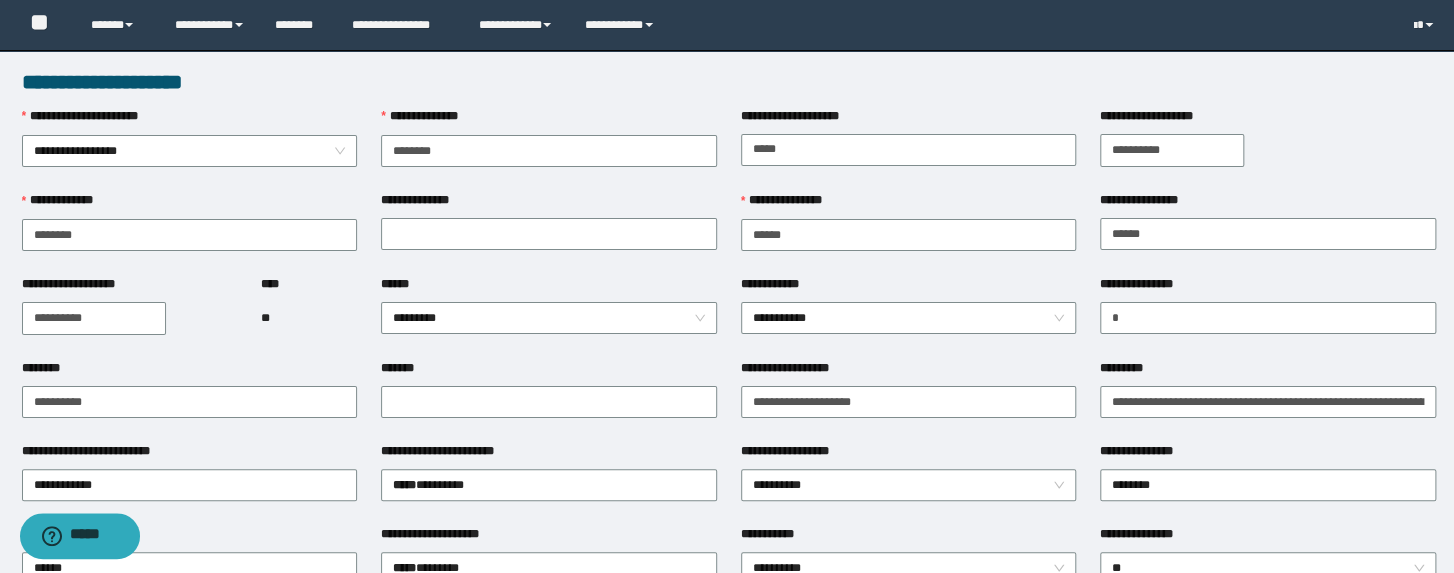 drag, startPoint x: 1306, startPoint y: 172, endPoint x: 1145, endPoint y: 201, distance: 163.59096 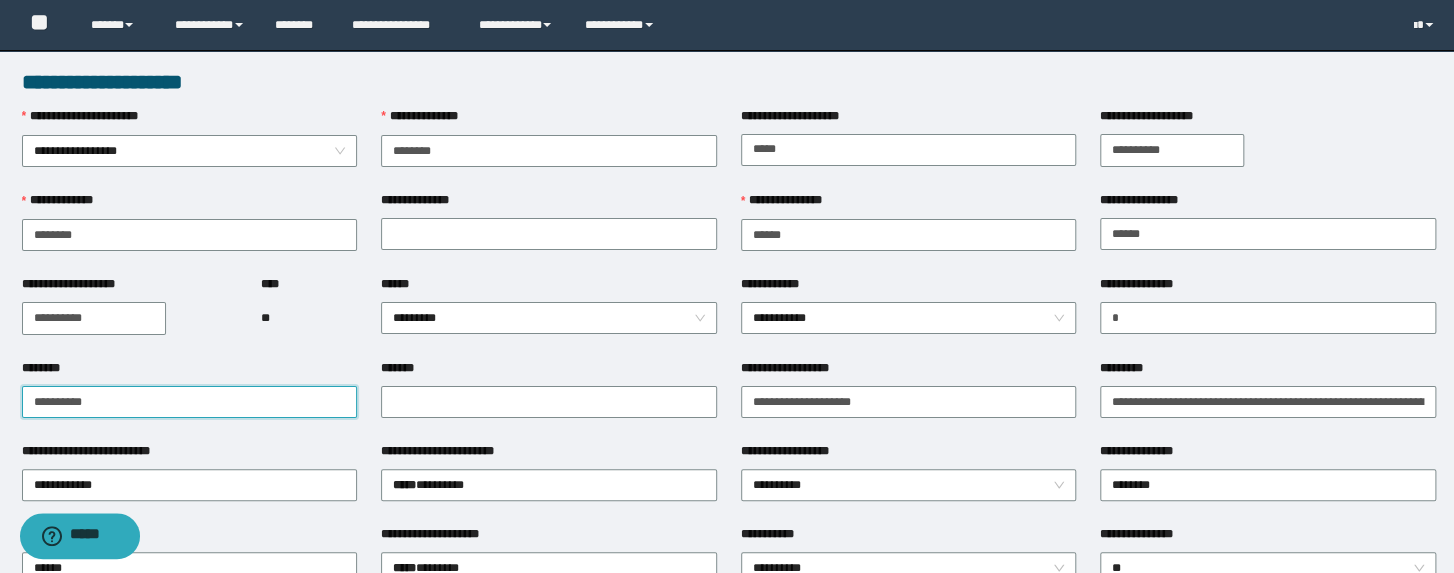 click on "**********" at bounding box center (190, 402) 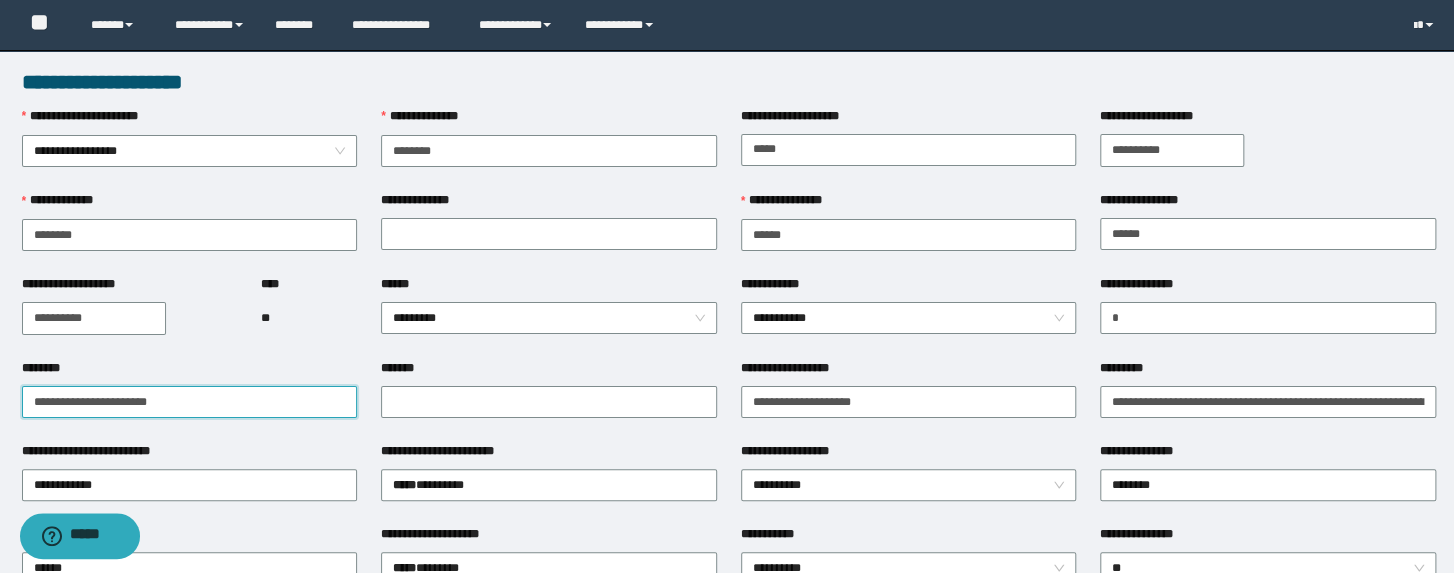 type on "**********" 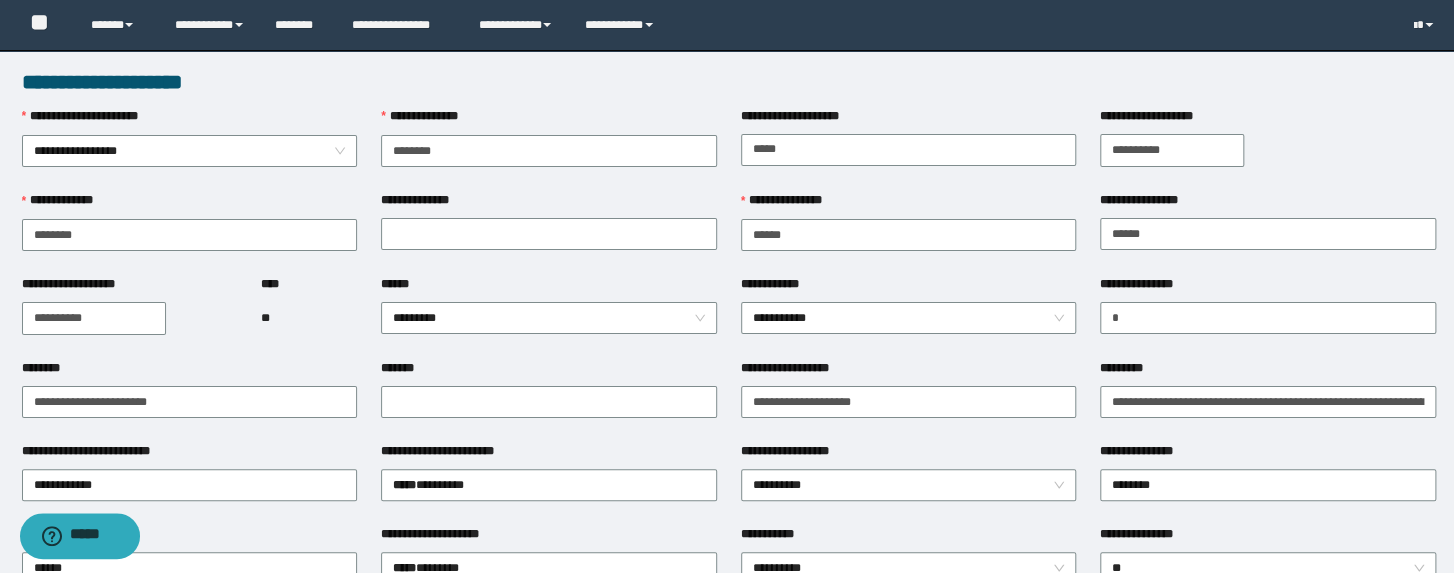 click at bounding box center (1268, 150) 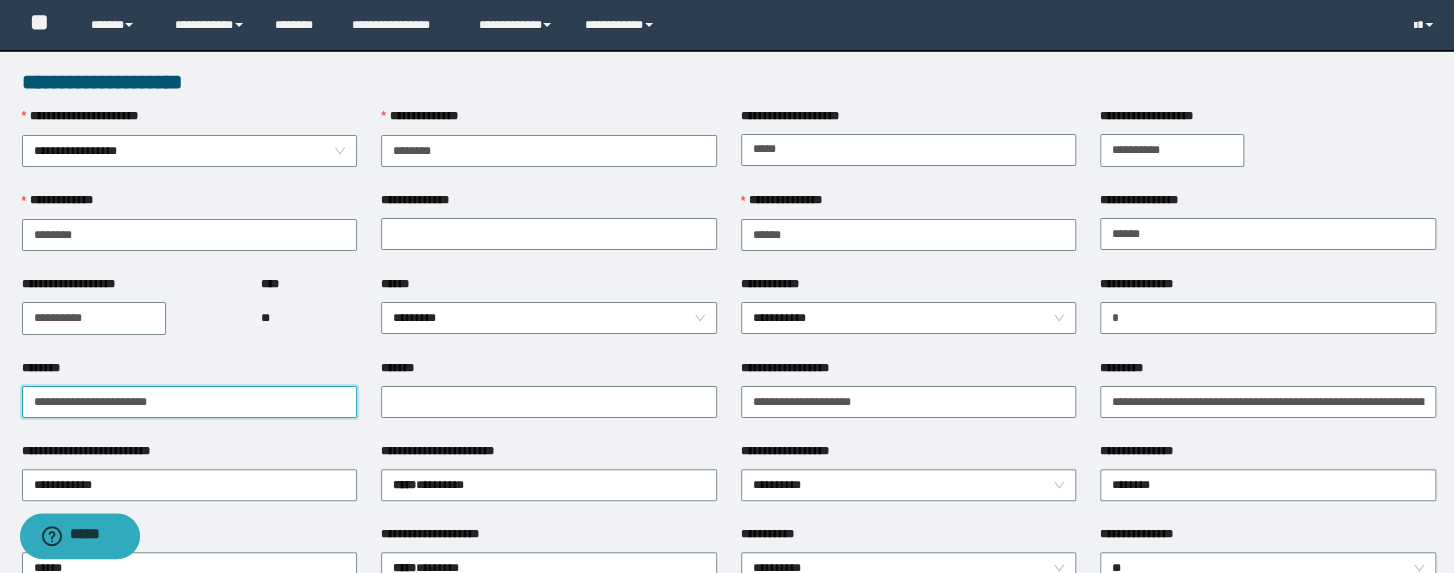 drag, startPoint x: 236, startPoint y: 409, endPoint x: -59, endPoint y: 378, distance: 296.62433 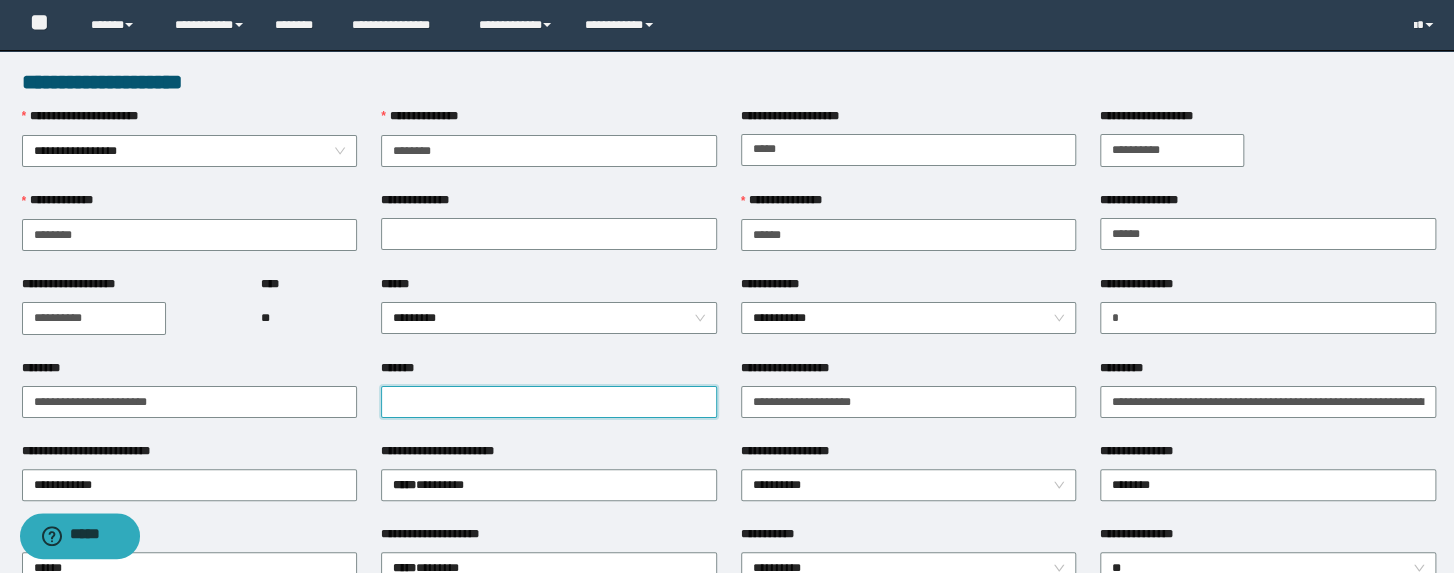 click on "*******" at bounding box center (549, 402) 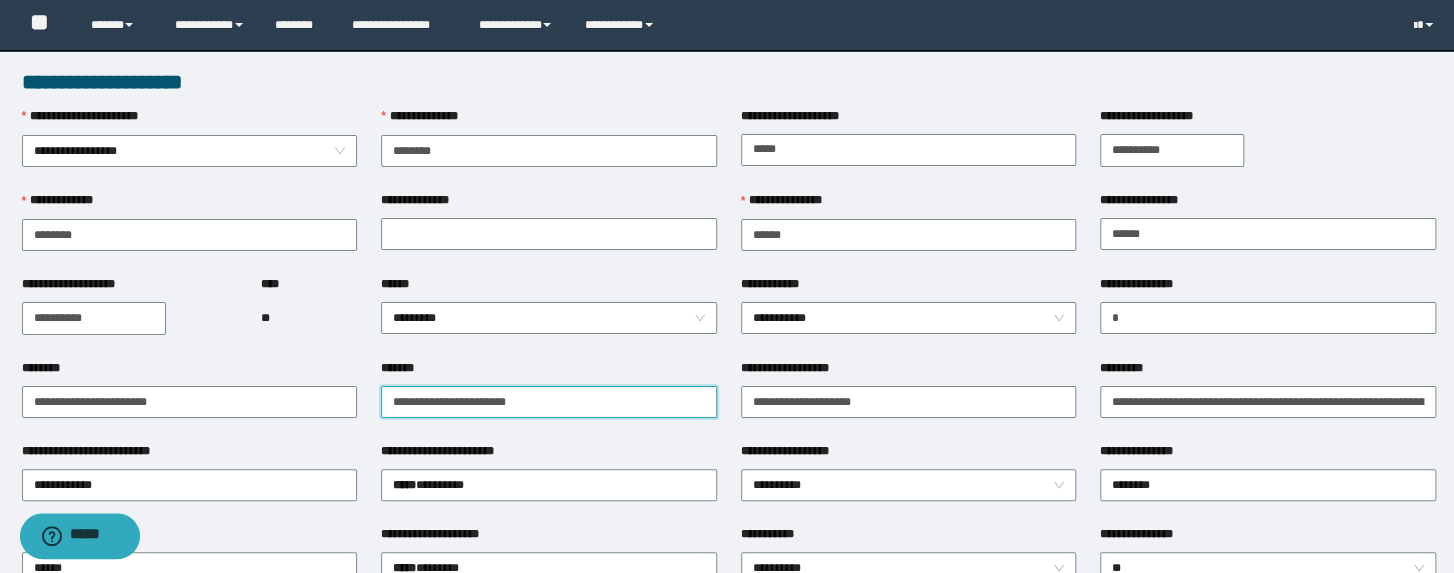 type on "**********" 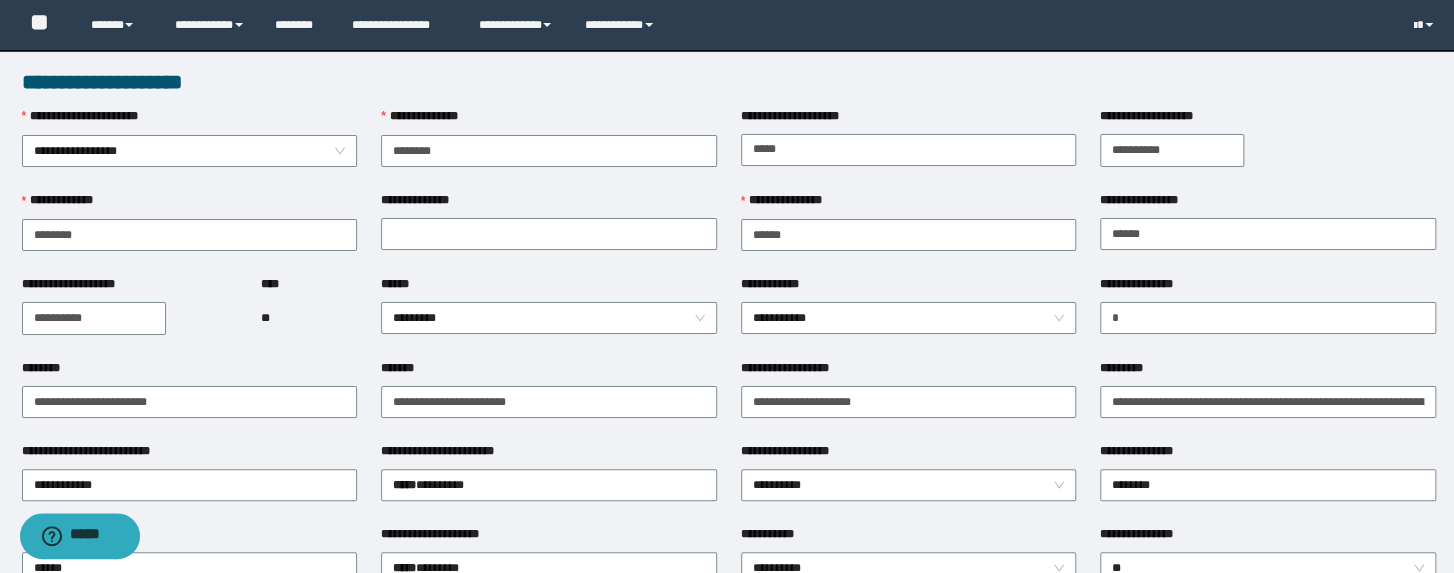 click on "**********" at bounding box center (549, 400) 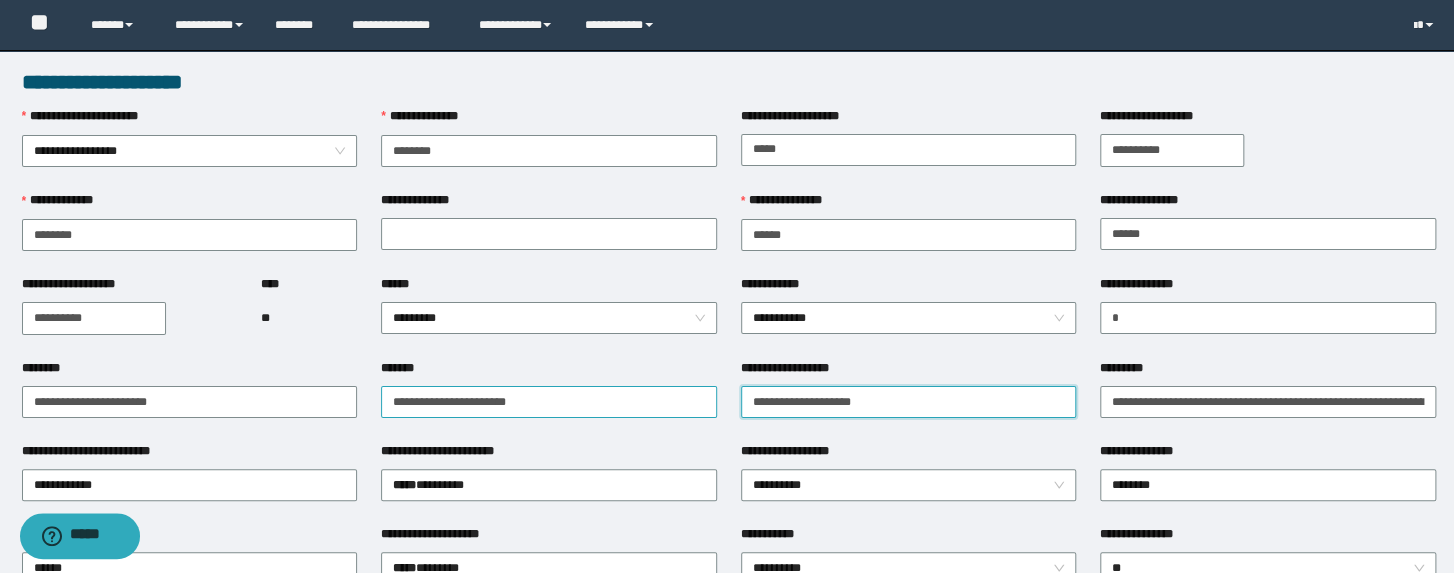drag, startPoint x: 899, startPoint y: 401, endPoint x: 619, endPoint y: 388, distance: 280.30164 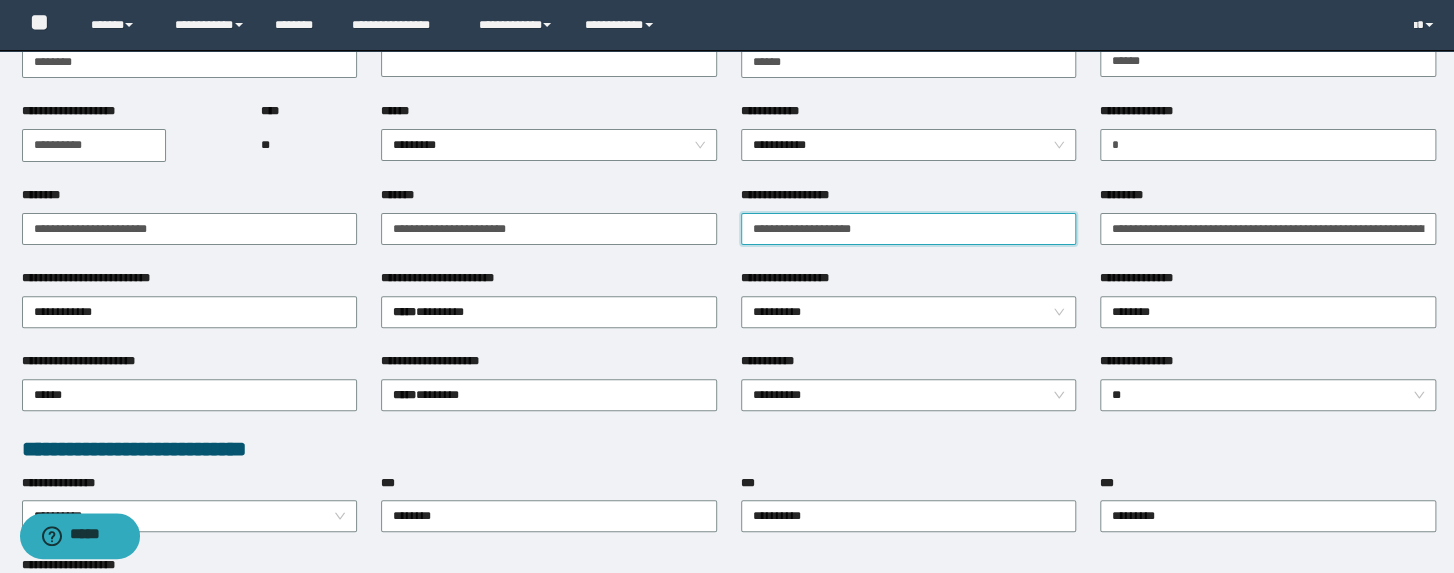 scroll, scrollTop: 240, scrollLeft: 0, axis: vertical 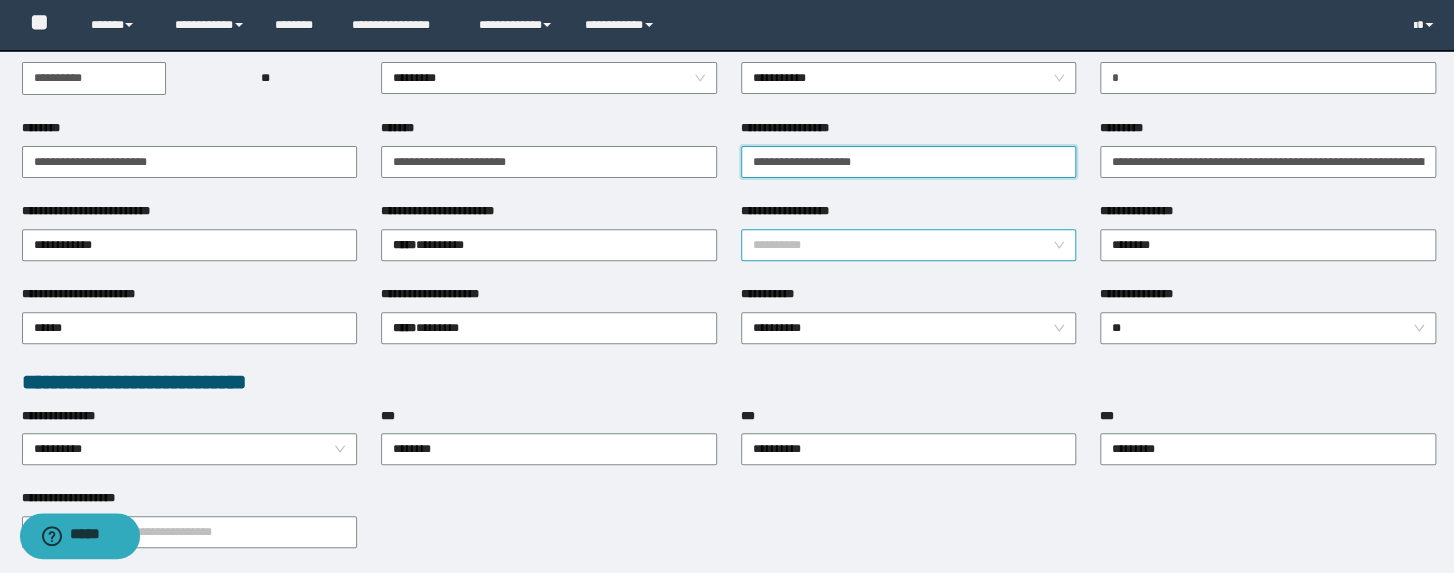 click on "**********" at bounding box center [909, 245] 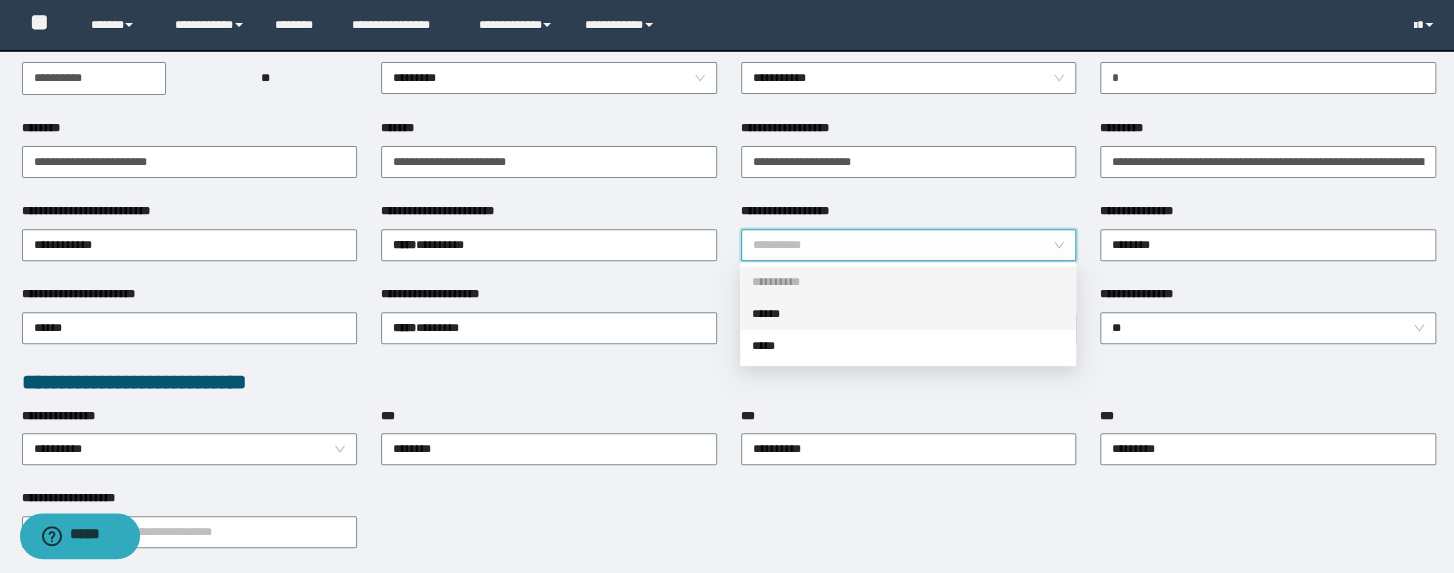 click on "******" at bounding box center [908, 314] 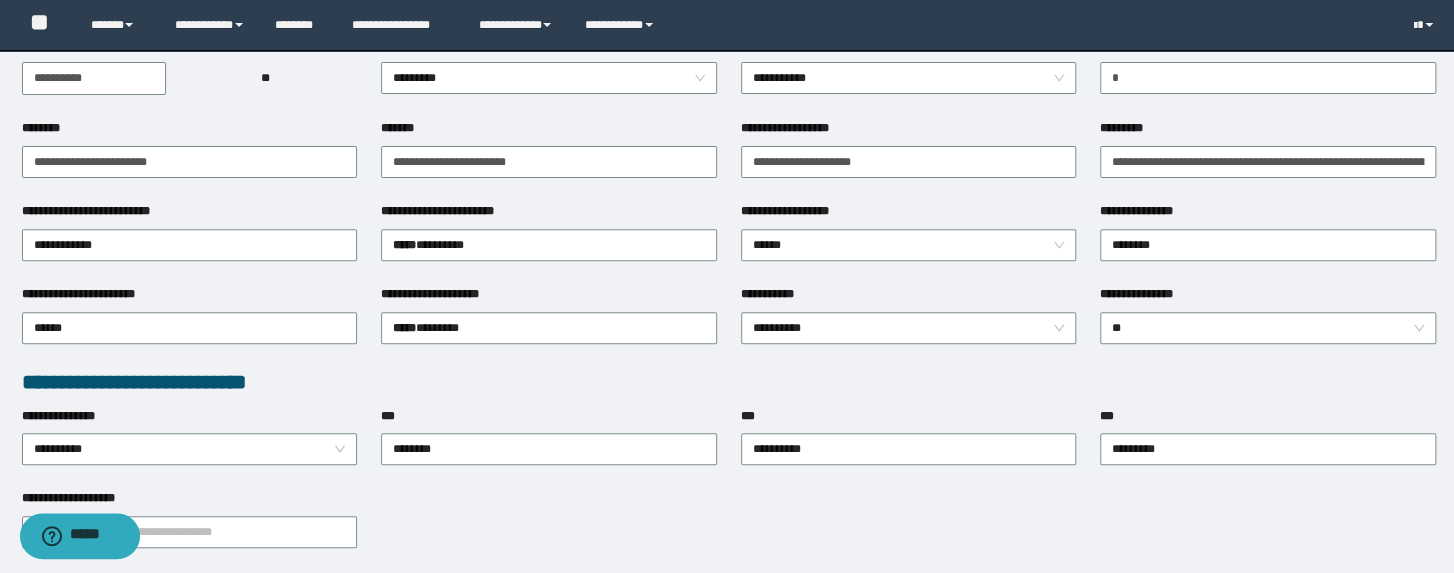 drag, startPoint x: 549, startPoint y: 399, endPoint x: 743, endPoint y: 364, distance: 197.13194 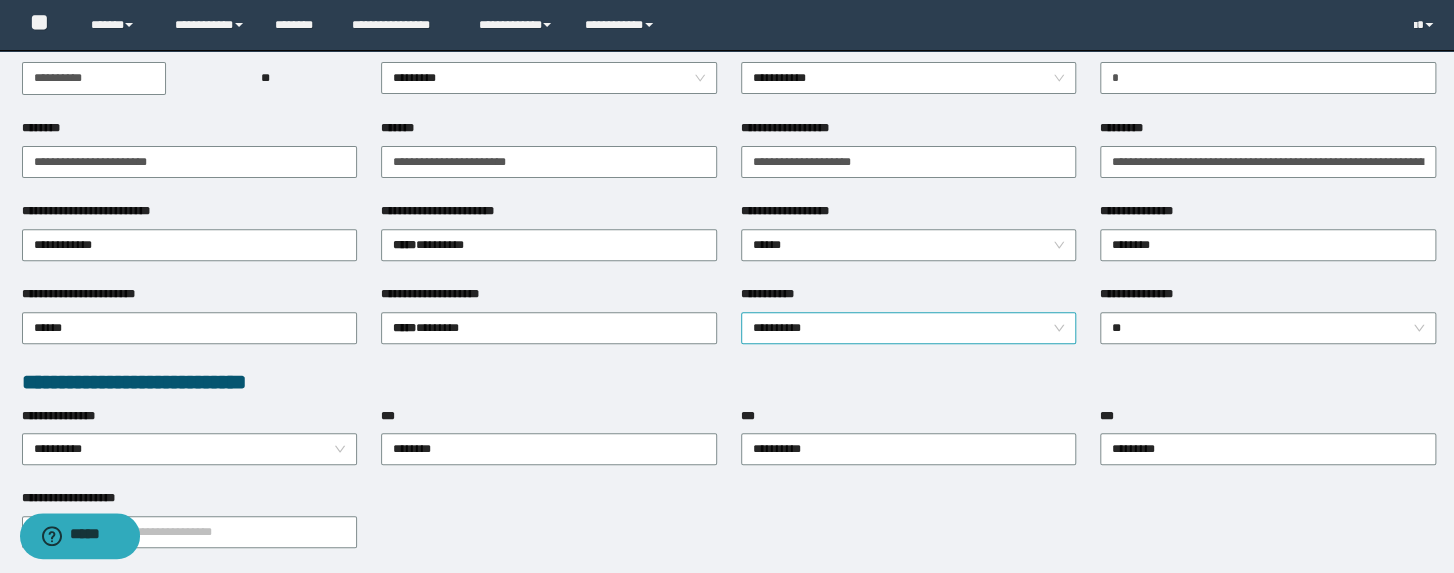 click on "**********" at bounding box center [909, 328] 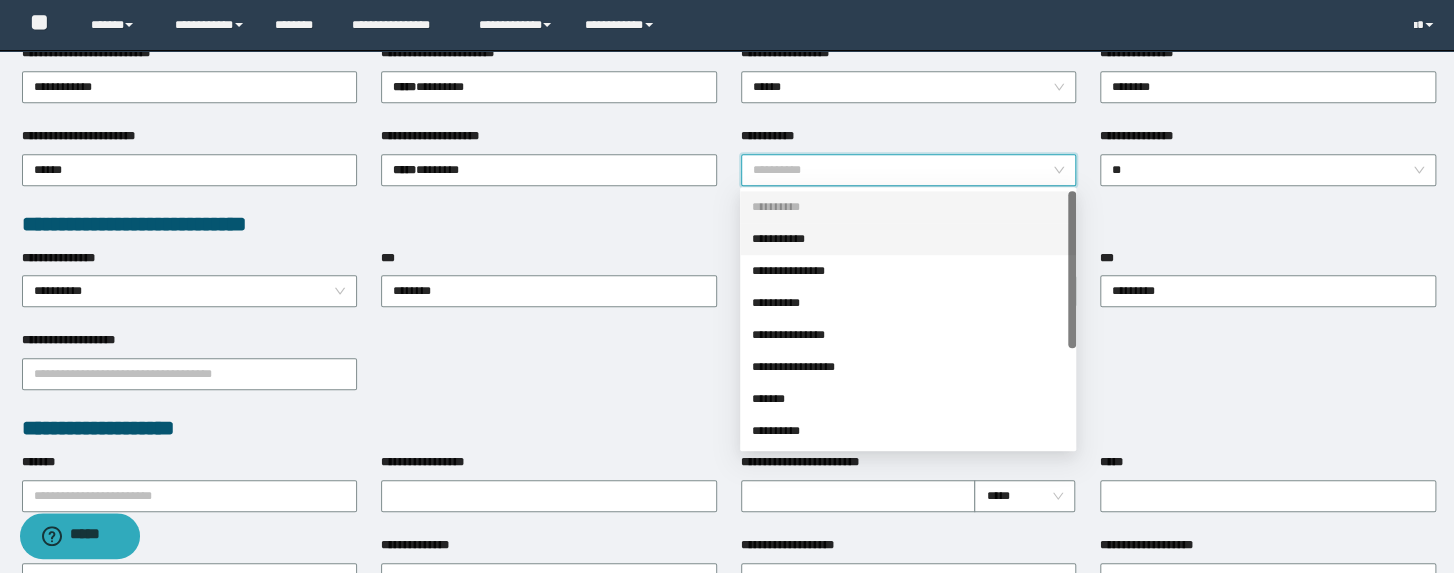 scroll, scrollTop: 400, scrollLeft: 0, axis: vertical 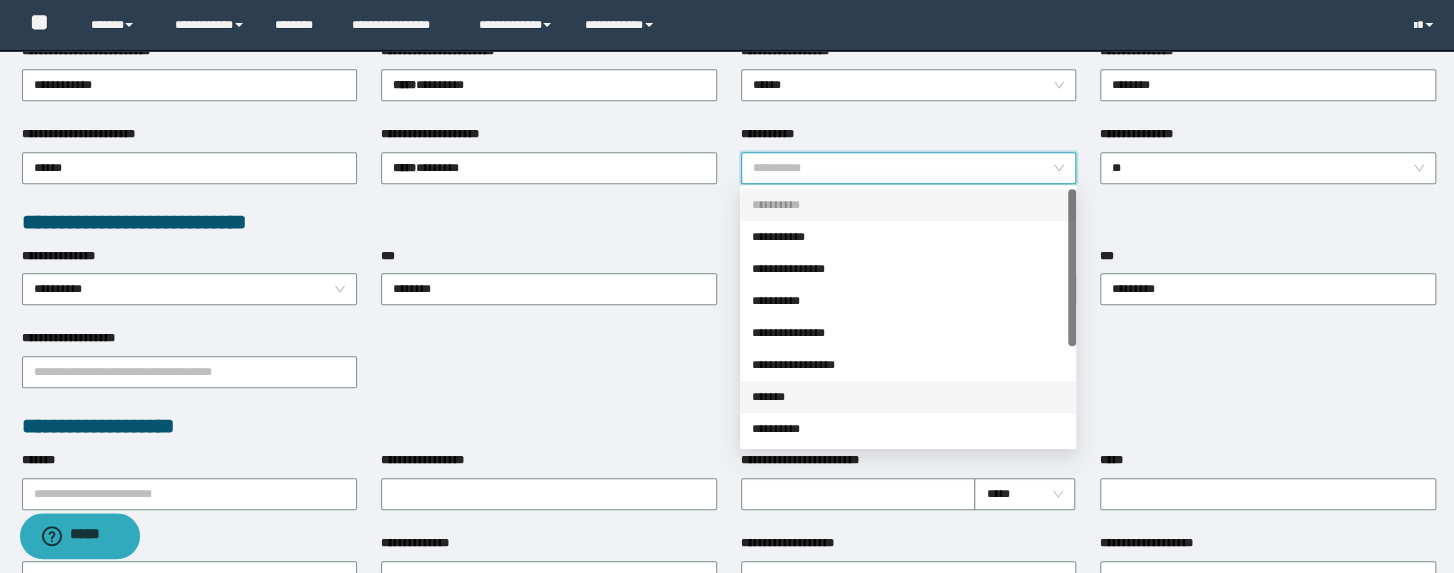 click on "*******" at bounding box center (908, 397) 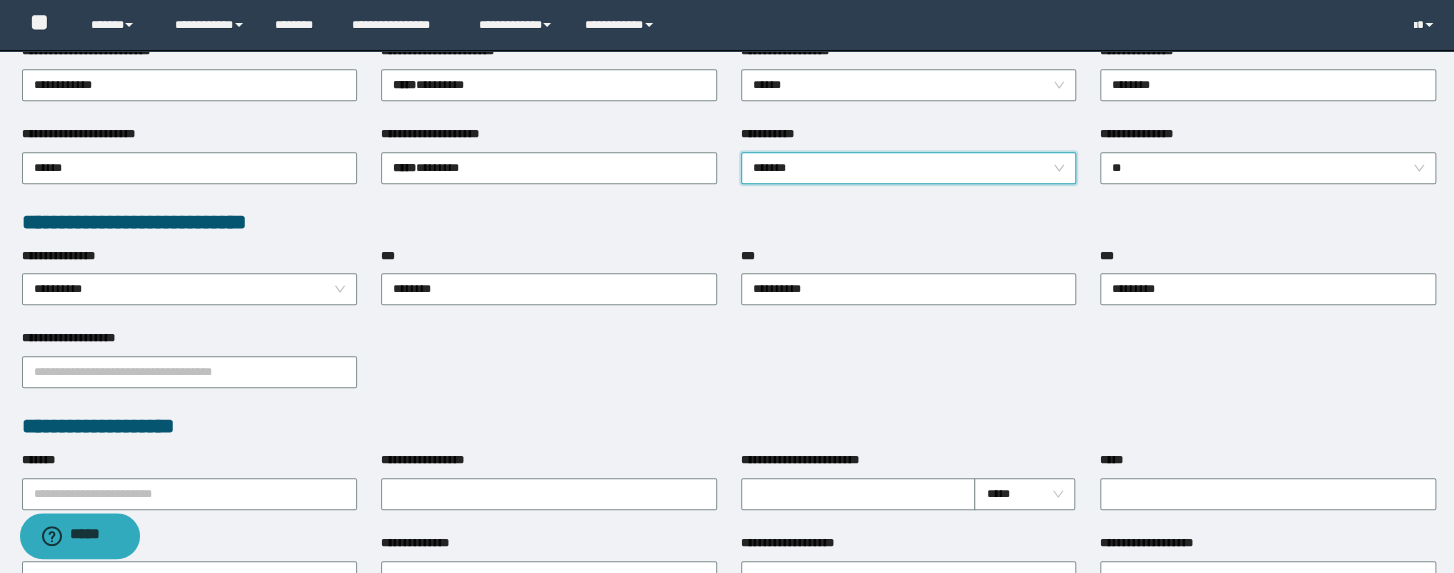 drag, startPoint x: 566, startPoint y: 370, endPoint x: 869, endPoint y: 283, distance: 315.24277 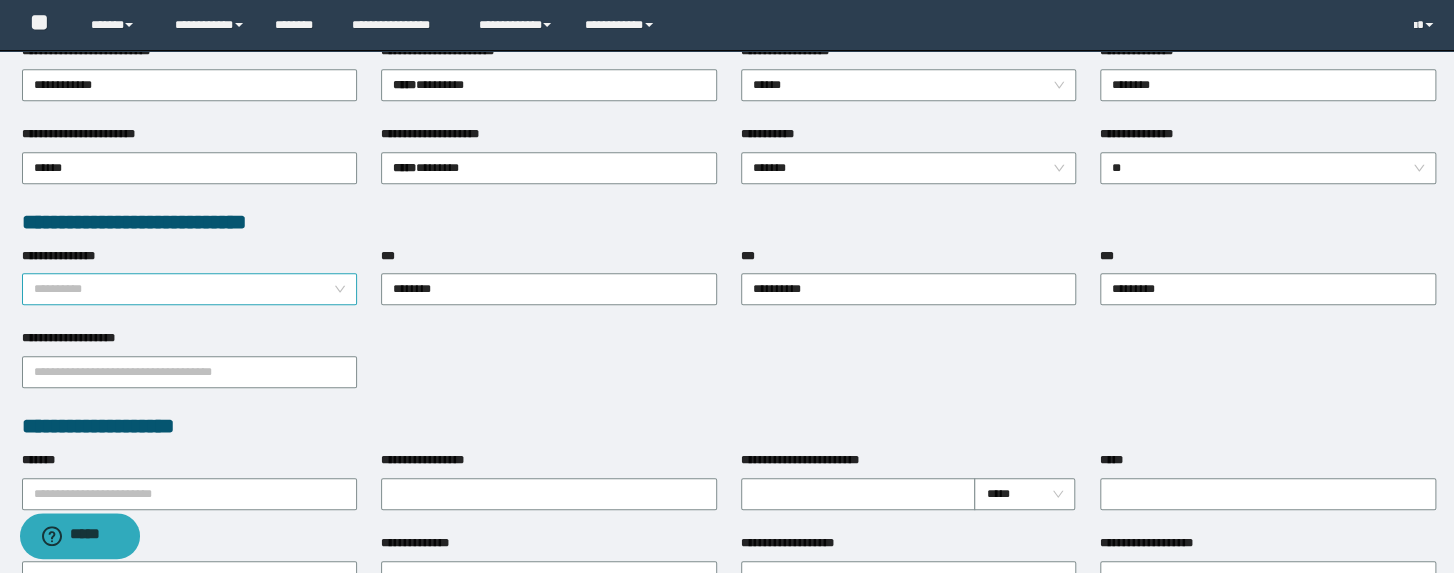 click on "**********" at bounding box center (190, 289) 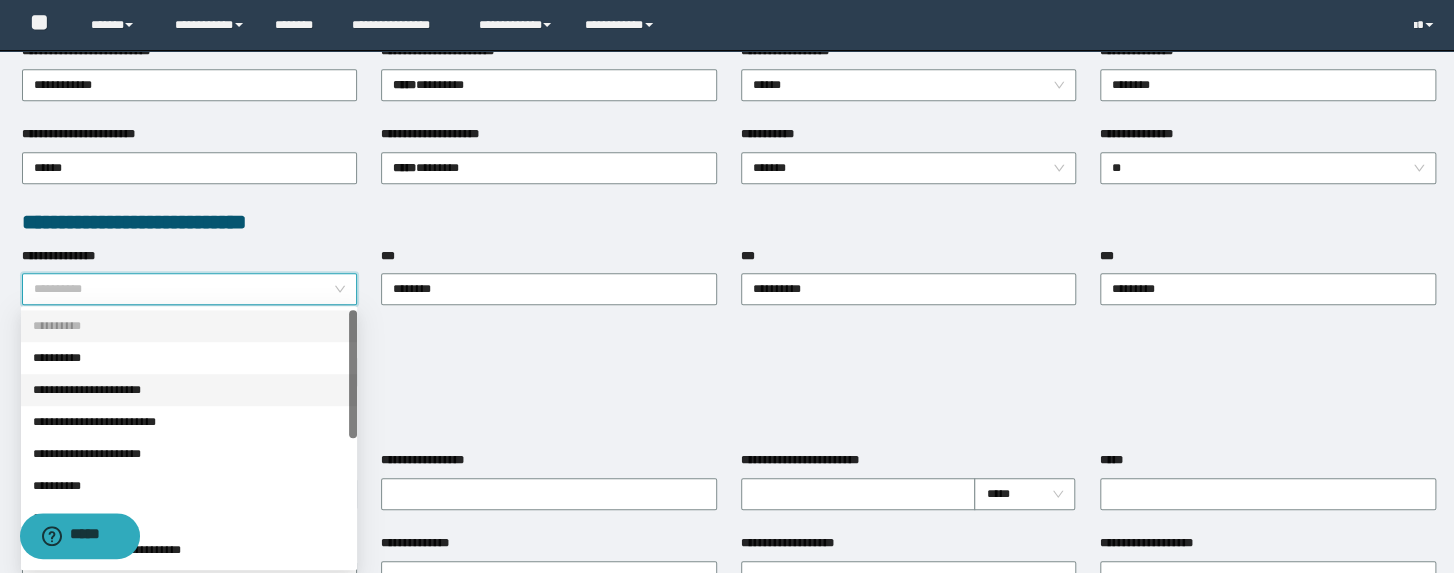 click on "**********" at bounding box center [189, 390] 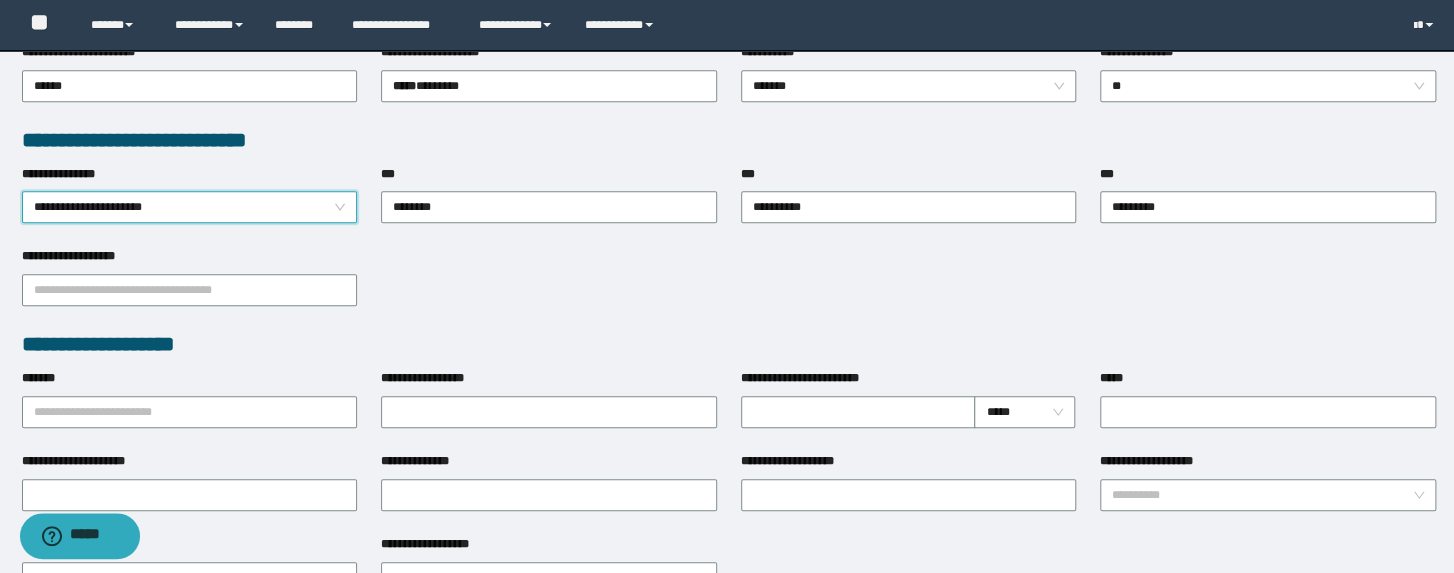 scroll, scrollTop: 640, scrollLeft: 0, axis: vertical 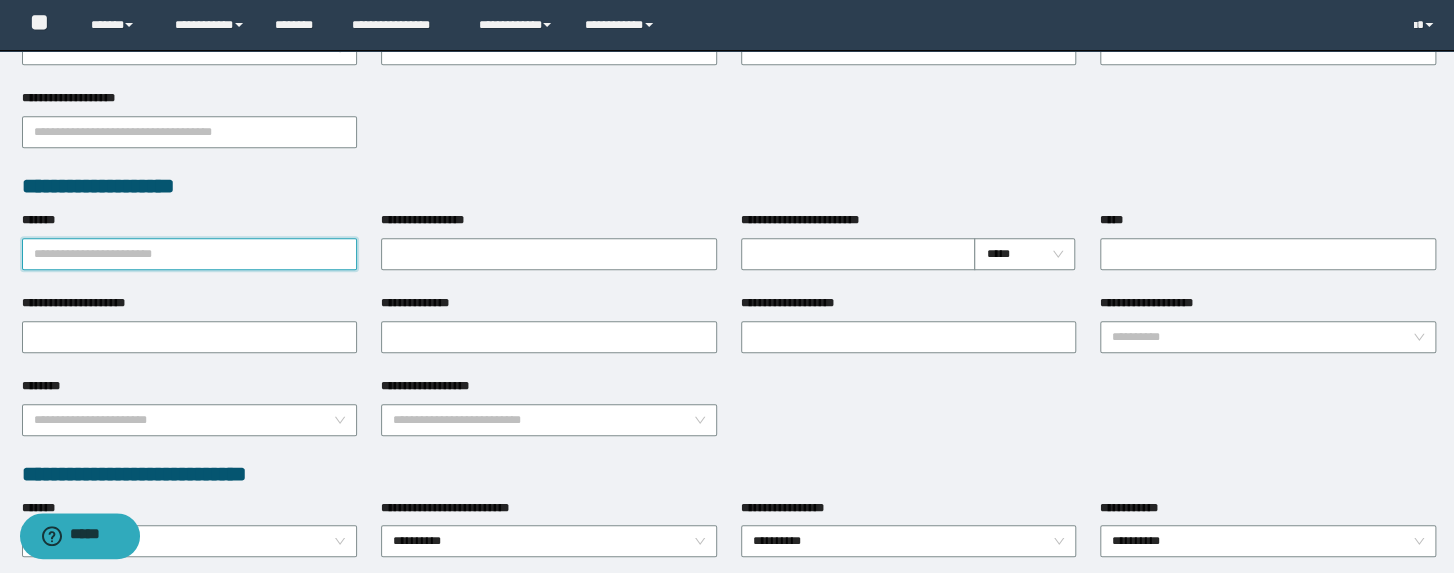 click on "*******" at bounding box center (190, 254) 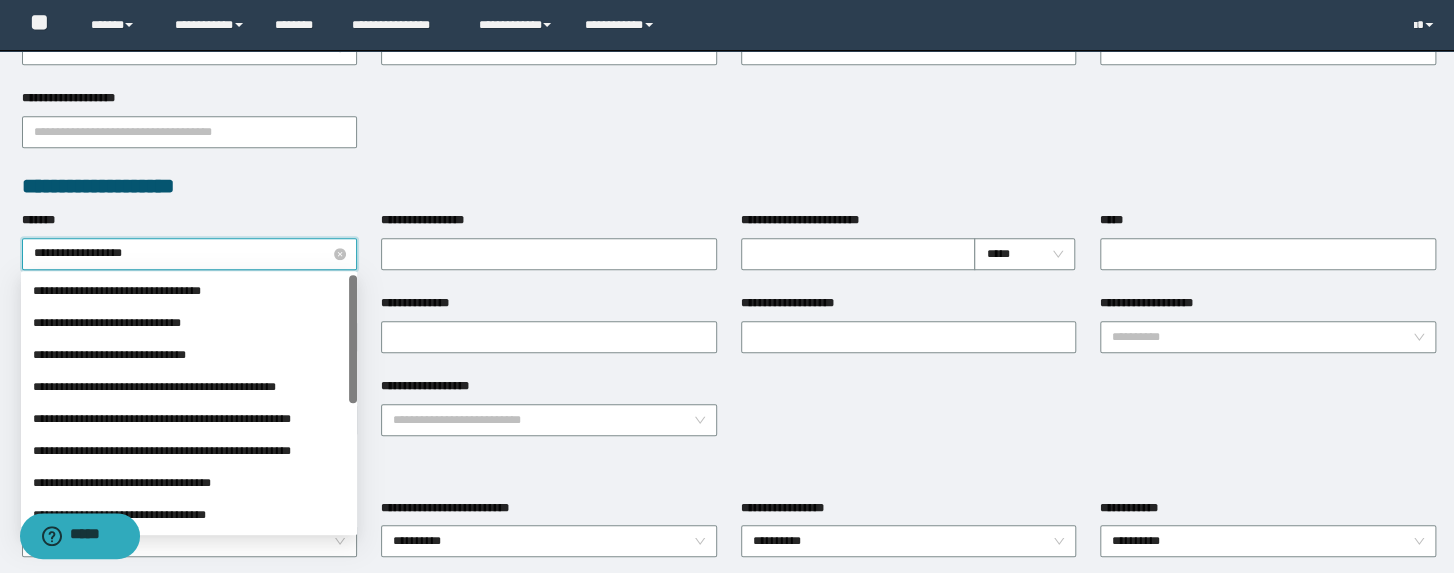 type on "**********" 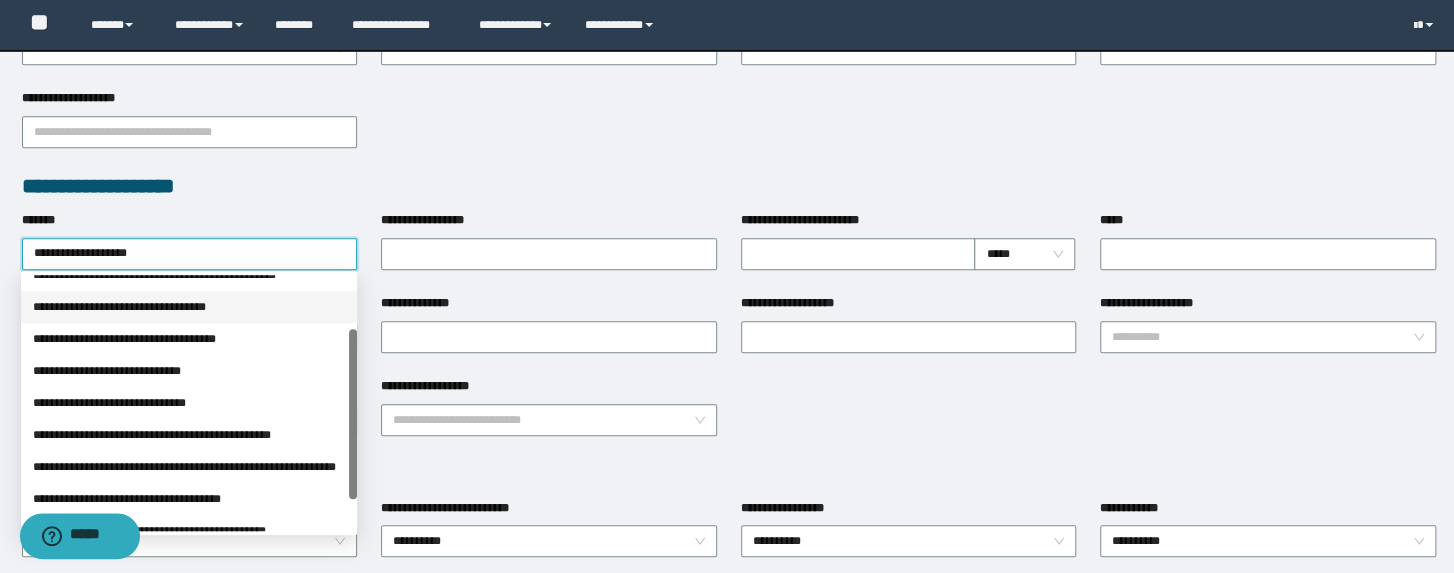 scroll, scrollTop: 128, scrollLeft: 0, axis: vertical 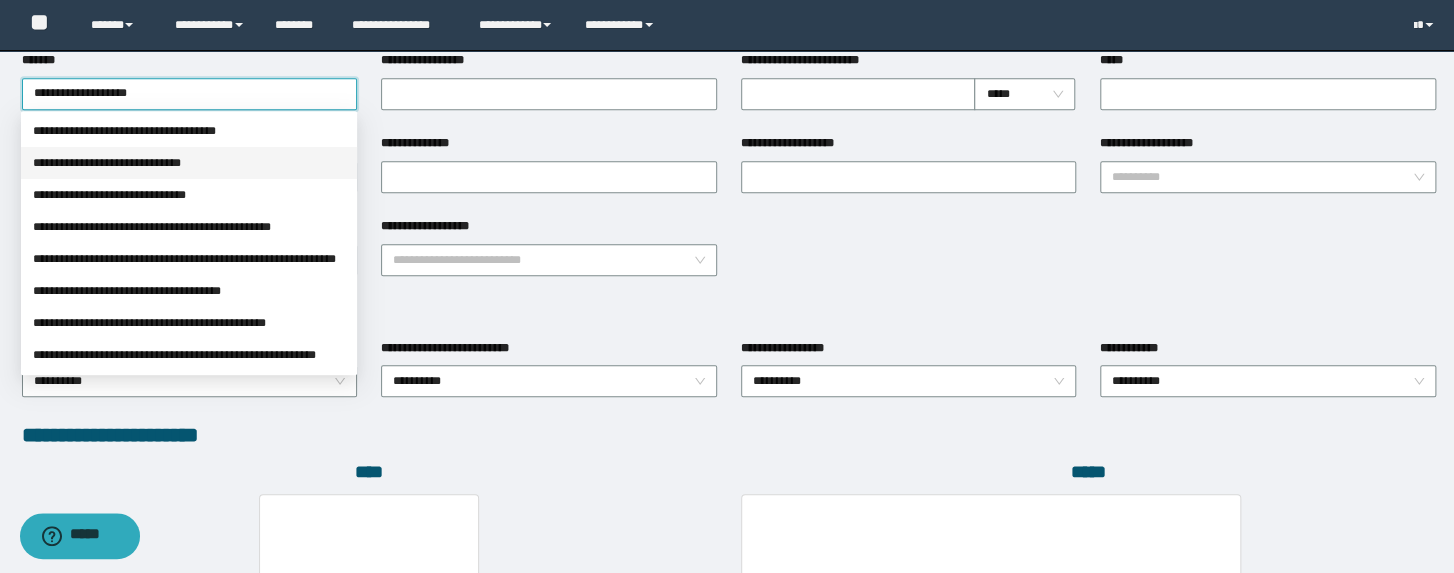 click on "**********" at bounding box center [189, 163] 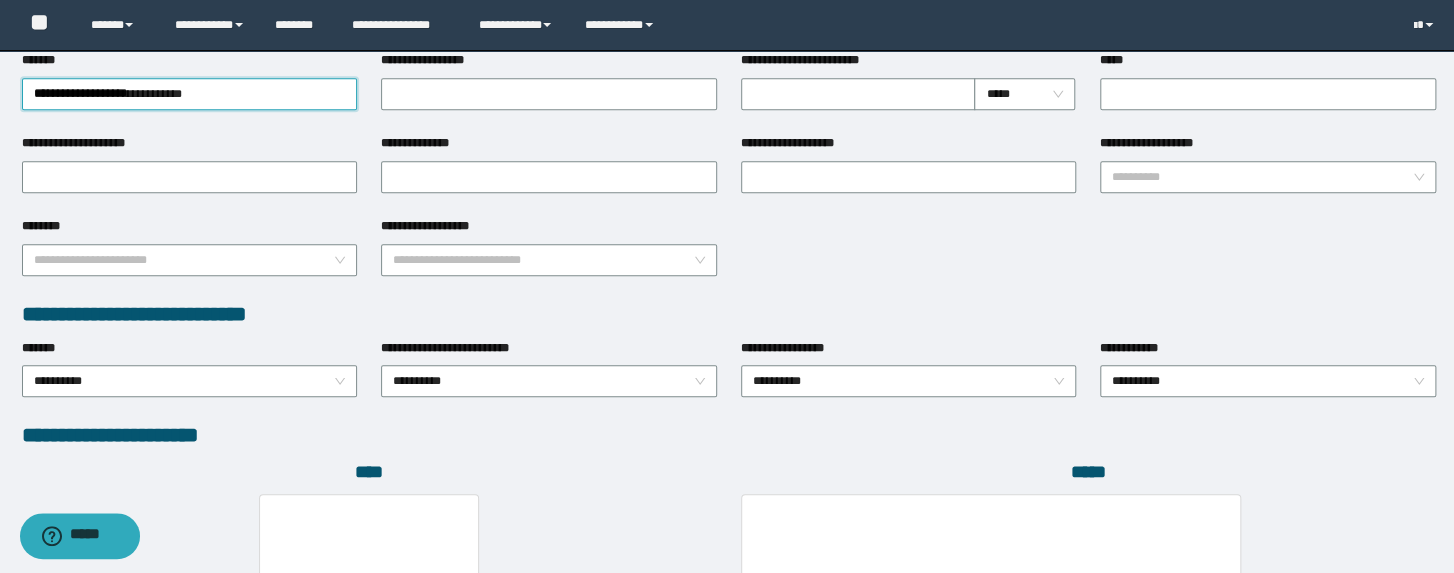 click on "**********" at bounding box center [729, 258] 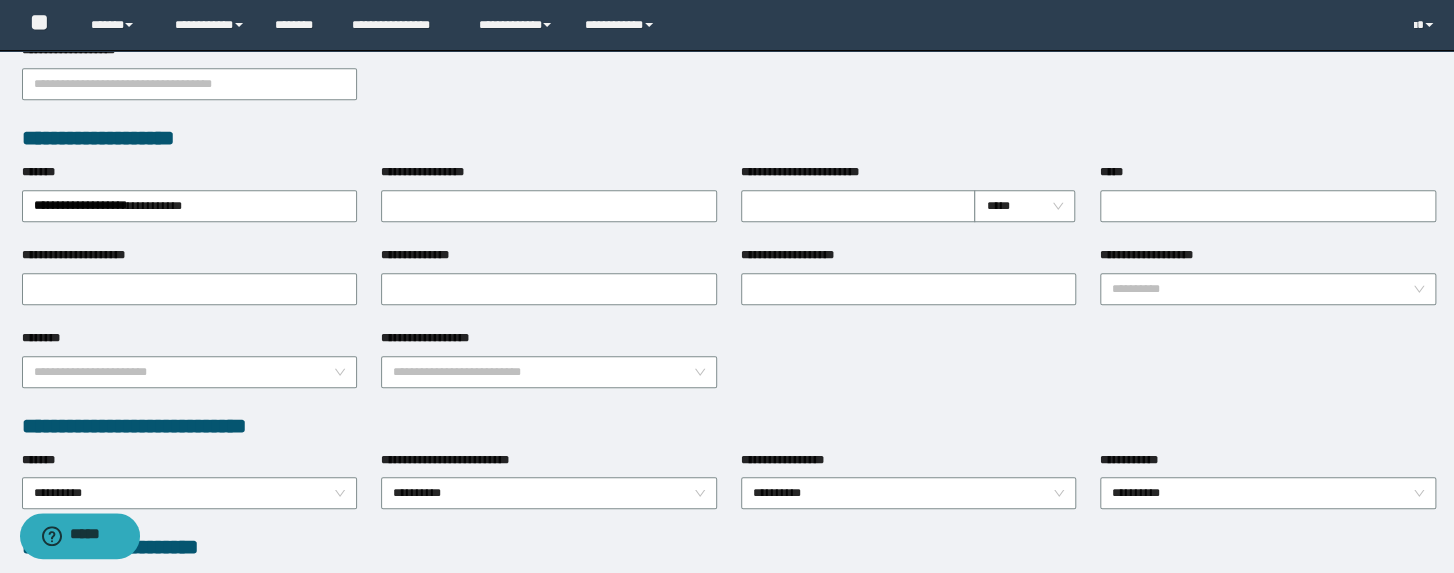 scroll, scrollTop: 640, scrollLeft: 0, axis: vertical 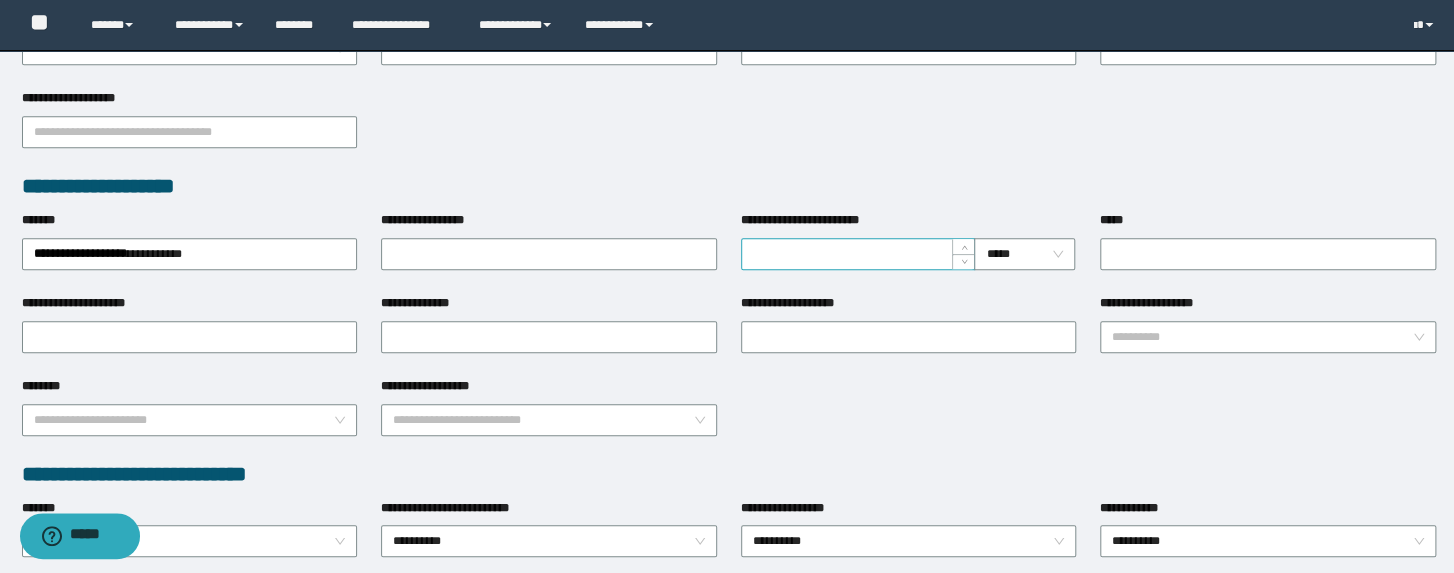 click on "**********" at bounding box center [858, 254] 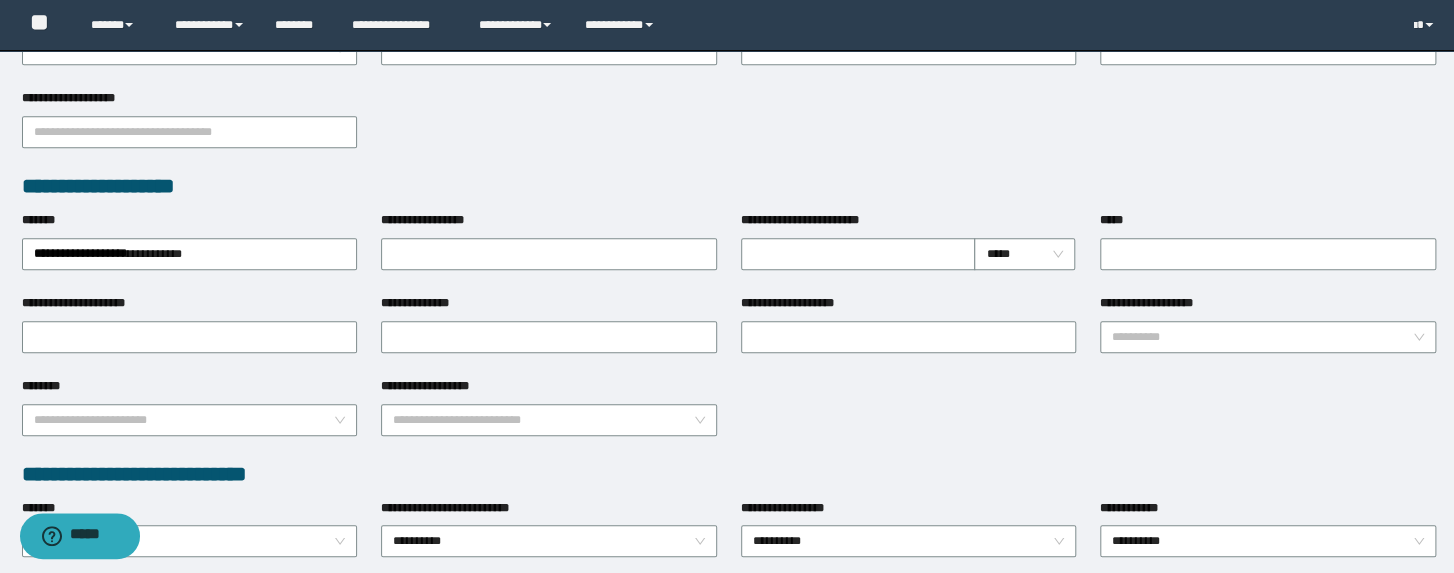 click on "**********" at bounding box center [729, 130] 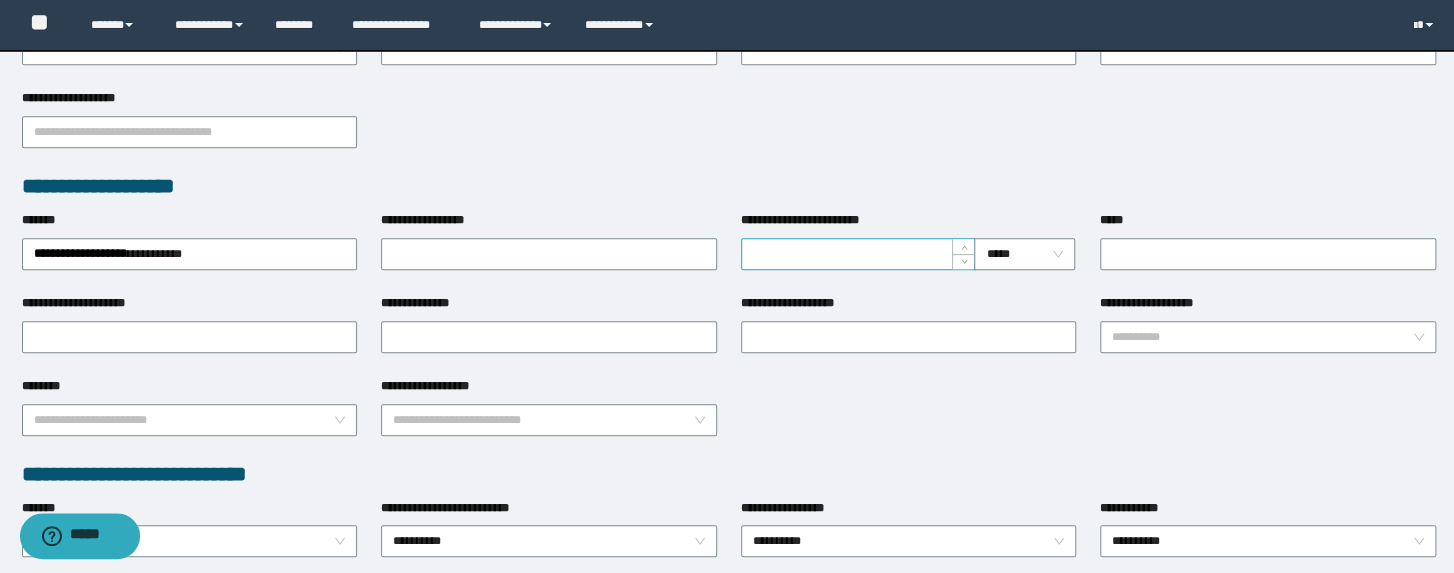 click on "**********" at bounding box center [858, 254] 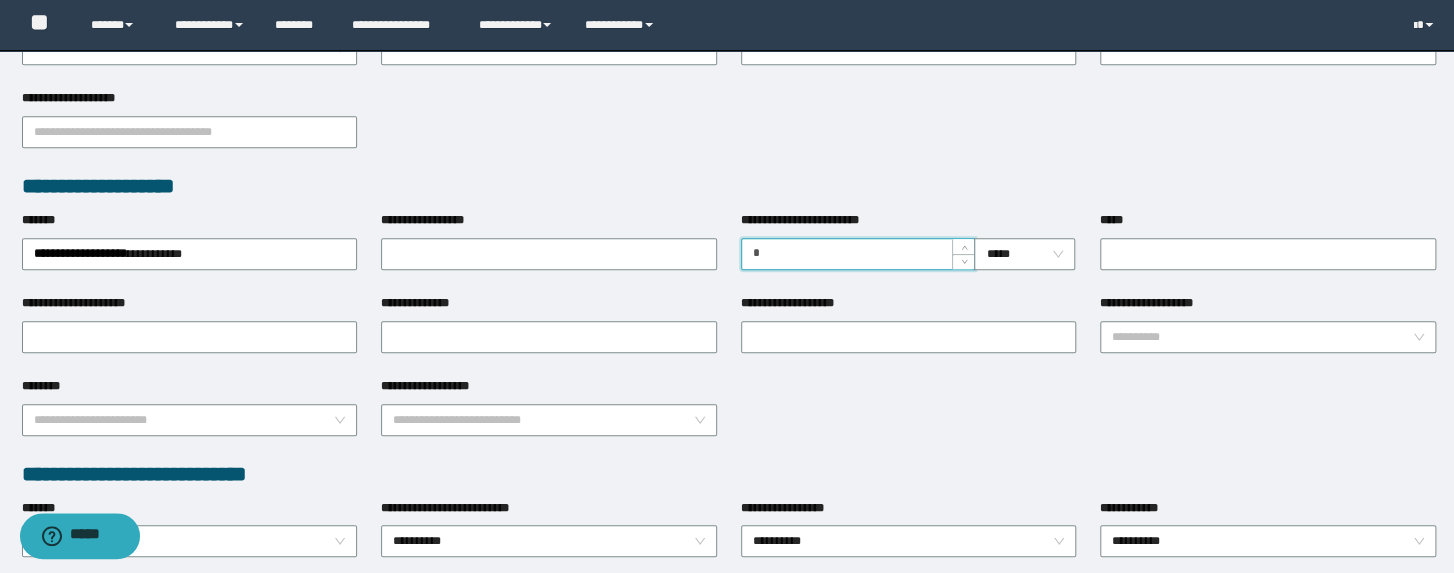 type on "*" 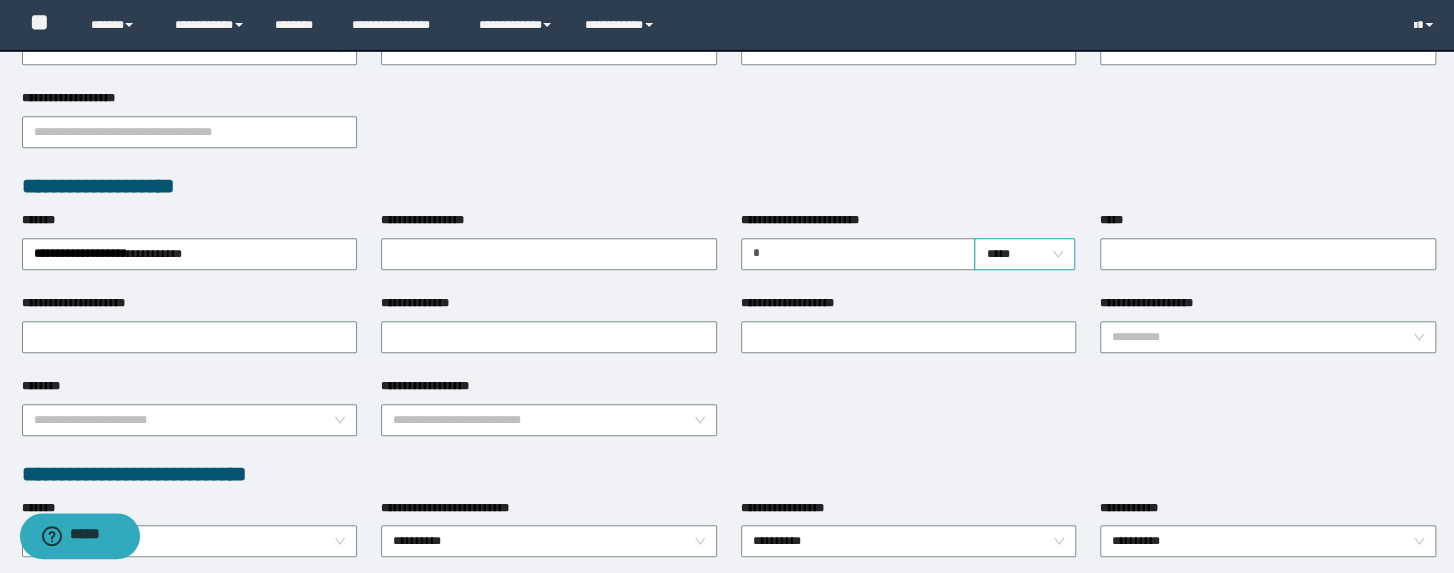 click on "*****" at bounding box center [1024, 254] 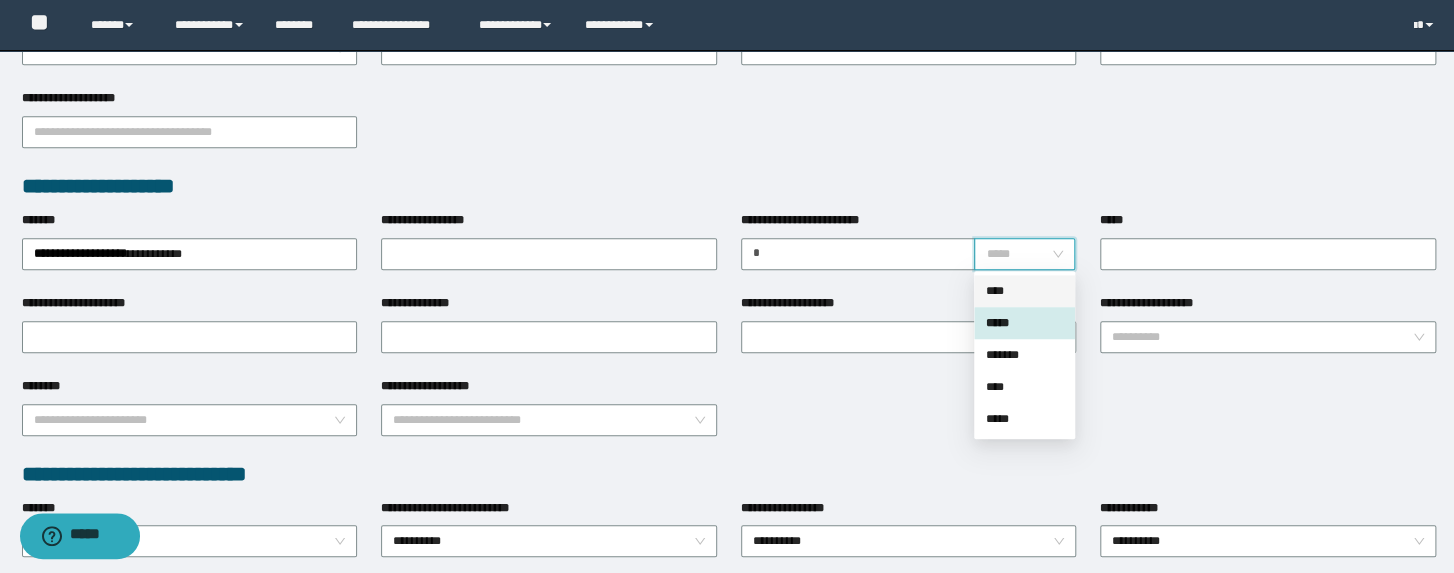 click on "****" at bounding box center [1024, 291] 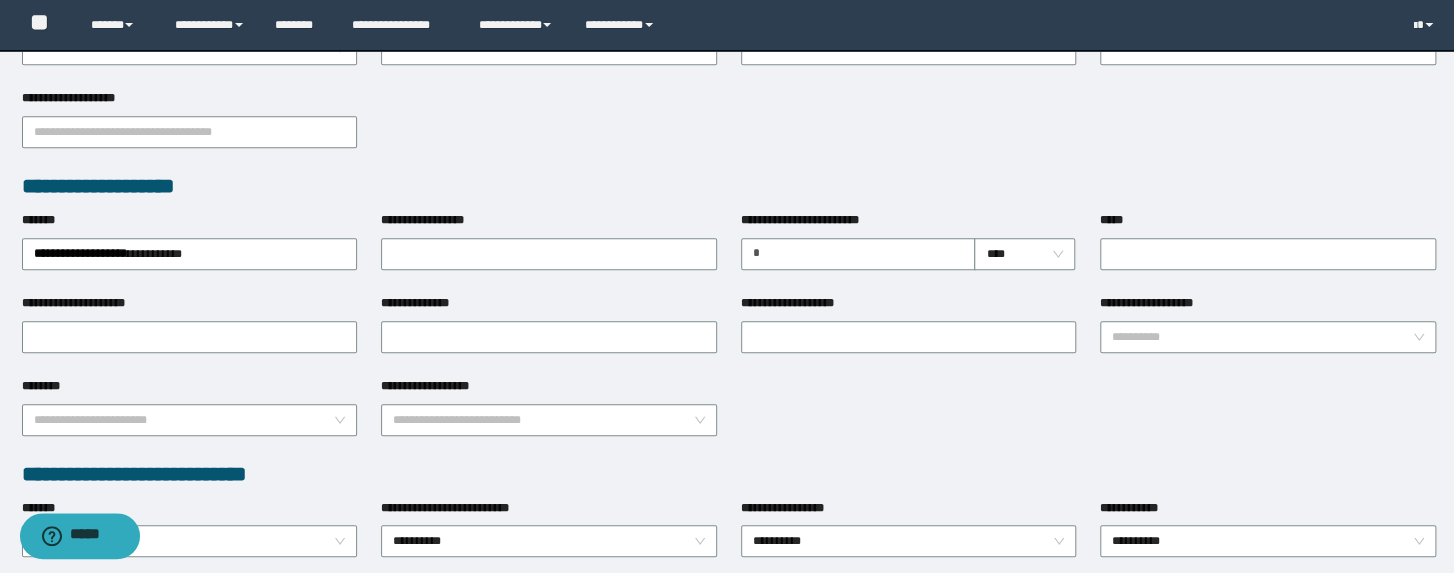 click on "**********" at bounding box center [729, 130] 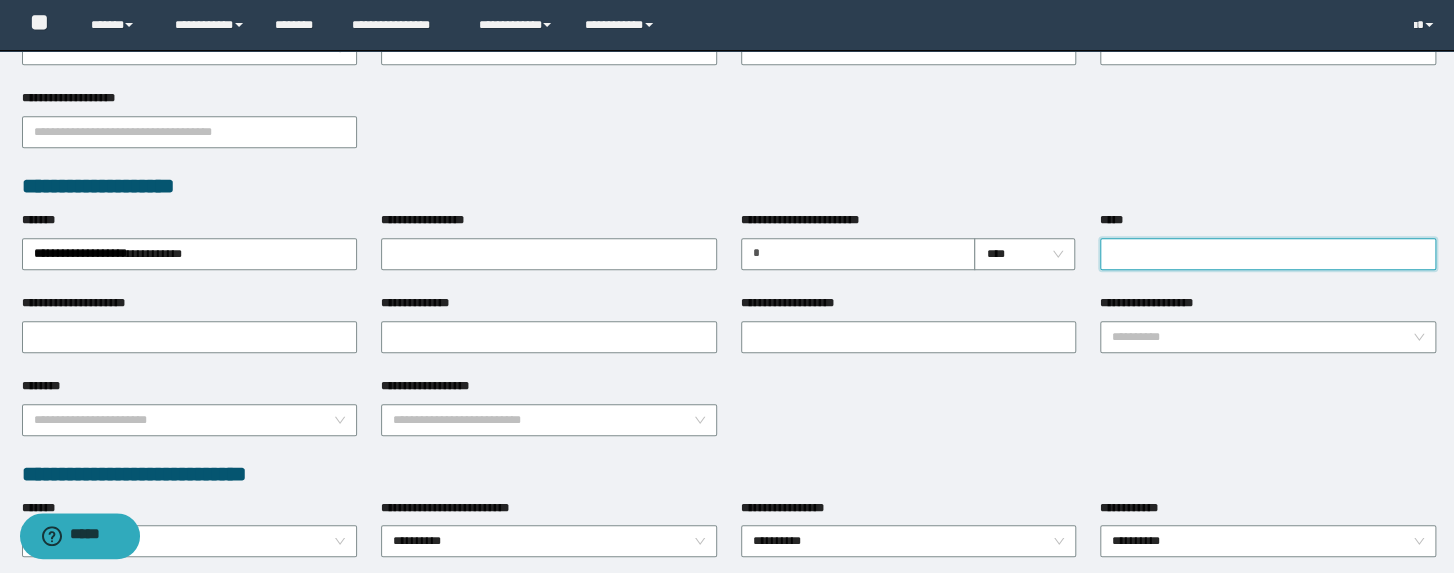 click on "*****" at bounding box center [1268, 254] 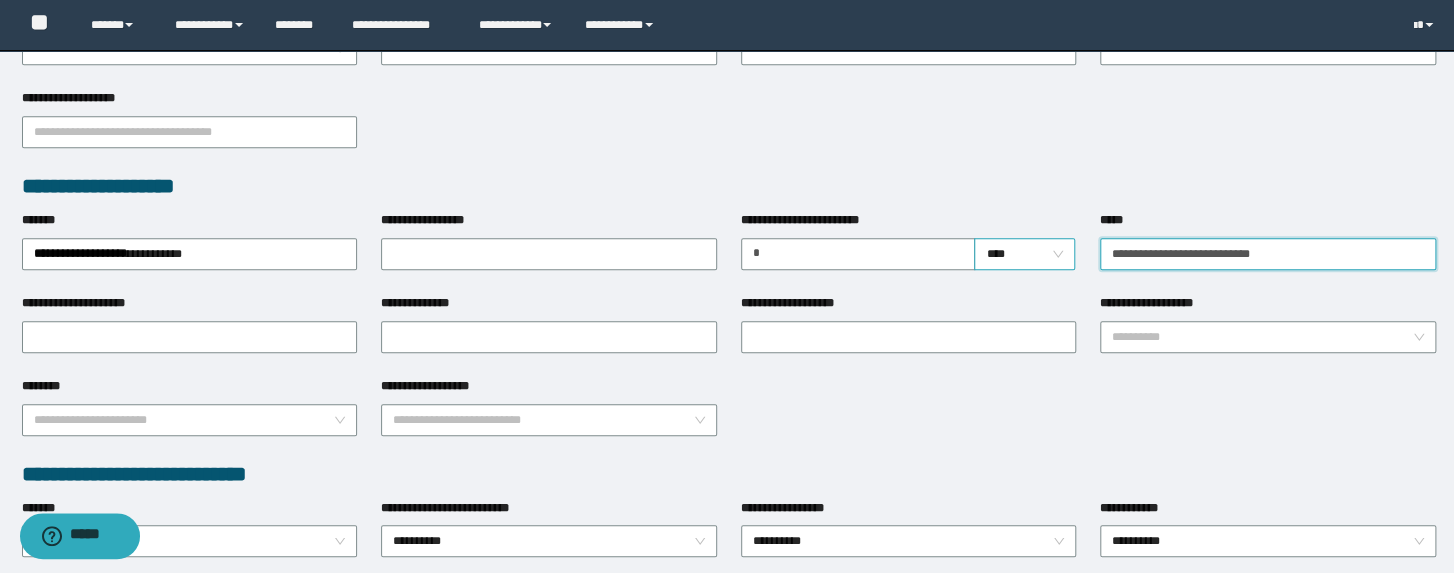 drag, startPoint x: 1355, startPoint y: 250, endPoint x: 975, endPoint y: 236, distance: 380.2578 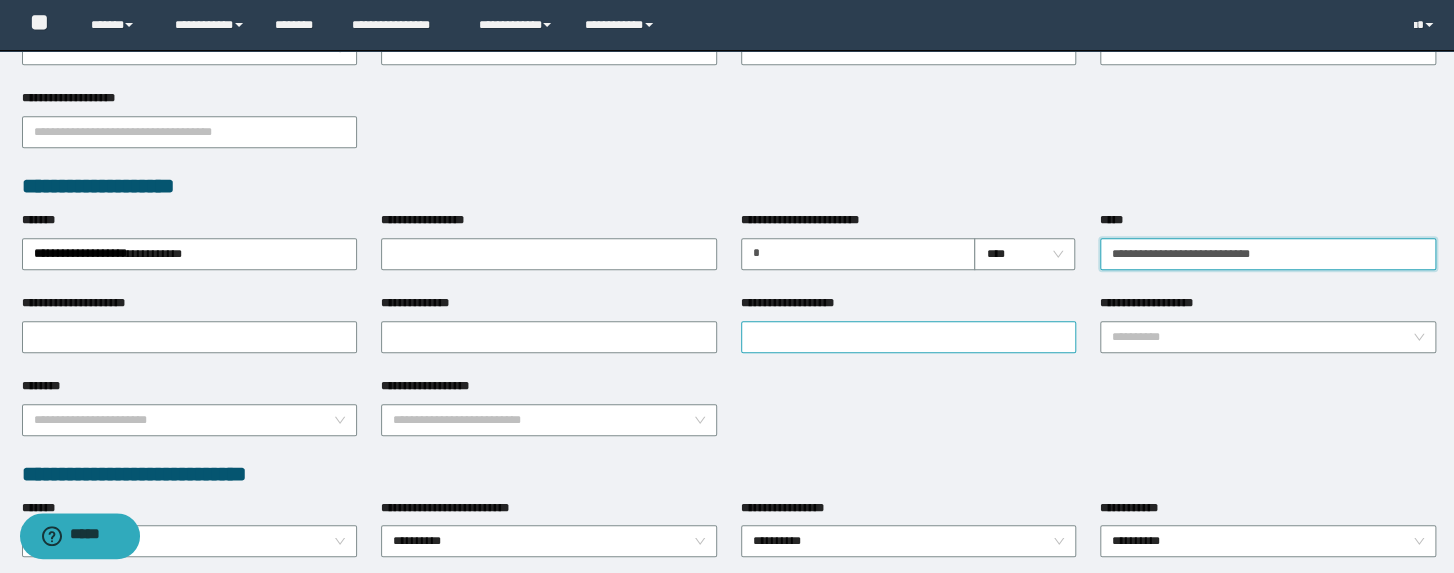 type on "**********" 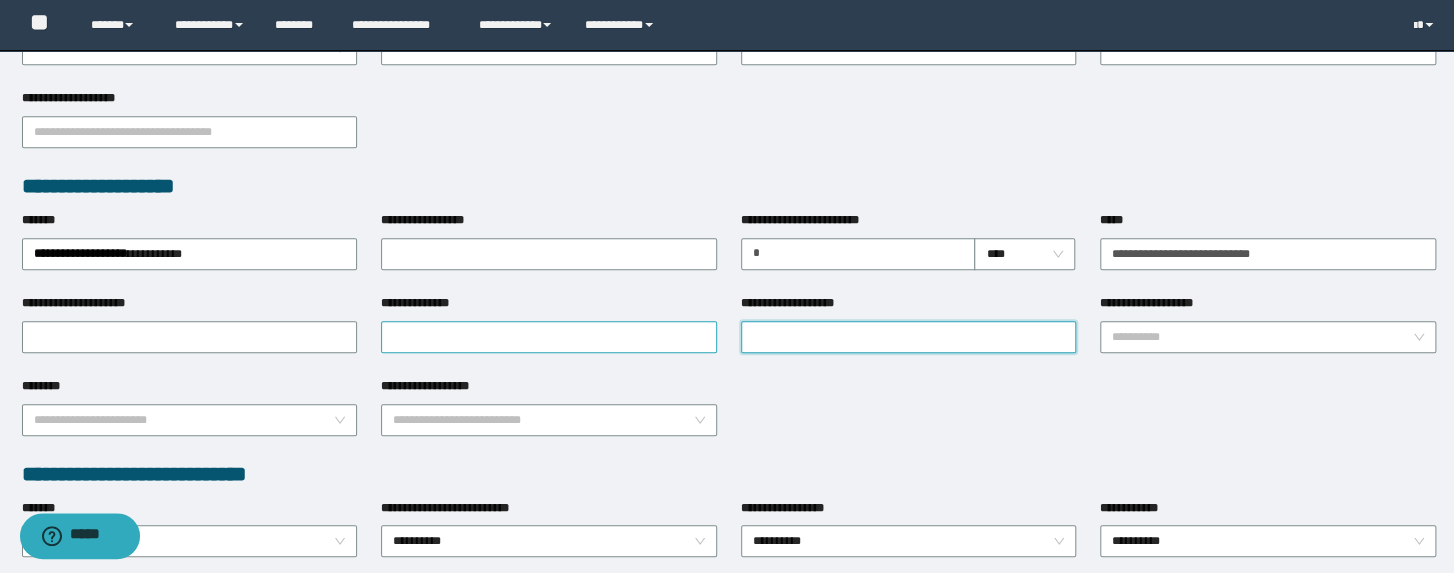 drag, startPoint x: 852, startPoint y: 337, endPoint x: 577, endPoint y: 344, distance: 275.08908 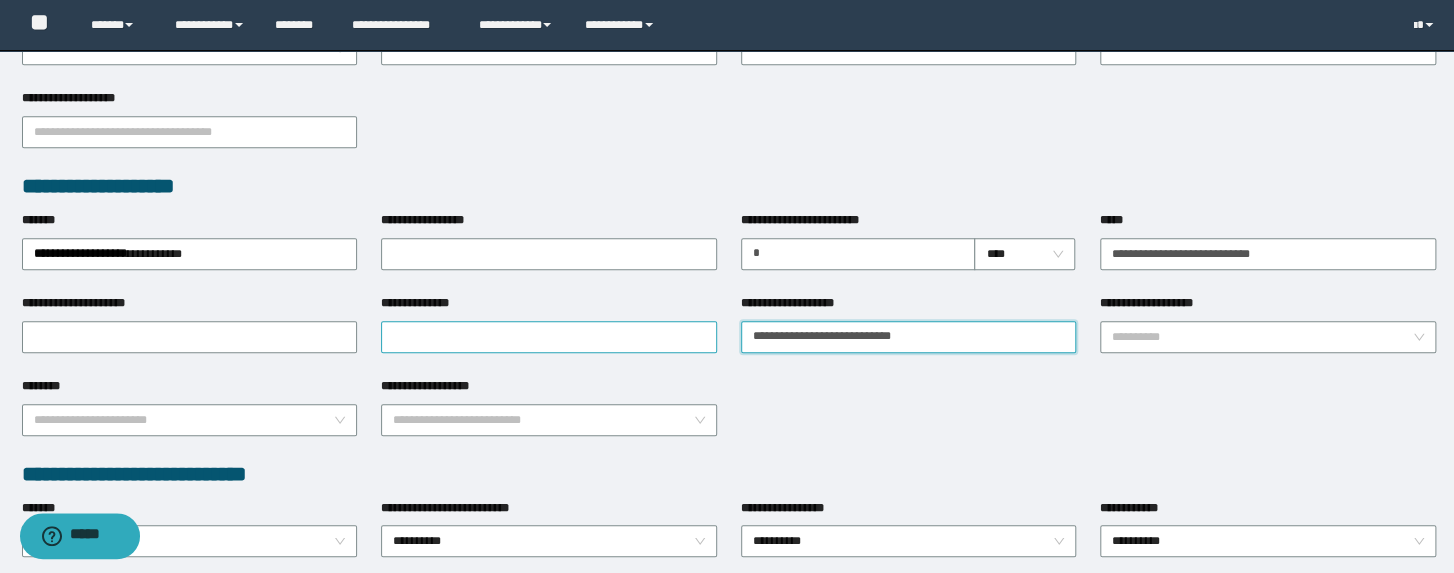 type on "**********" 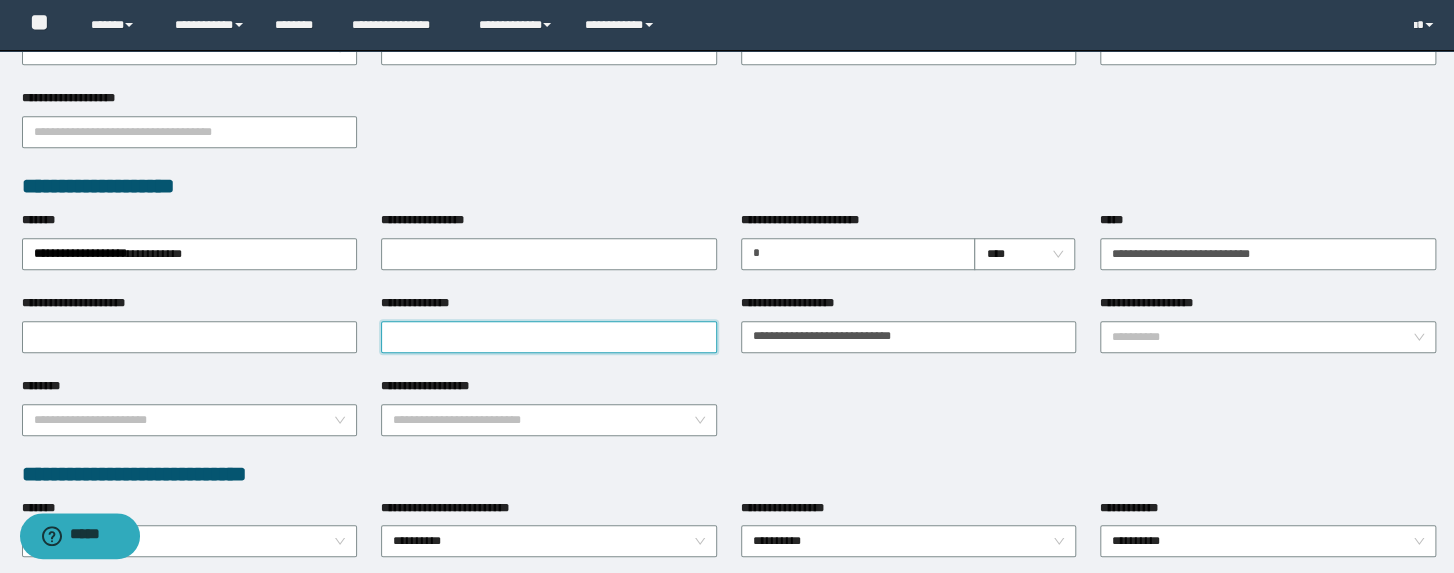 click on "**********" at bounding box center (549, 337) 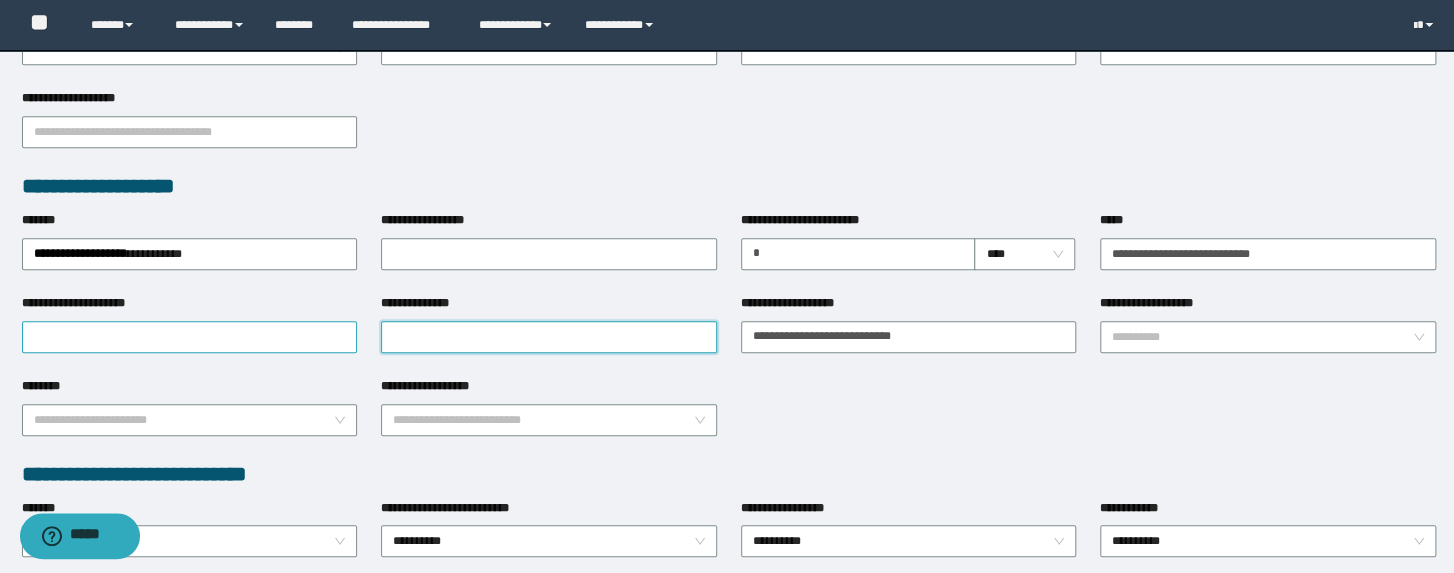 paste on "**********" 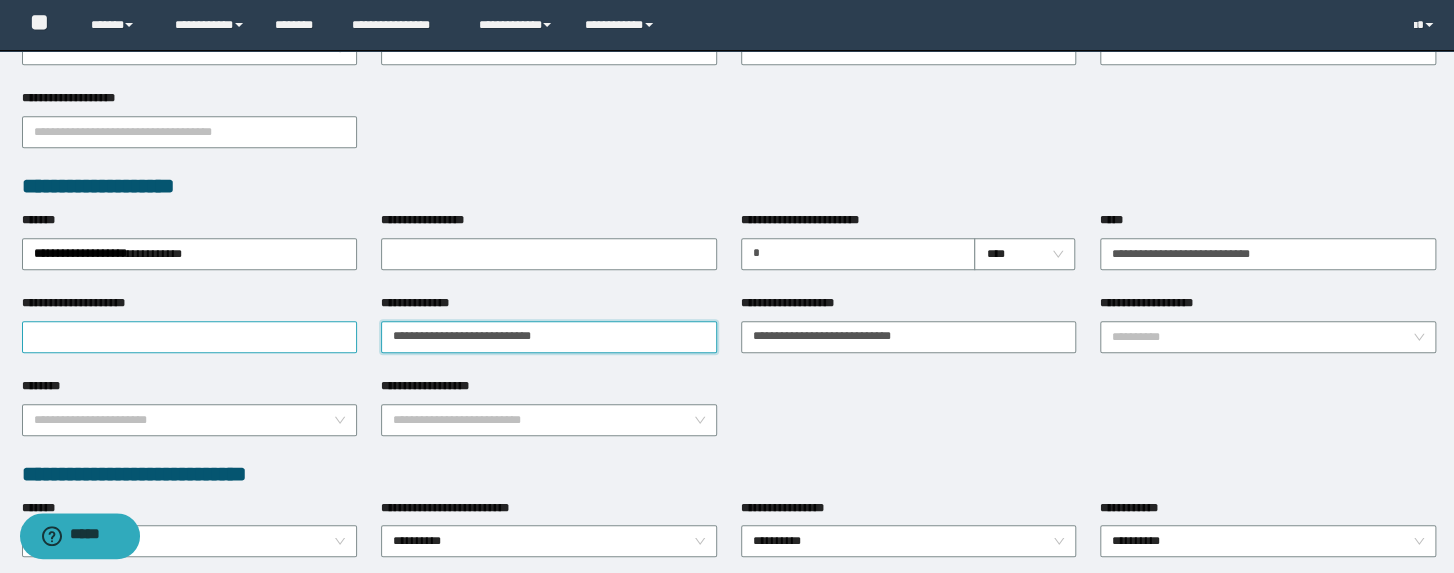 type on "**********" 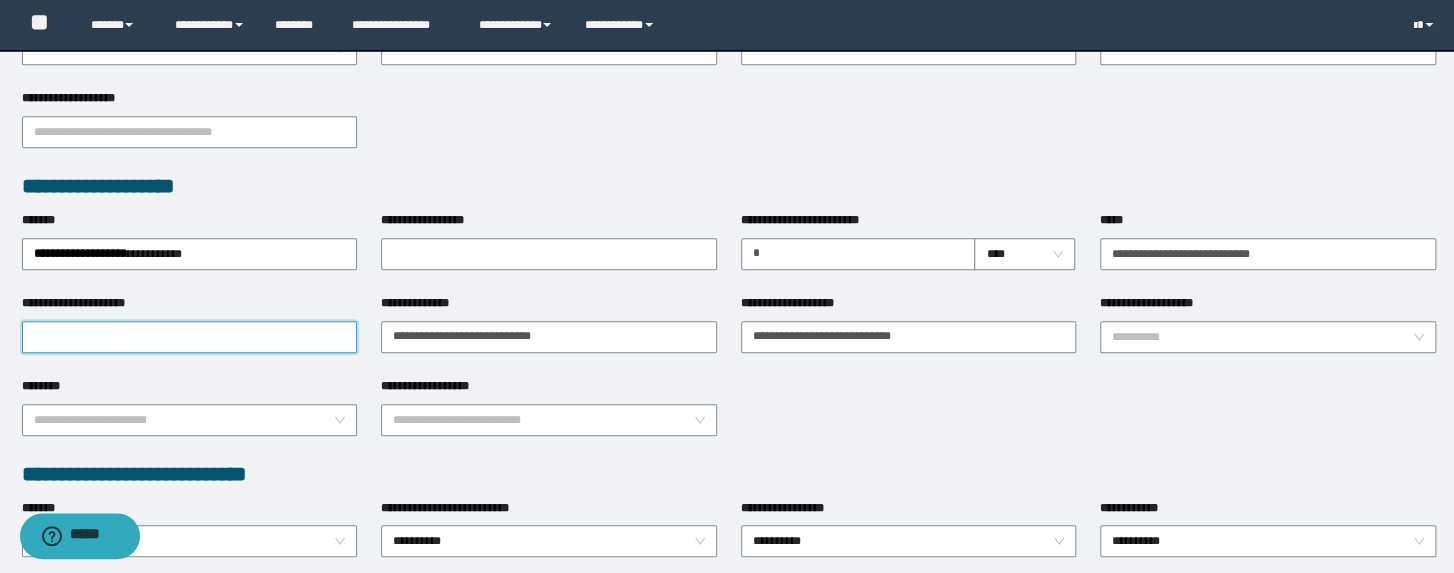 click on "**********" at bounding box center [190, 337] 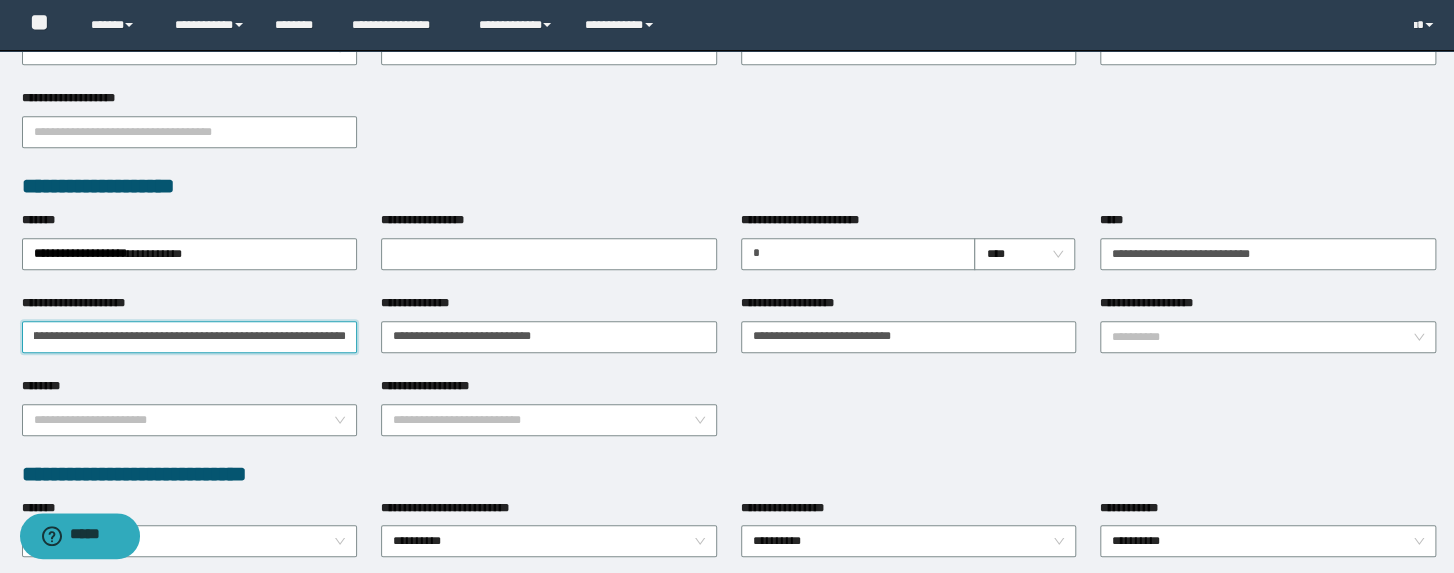 paste on "**********" 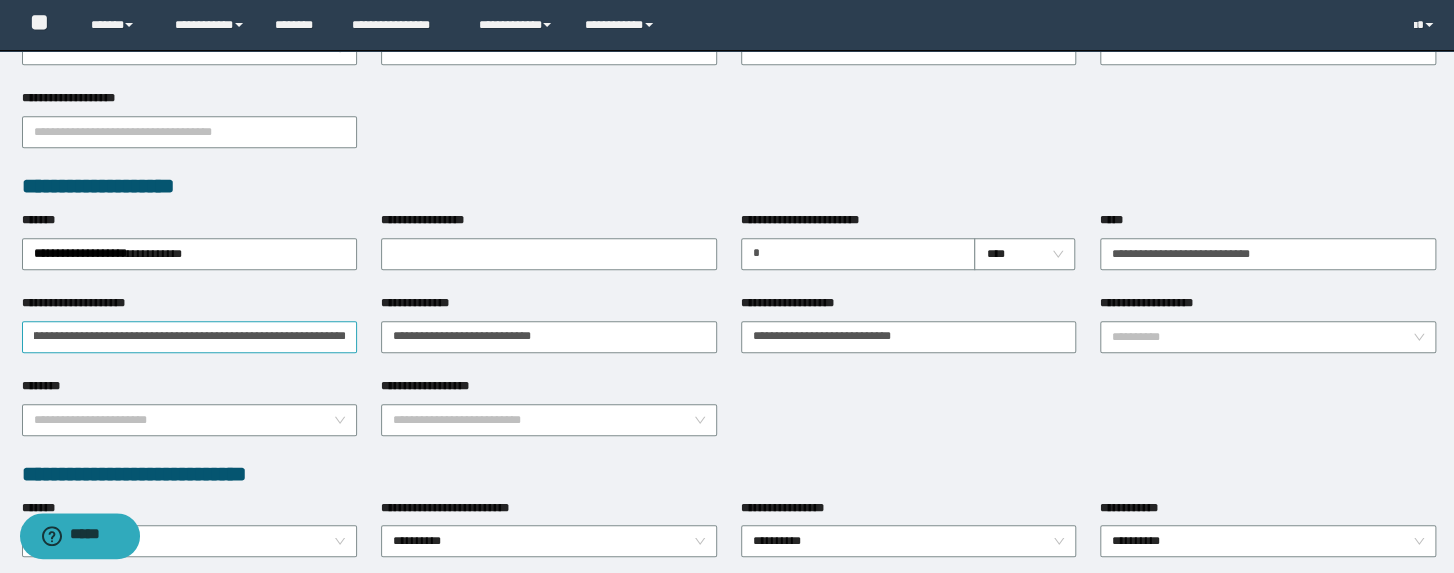 scroll, scrollTop: 0, scrollLeft: 0, axis: both 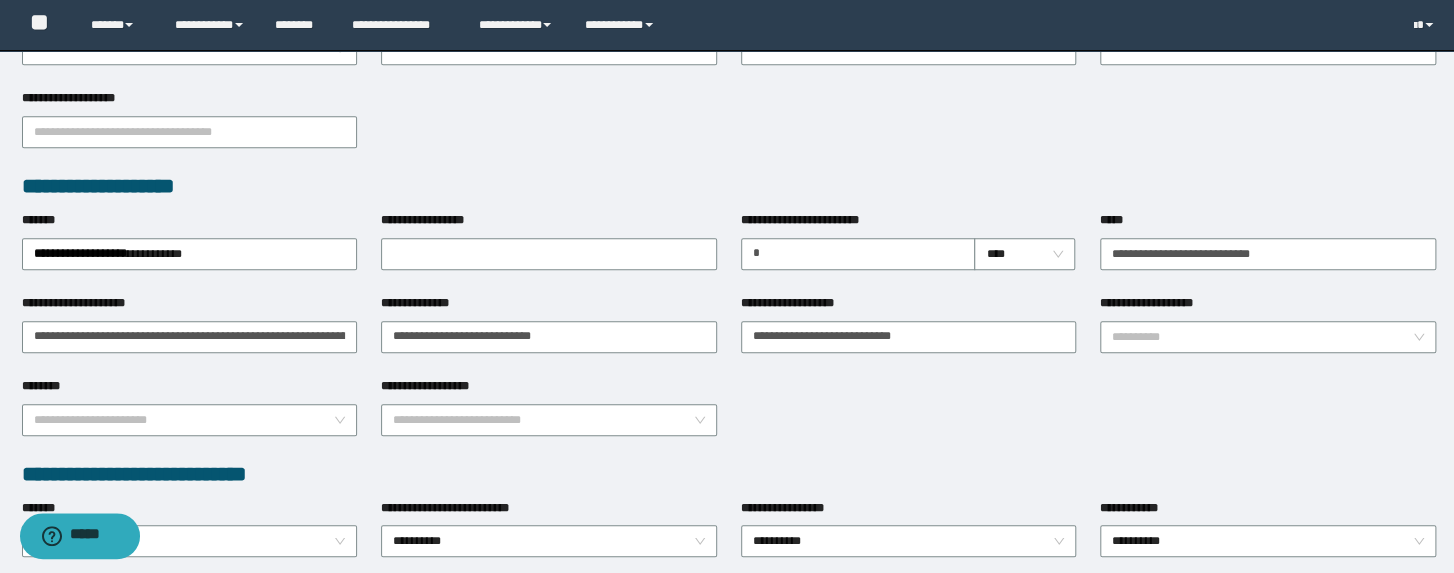 click on "**********" at bounding box center [729, 130] 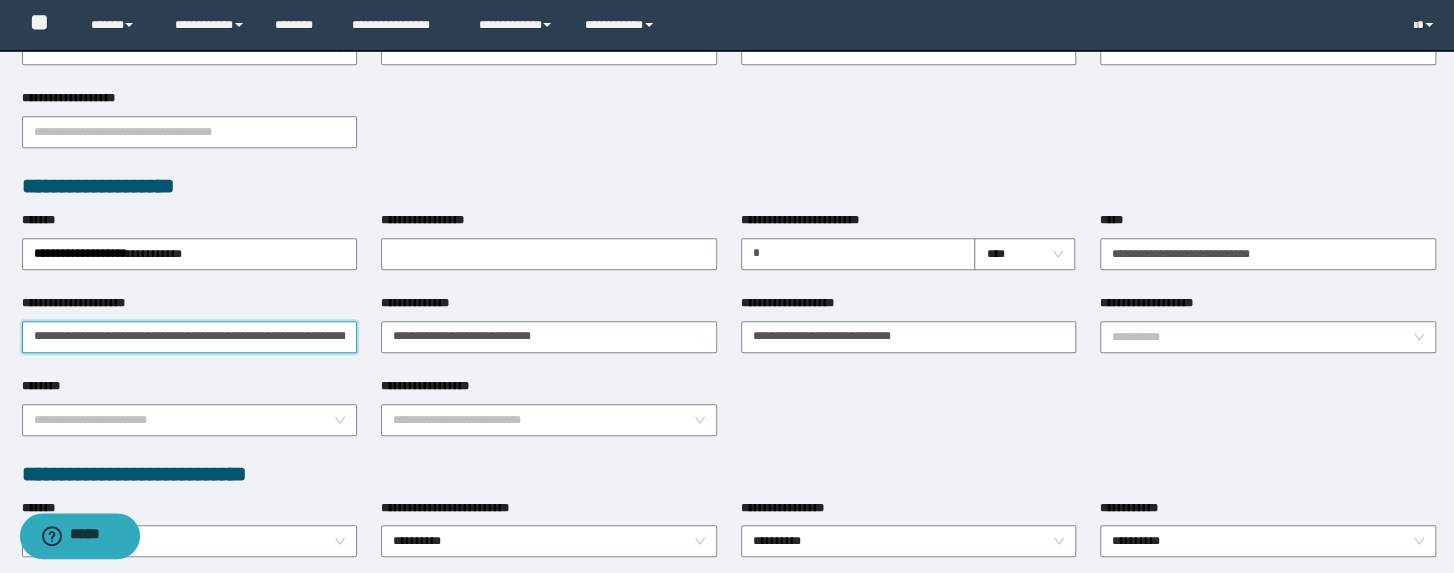 click on "**********" at bounding box center [190, 337] 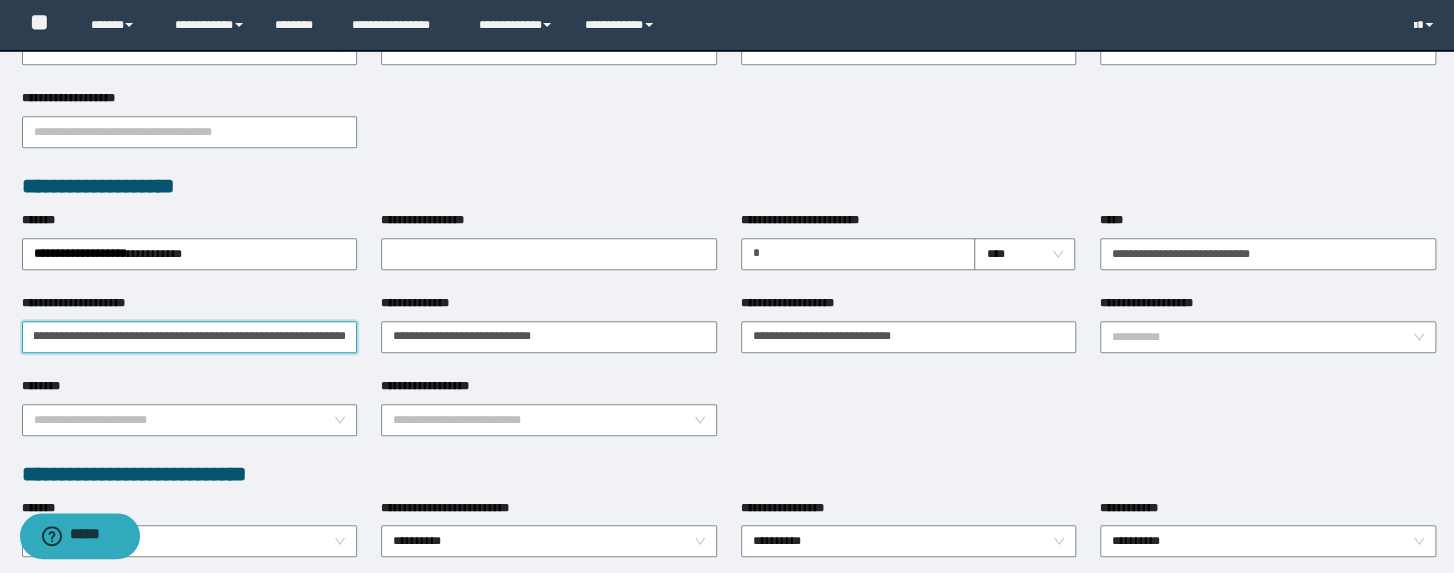 scroll, scrollTop: 0, scrollLeft: 1092, axis: horizontal 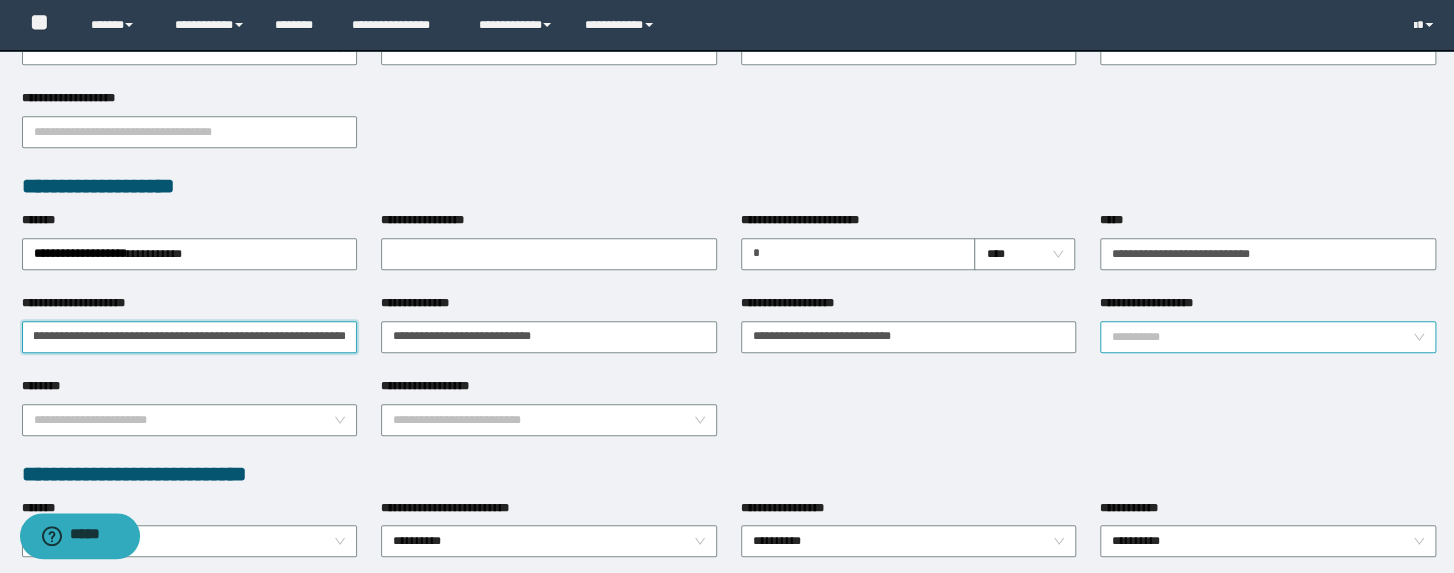 type on "**********" 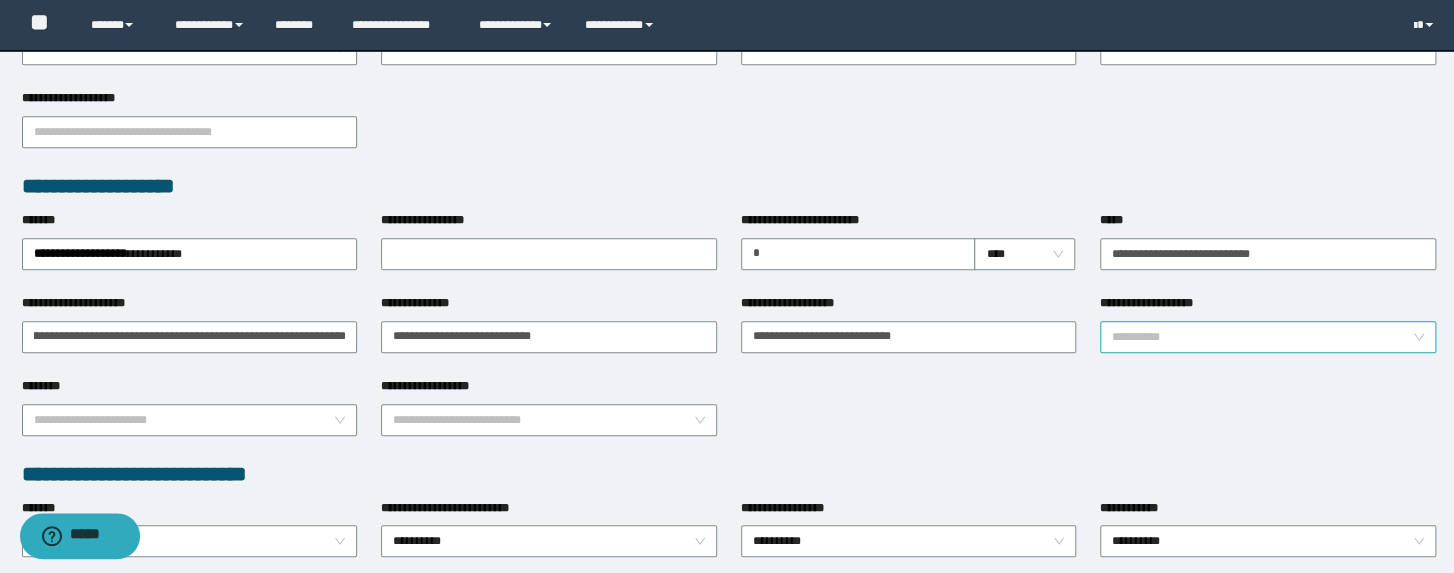 click on "**********" at bounding box center [1262, 337] 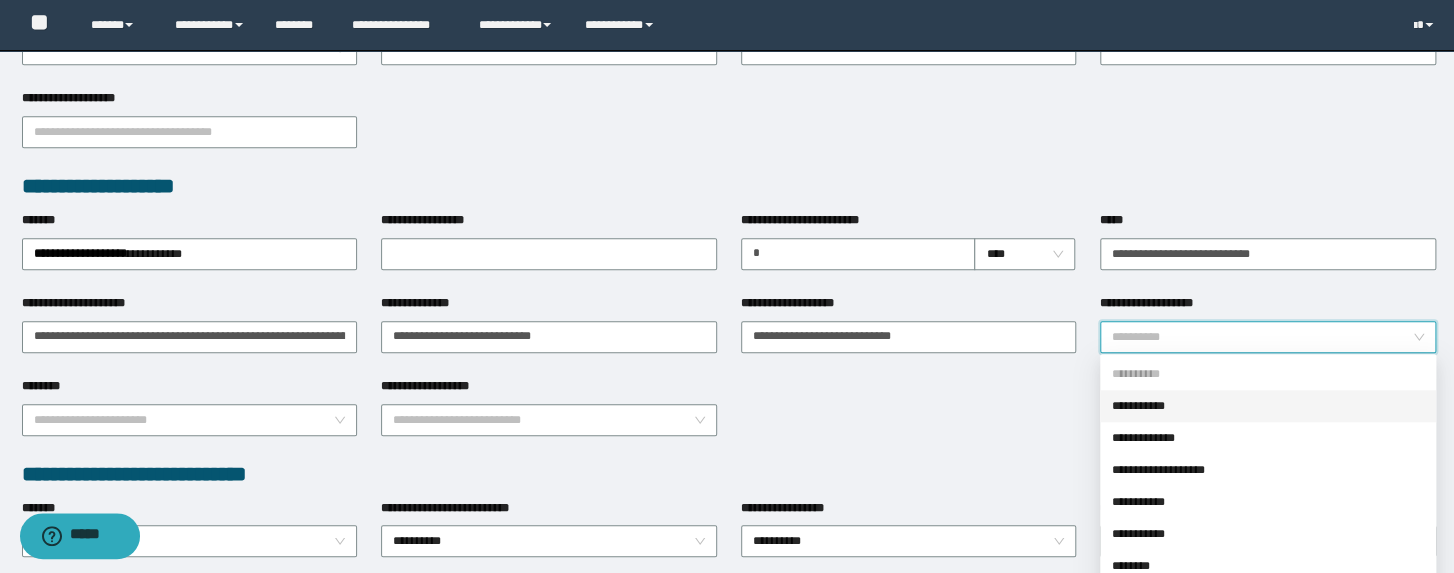 click on "**********" at bounding box center [1268, 406] 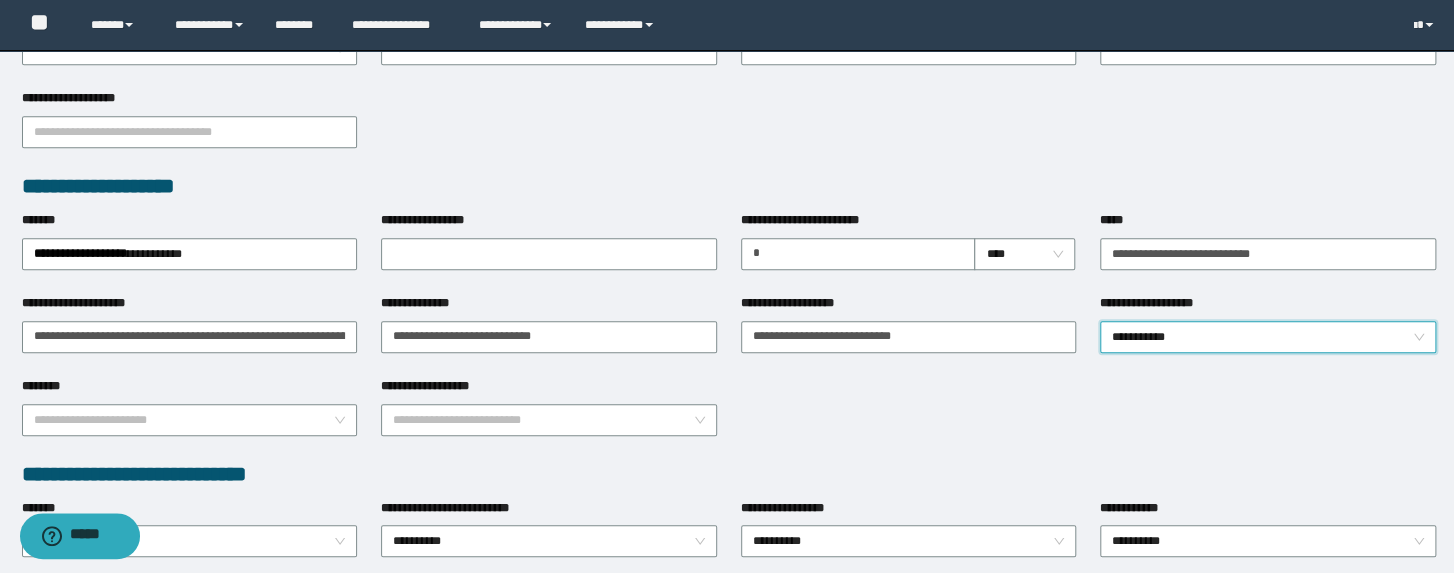drag, startPoint x: 912, startPoint y: 455, endPoint x: 898, endPoint y: 449, distance: 15.231546 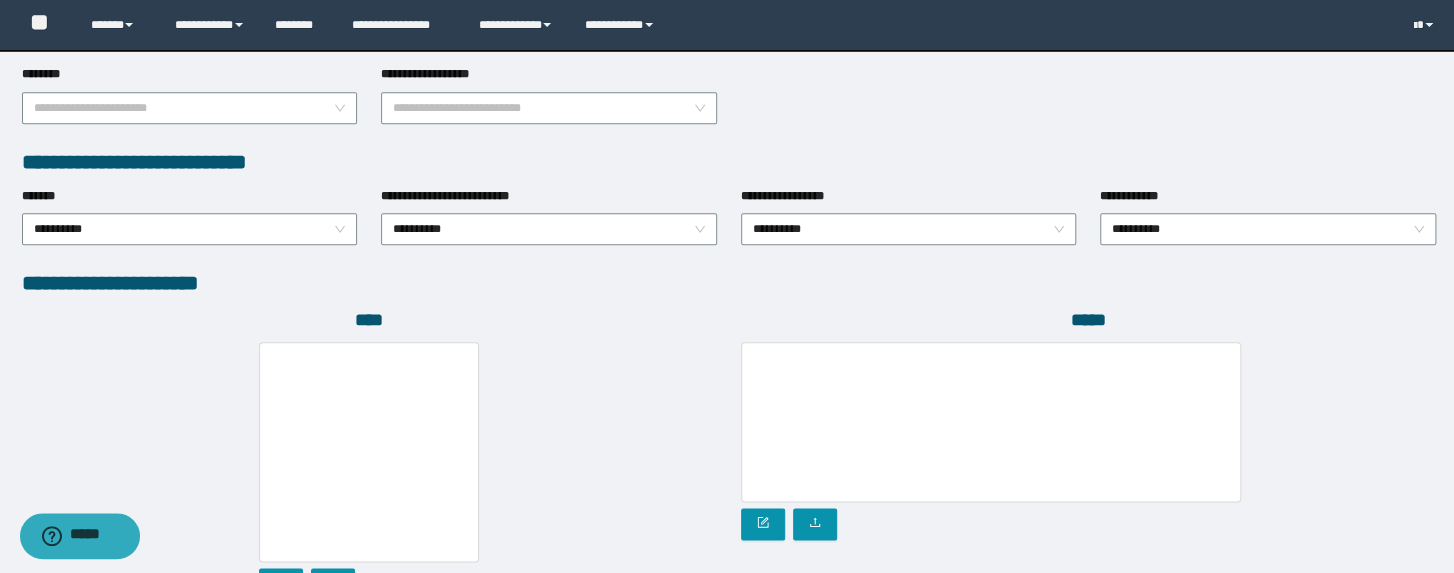 scroll, scrollTop: 1128, scrollLeft: 0, axis: vertical 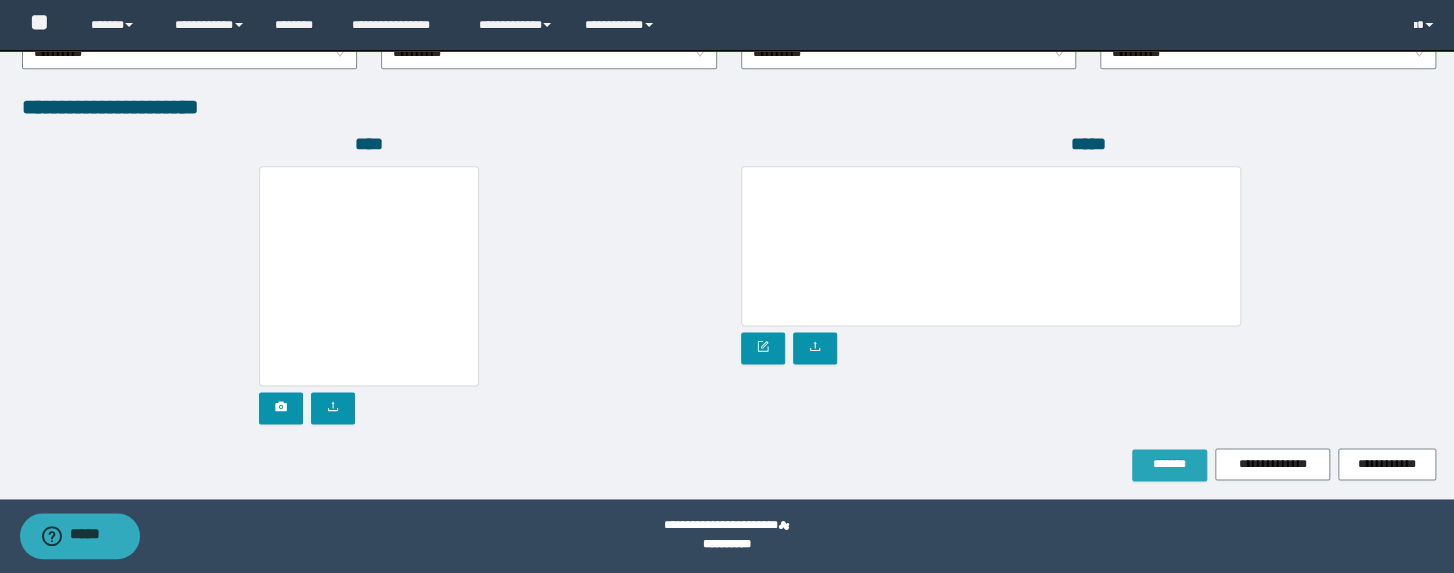 click on "*******" at bounding box center [1169, 465] 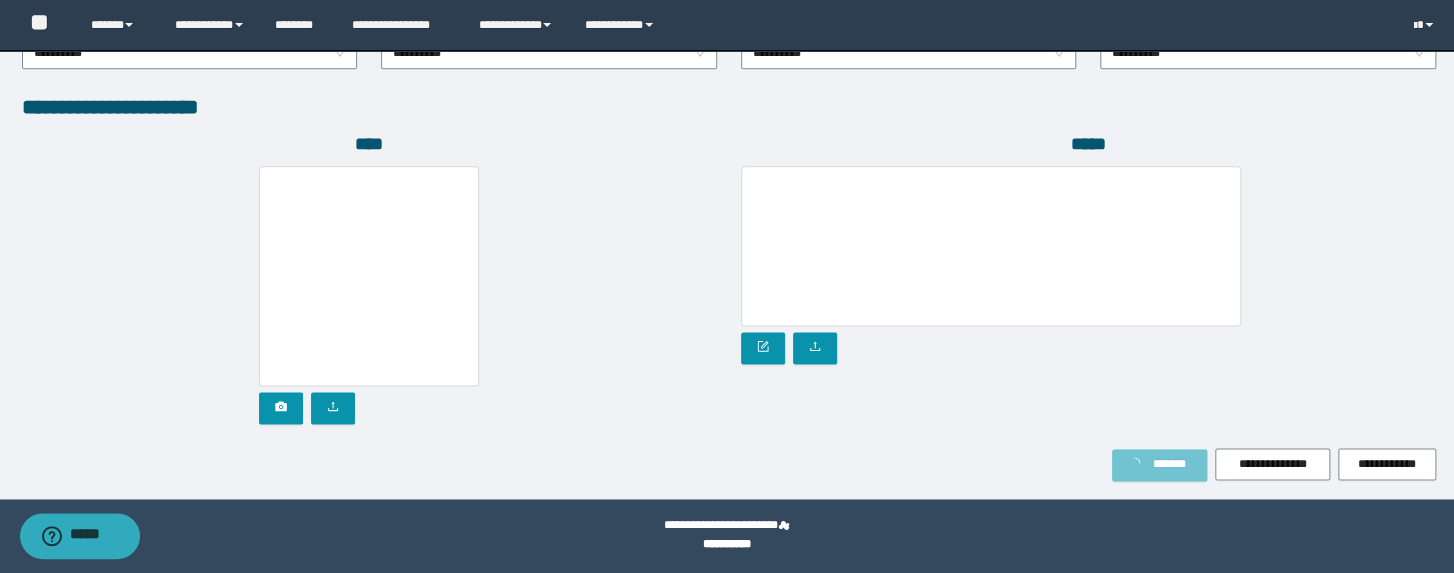 scroll, scrollTop: 1180, scrollLeft: 0, axis: vertical 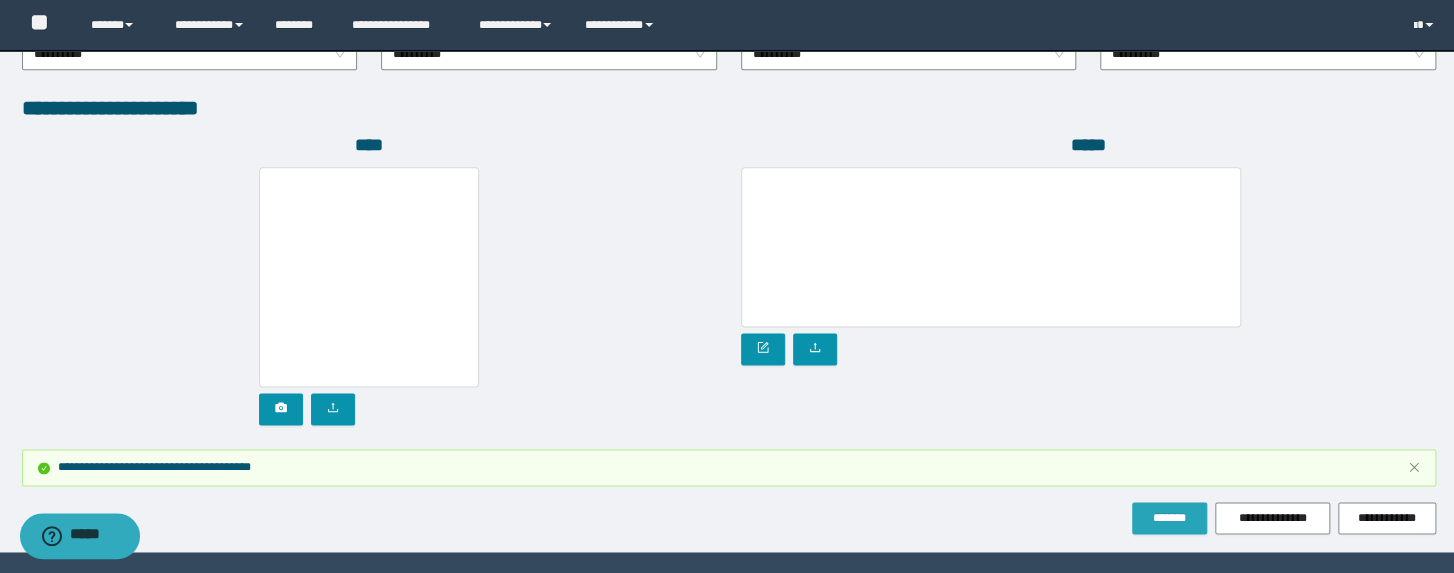 type 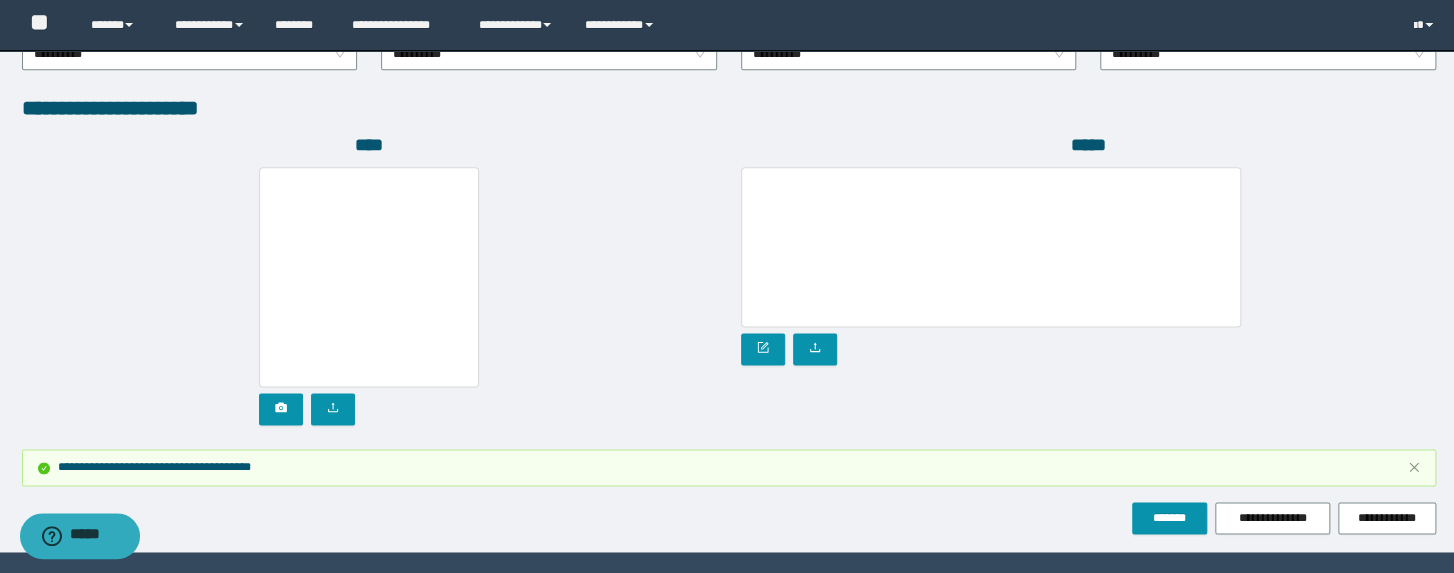 click at bounding box center [1088, 266] 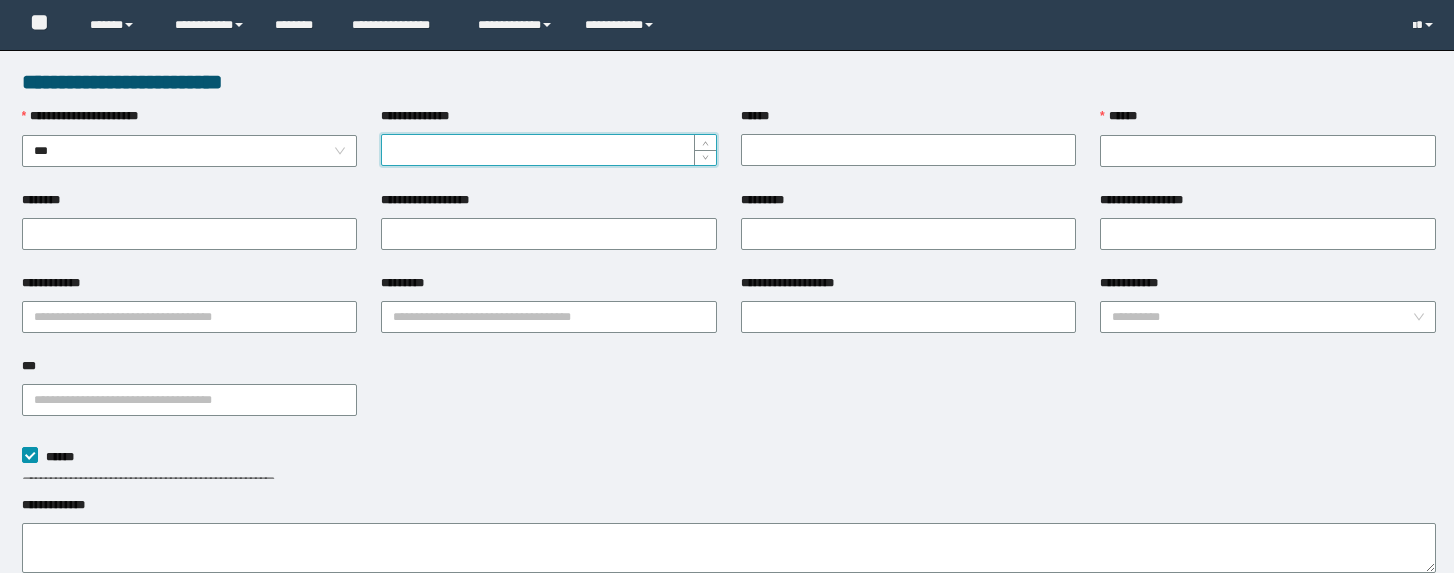 scroll, scrollTop: 0, scrollLeft: 0, axis: both 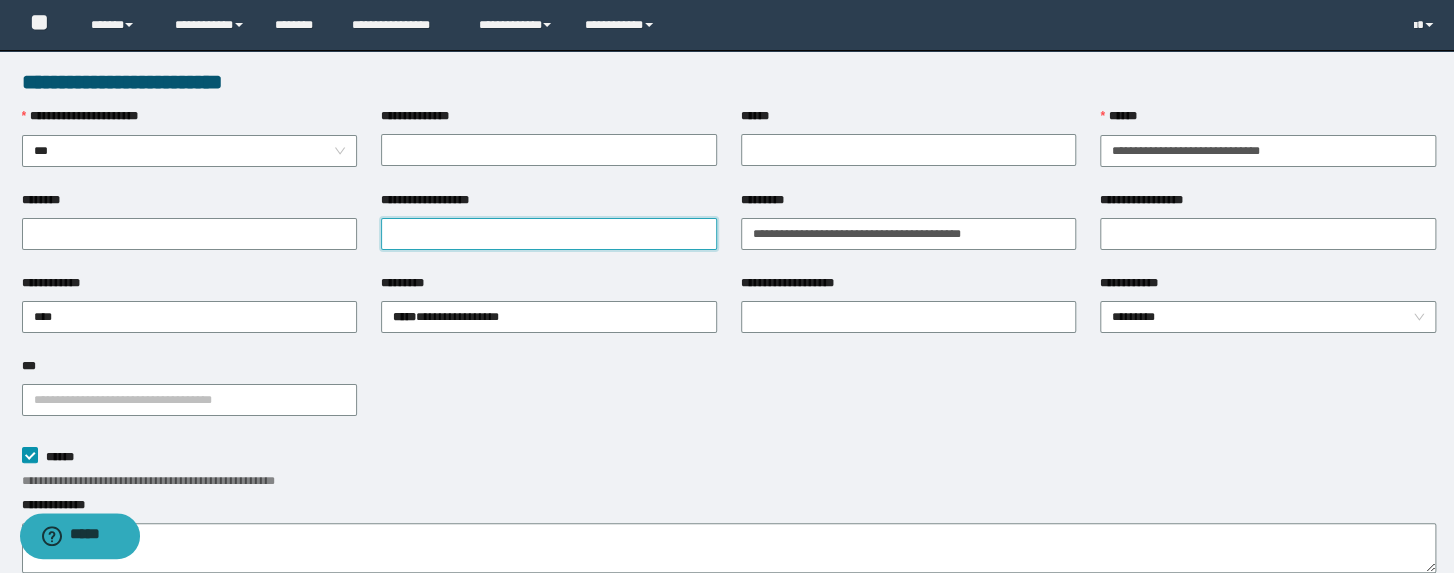 click on "**********" at bounding box center (549, 234) 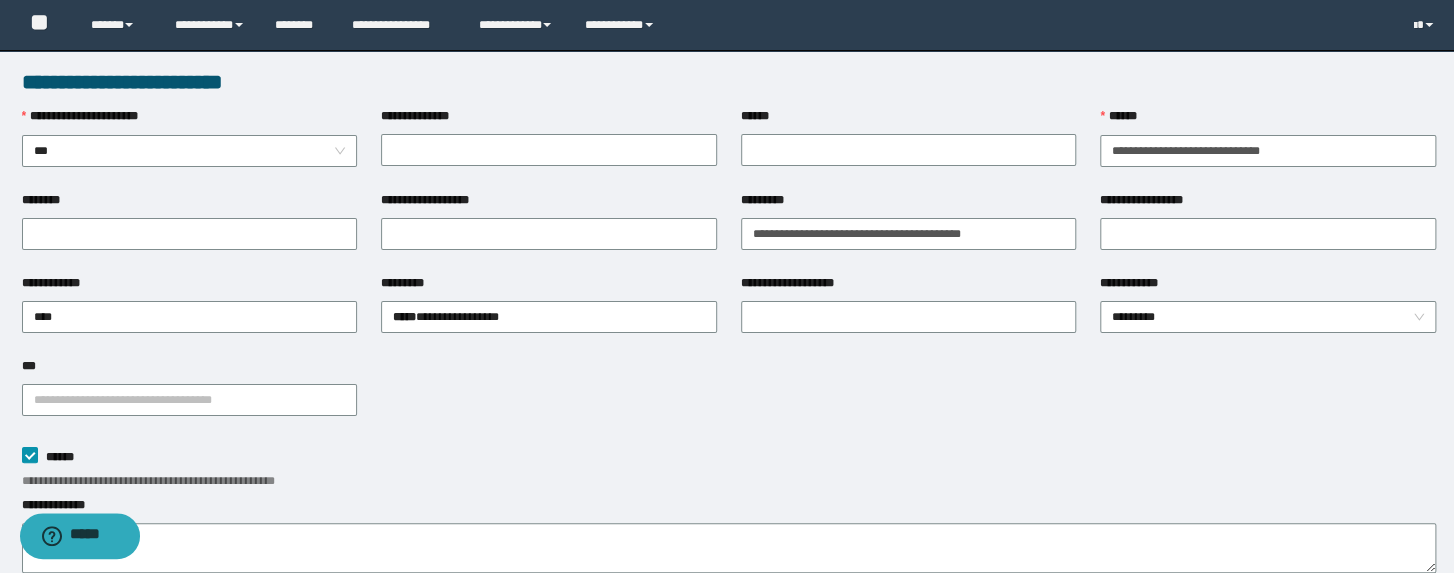 click on "**********" at bounding box center (729, 82) 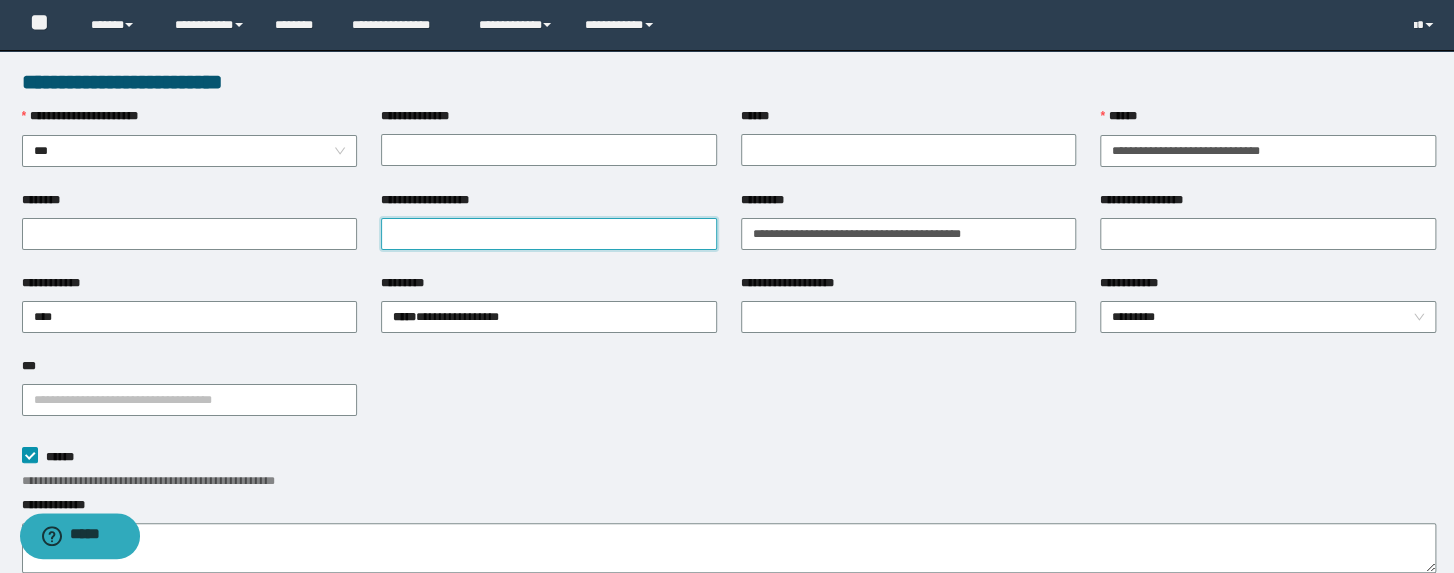 click on "**********" at bounding box center (549, 234) 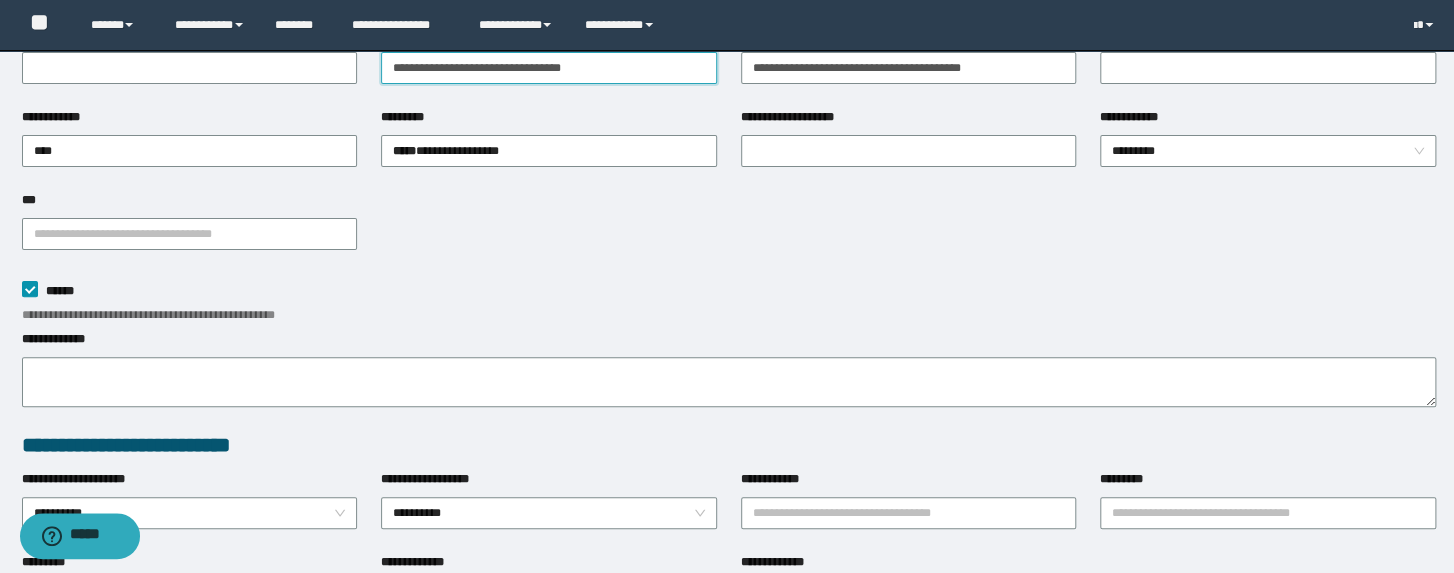 scroll, scrollTop: 83, scrollLeft: 0, axis: vertical 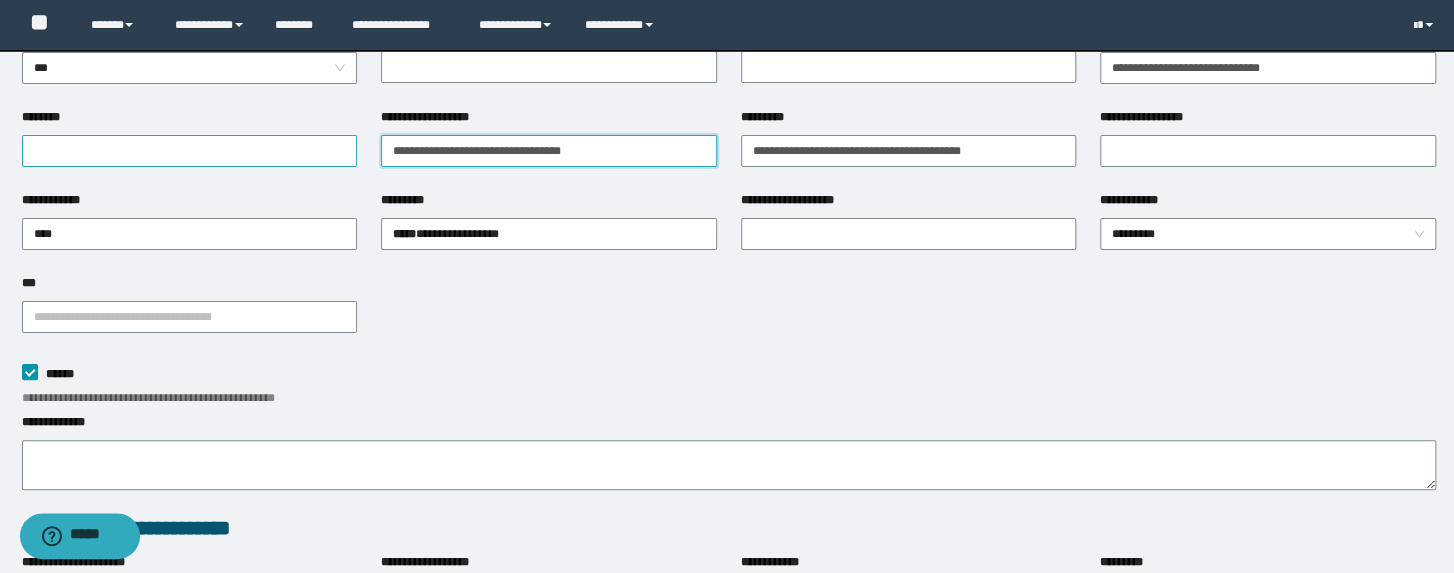 drag, startPoint x: 612, startPoint y: 149, endPoint x: 255, endPoint y: 152, distance: 357.0126 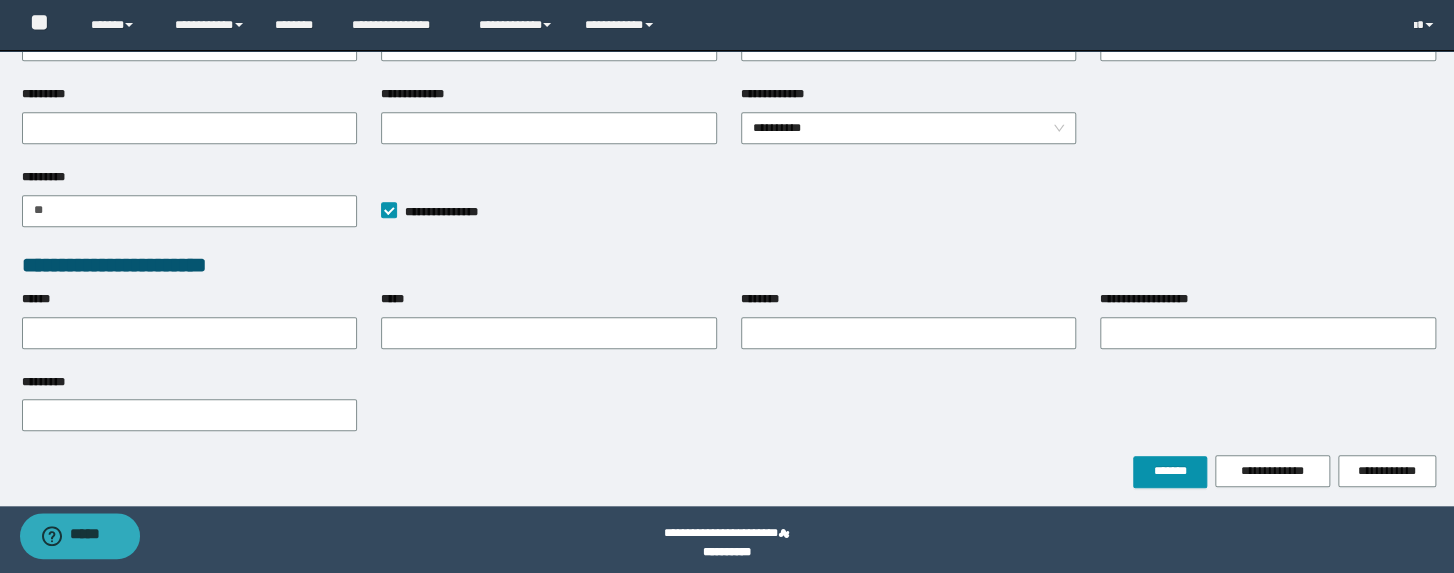 scroll, scrollTop: 643, scrollLeft: 0, axis: vertical 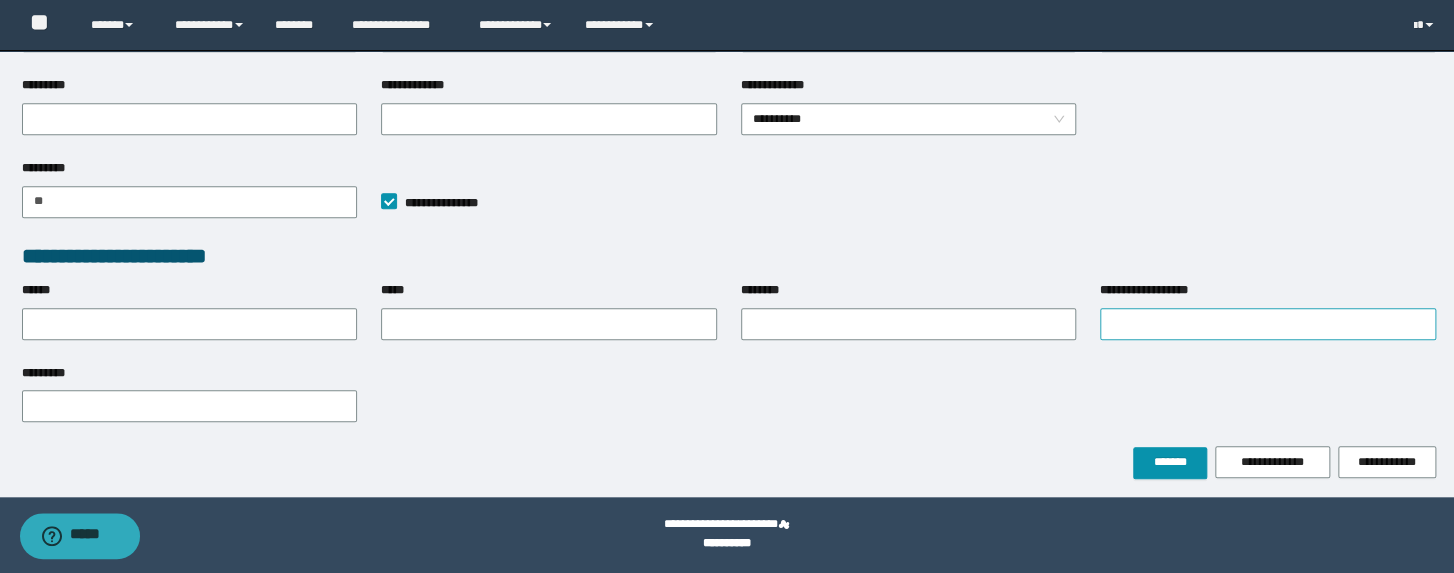 type on "**********" 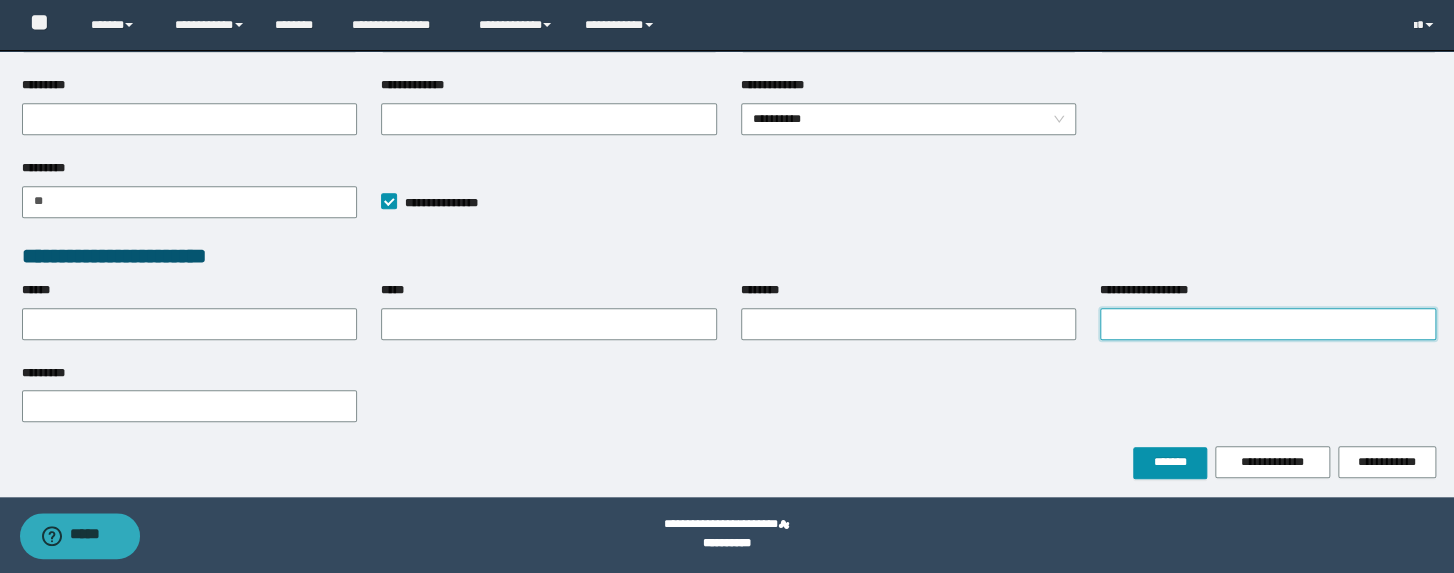 drag, startPoint x: 1200, startPoint y: 325, endPoint x: 1177, endPoint y: 330, distance: 23.537205 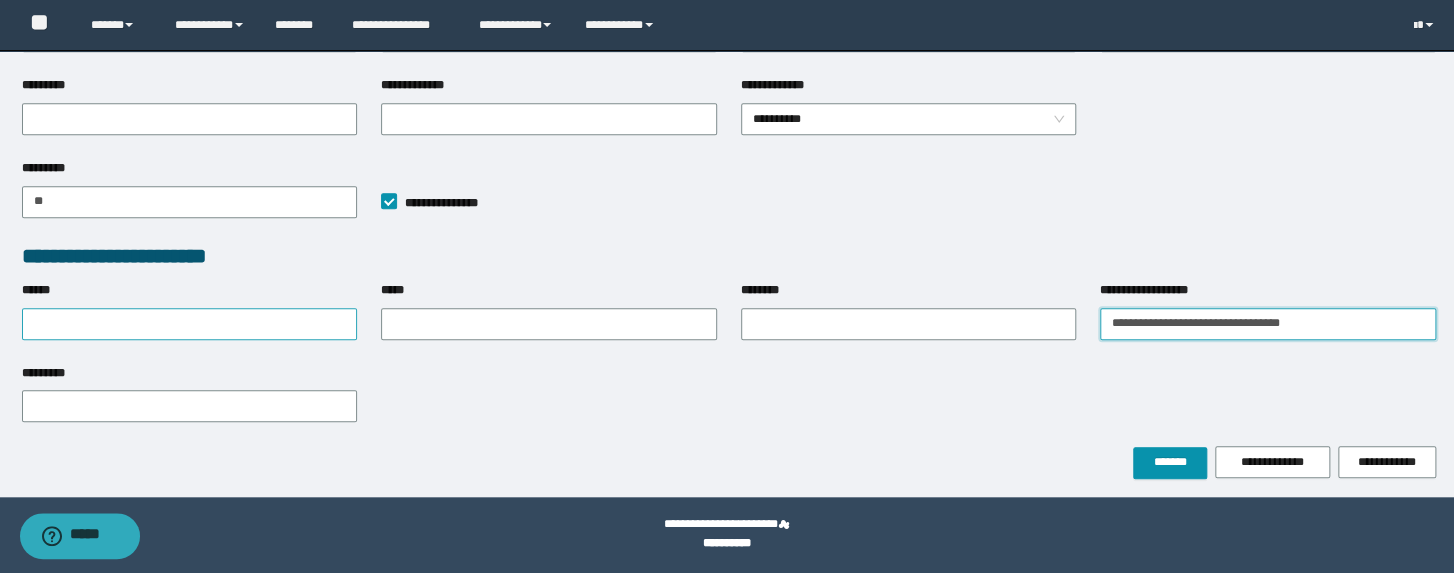type on "**********" 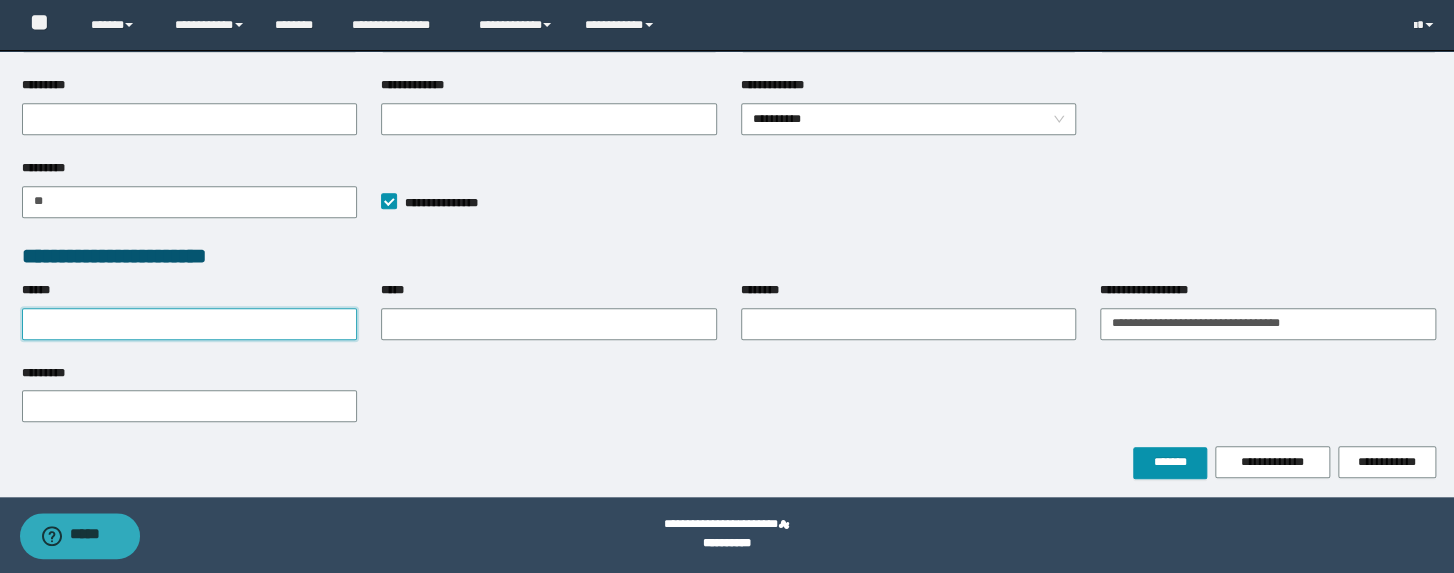 click on "******" at bounding box center (190, 324) 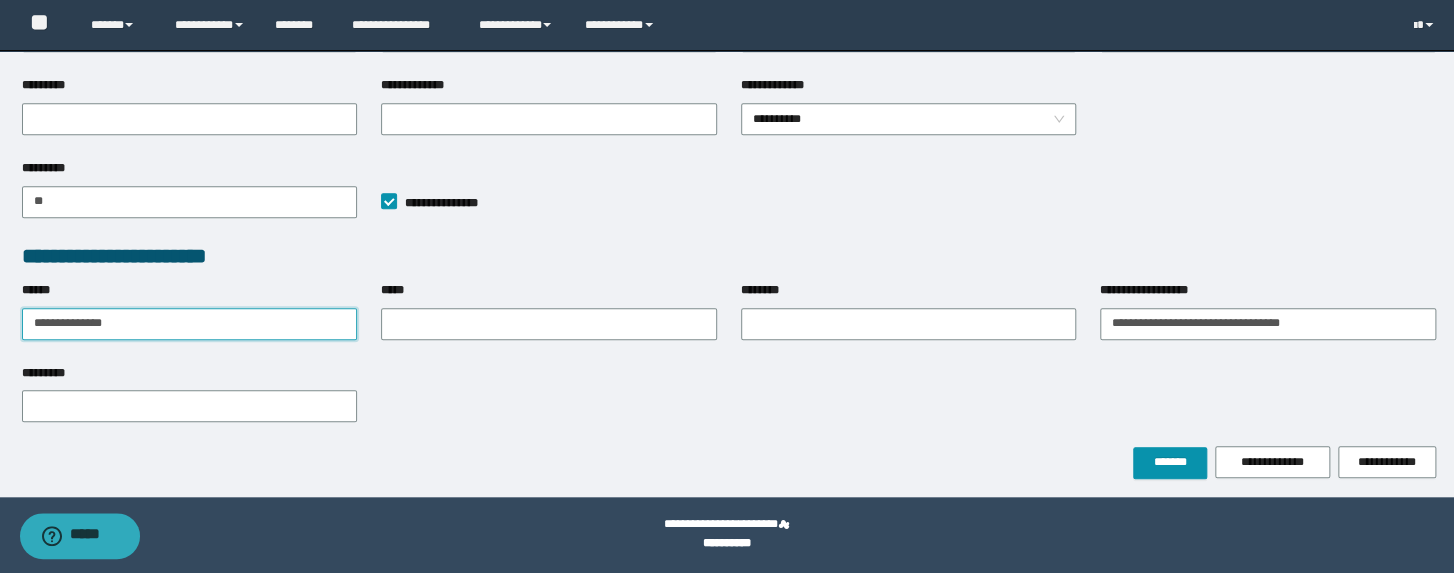 drag, startPoint x: 226, startPoint y: 322, endPoint x: -59, endPoint y: 328, distance: 285.06314 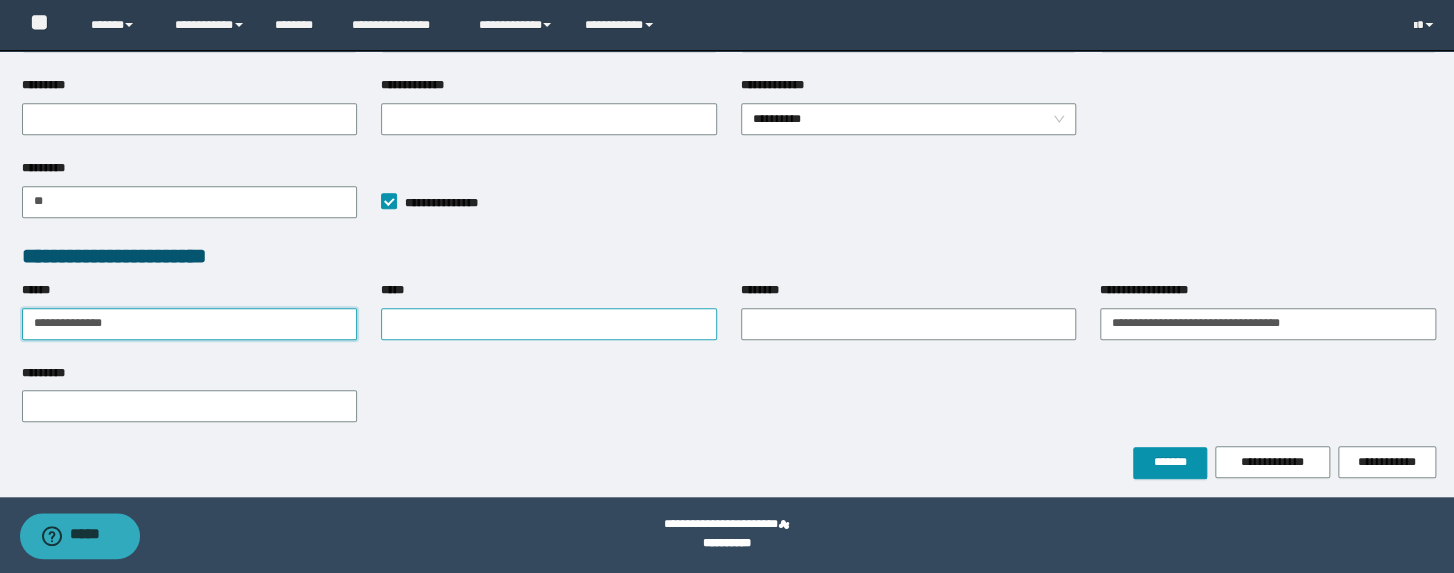 type on "**********" 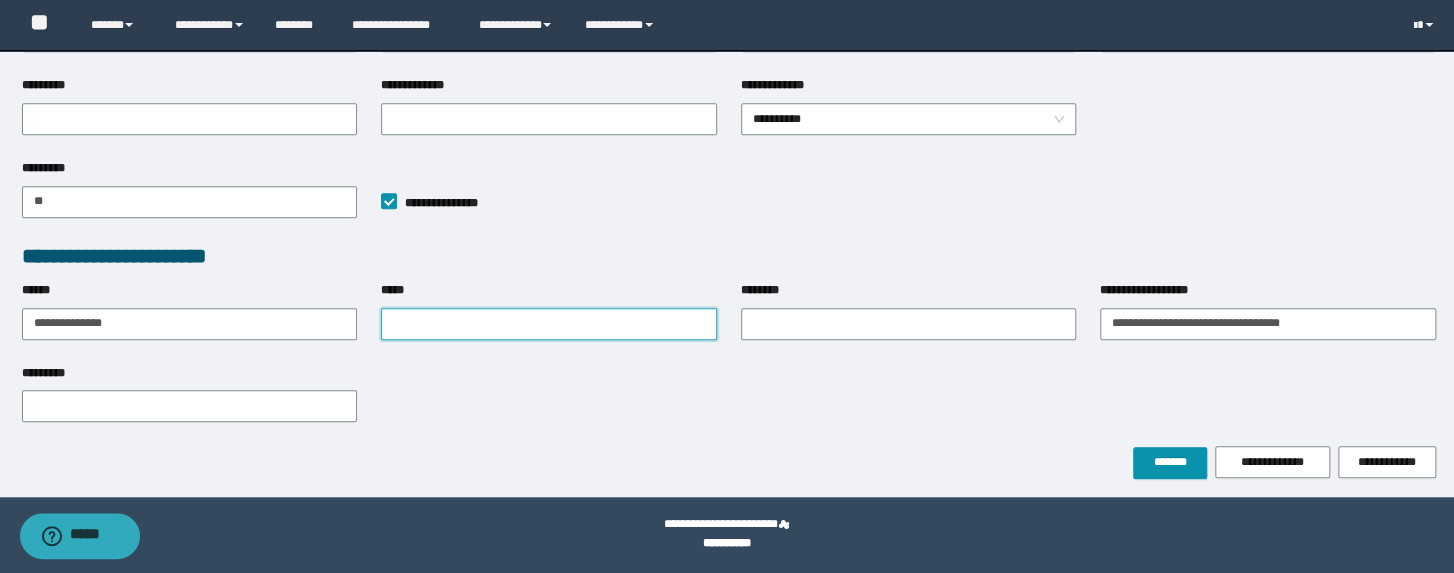 click on "*****" at bounding box center (549, 324) 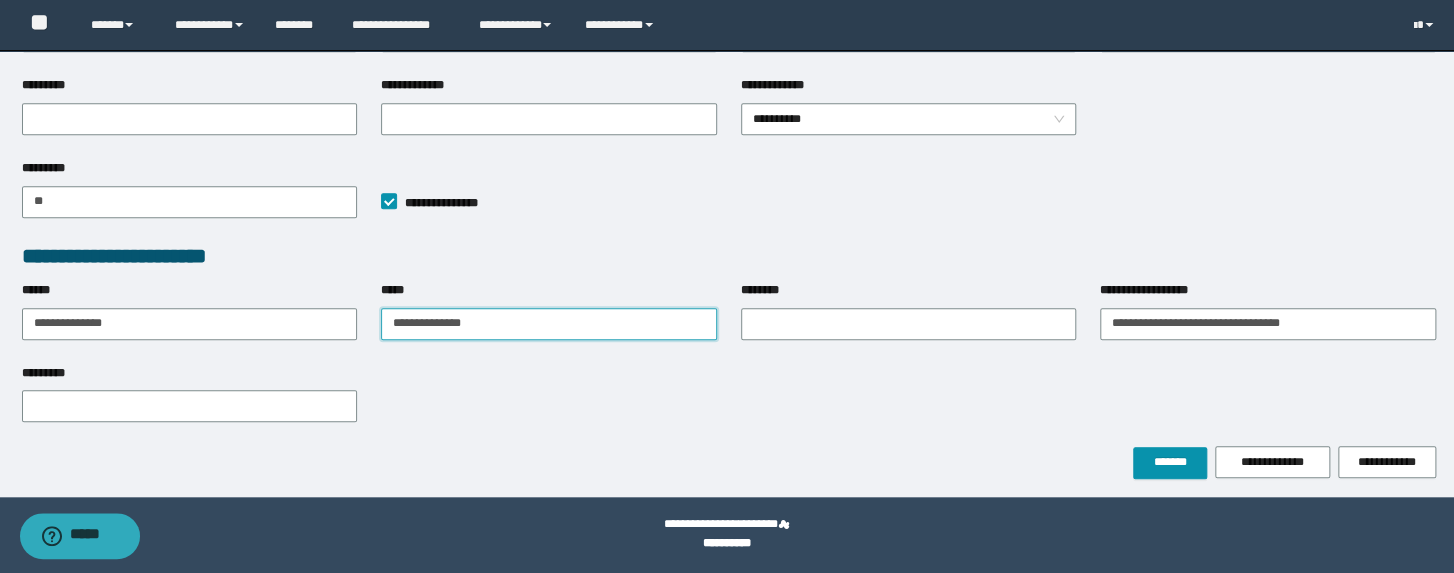 type on "**********" 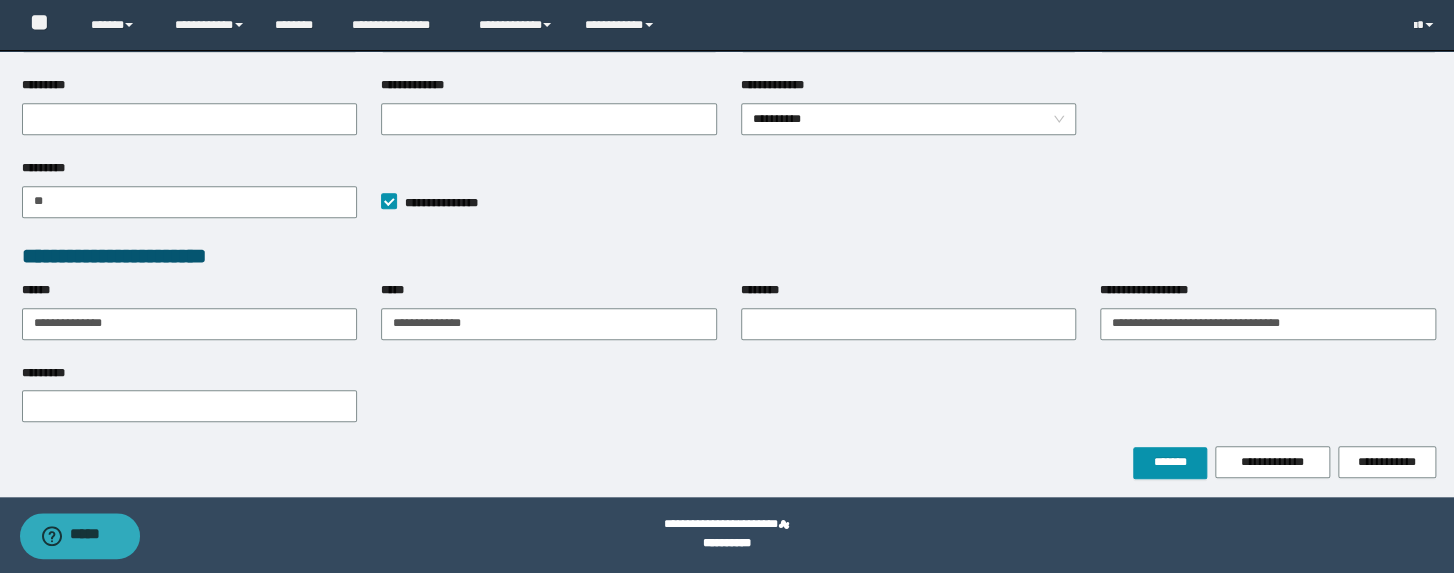 click on "*********" at bounding box center [729, 405] 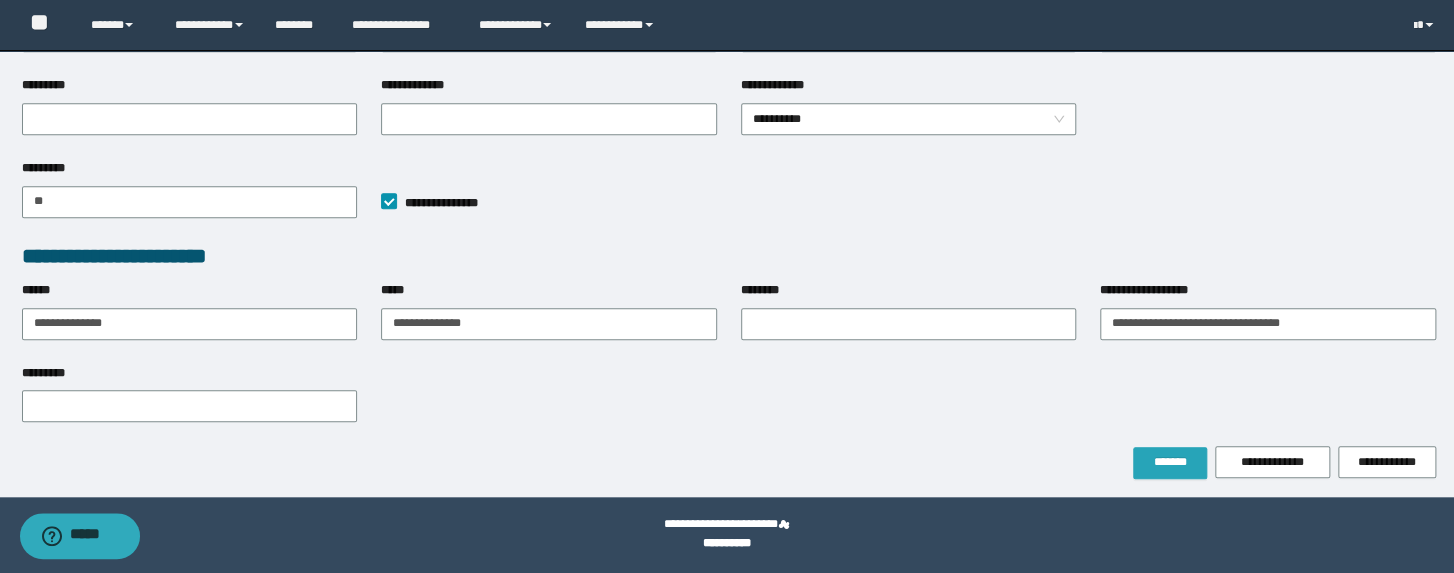 click on "*******" at bounding box center (1170, 462) 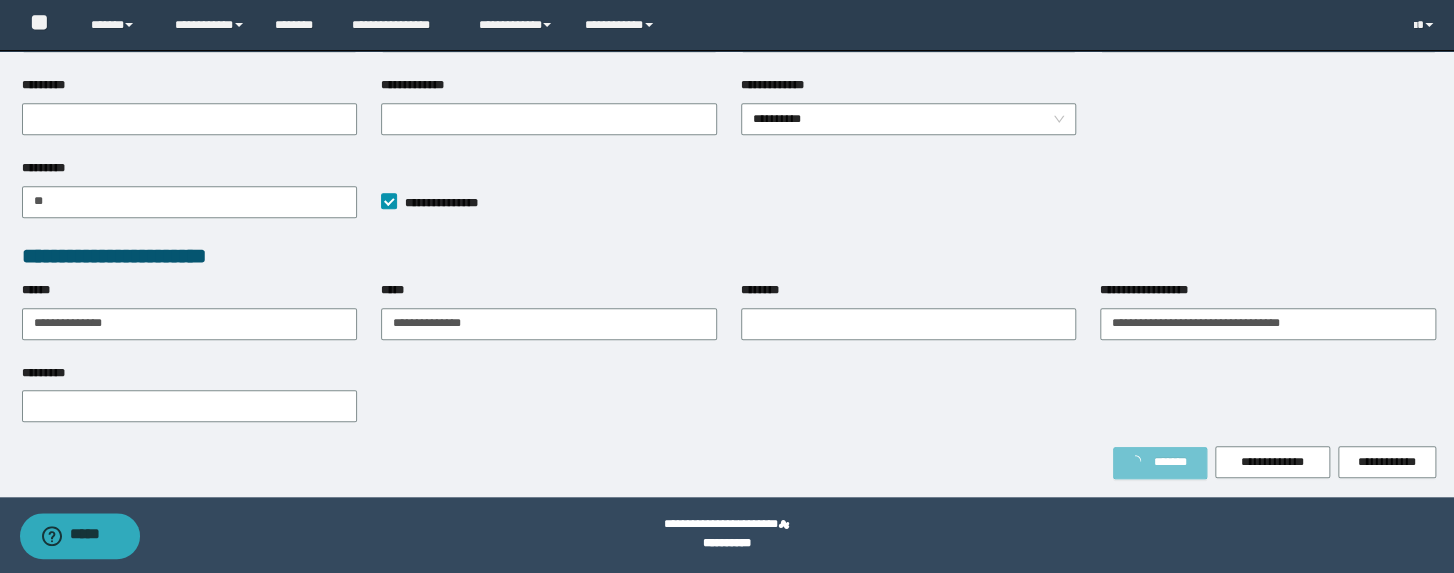 scroll, scrollTop: 696, scrollLeft: 0, axis: vertical 